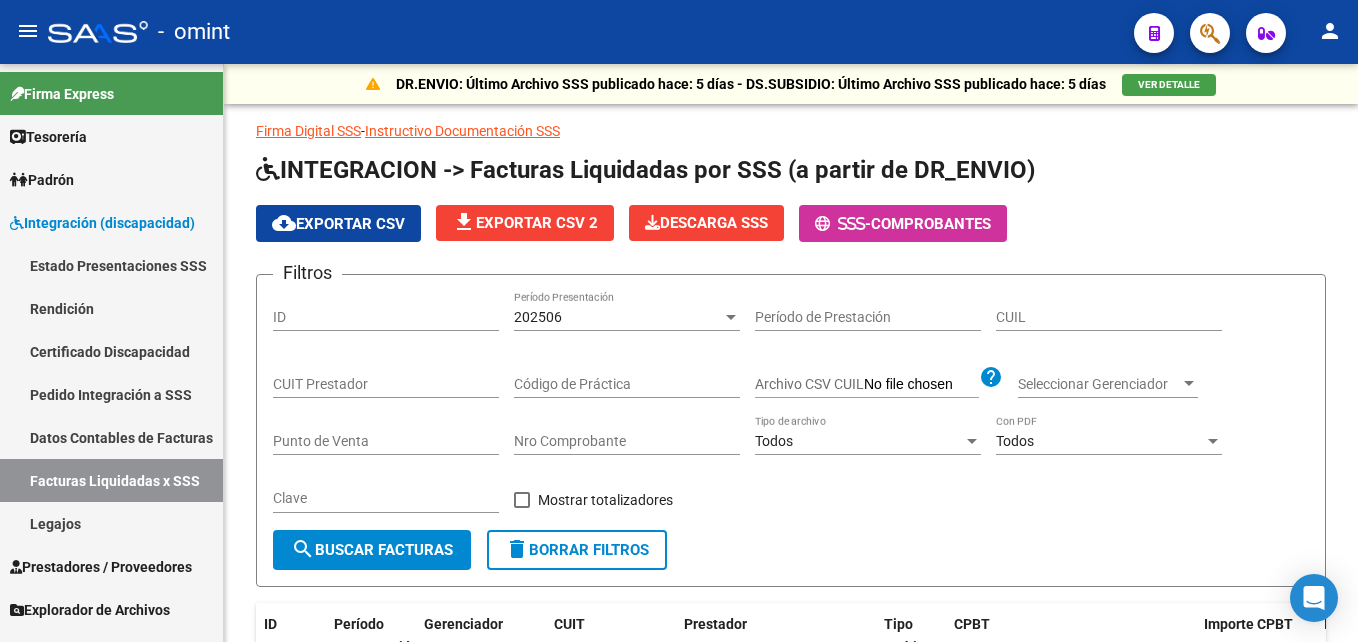 scroll, scrollTop: 0, scrollLeft: 0, axis: both 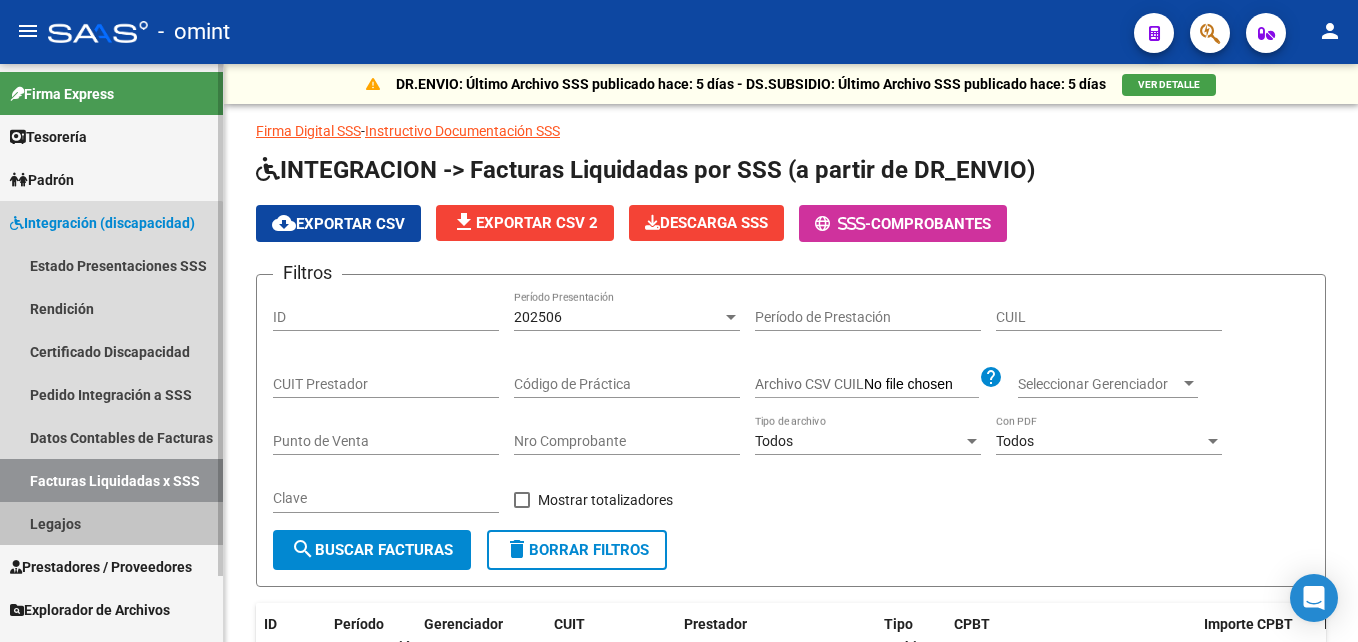 click on "Legajos" at bounding box center [111, 523] 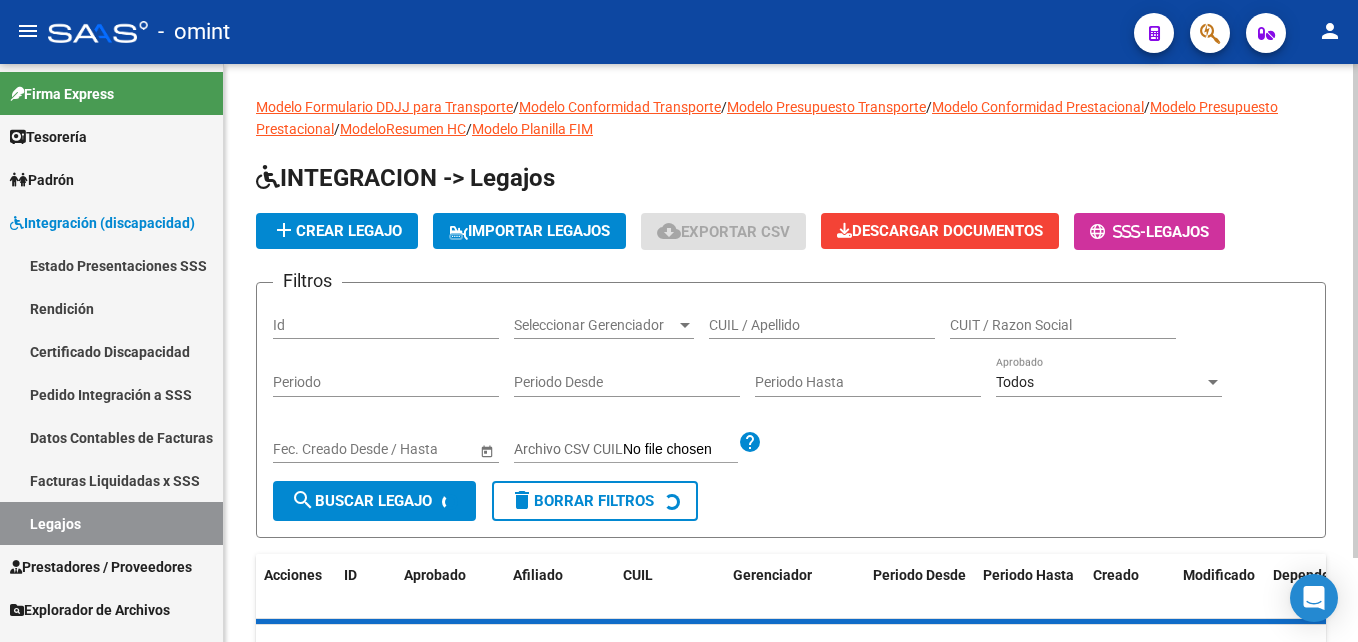 click on "CUIL / Apellido" at bounding box center [822, 325] 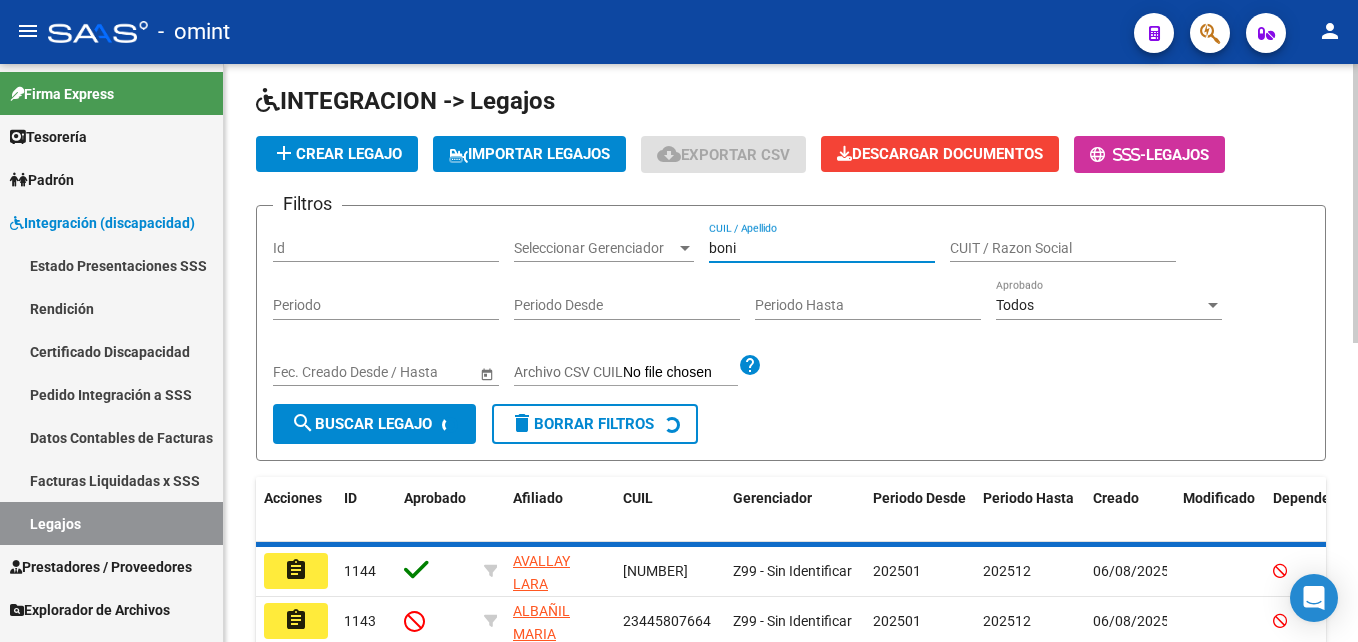 scroll, scrollTop: 265, scrollLeft: 0, axis: vertical 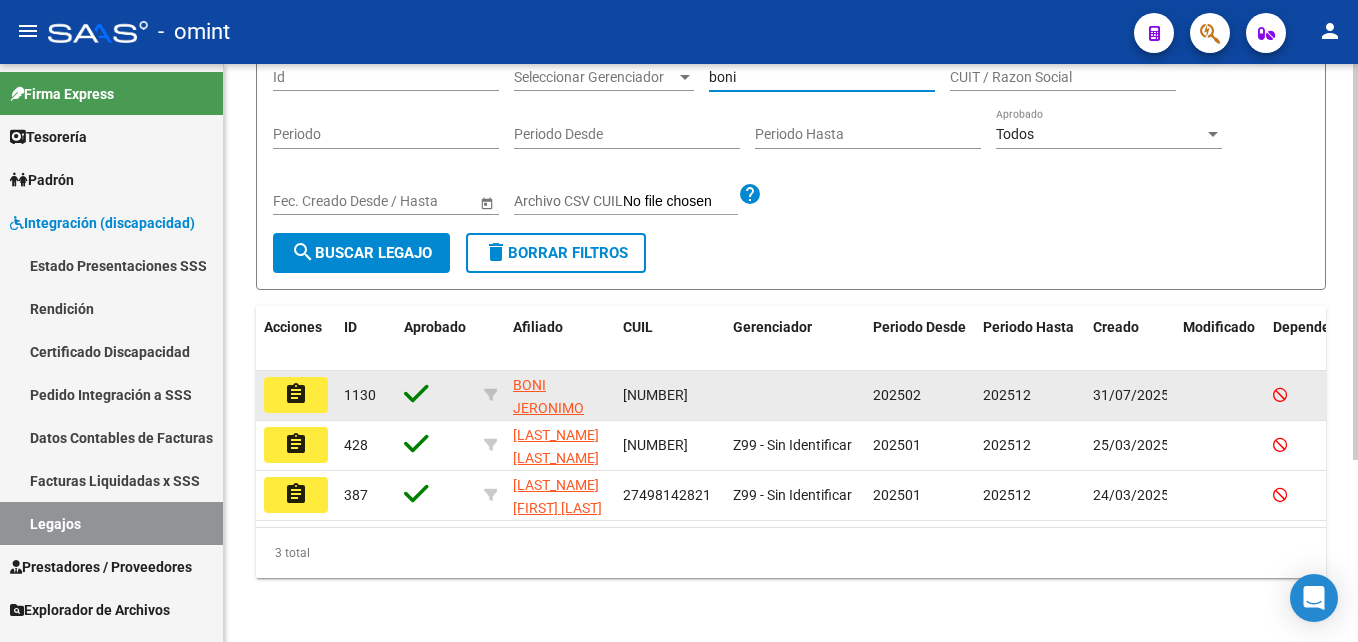 type on "boni" 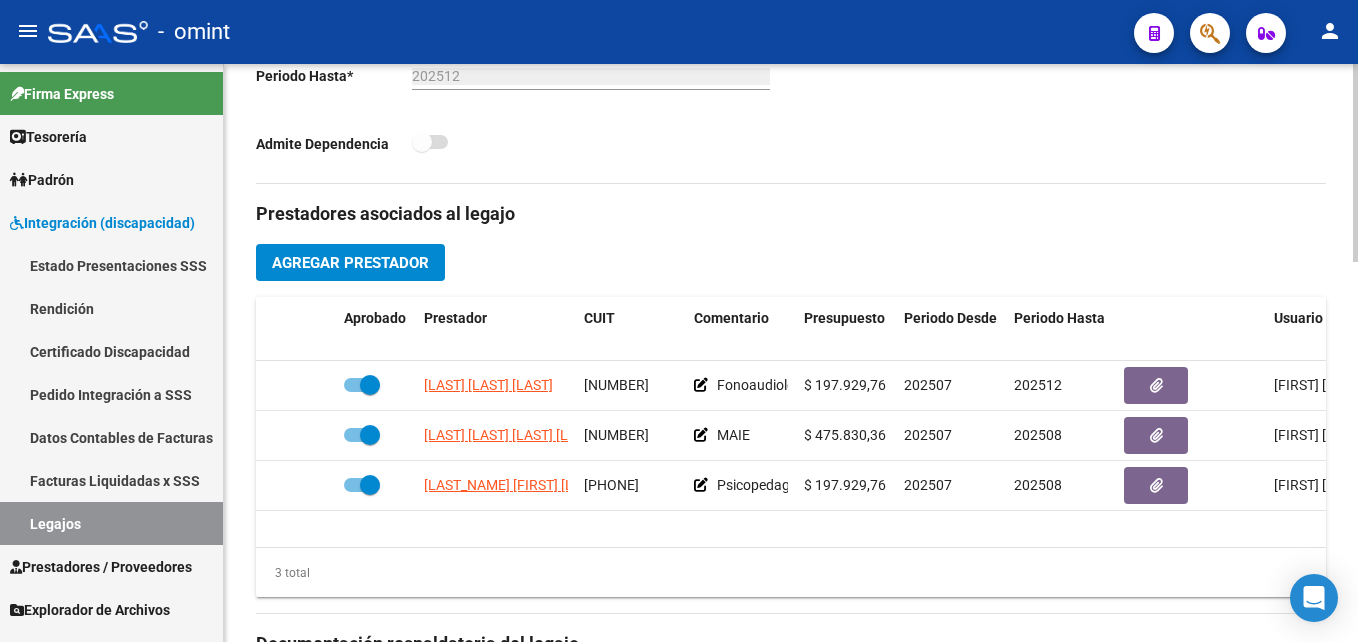 scroll, scrollTop: 600, scrollLeft: 0, axis: vertical 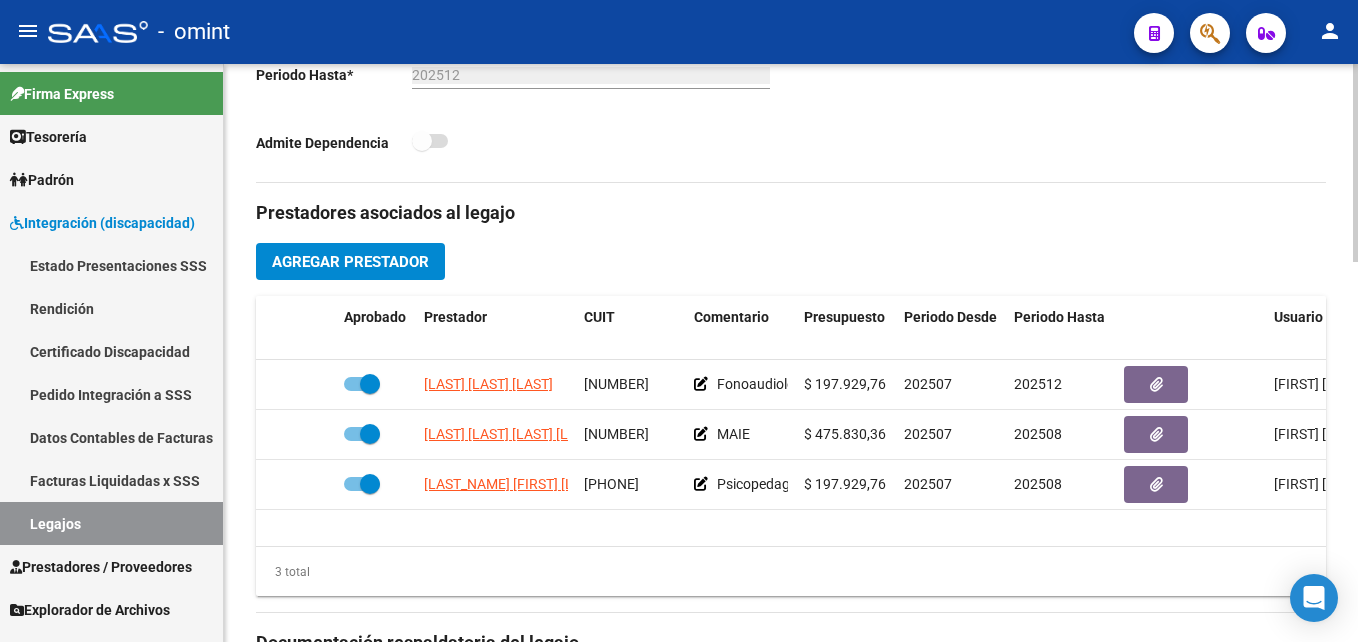 drag, startPoint x: 848, startPoint y: 550, endPoint x: 892, endPoint y: 551, distance: 44.011364 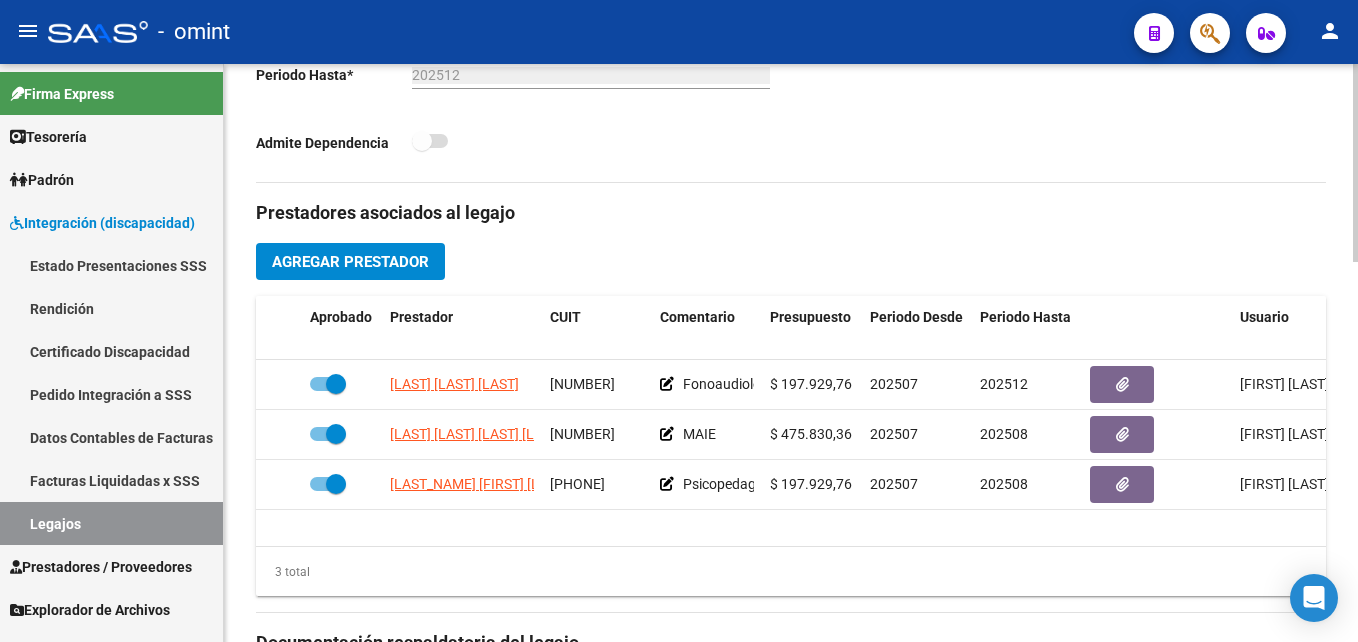 scroll, scrollTop: 0, scrollLeft: 0, axis: both 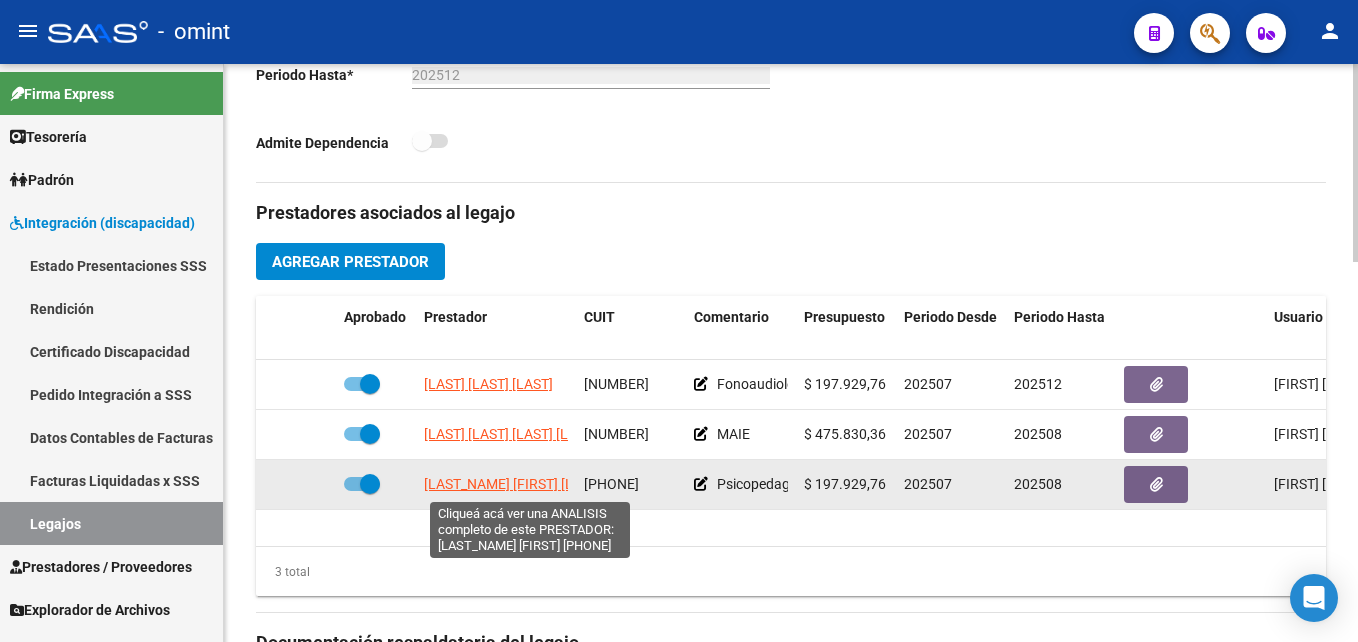 click on "[LAST_NAME] [FIRST] [LAST]" 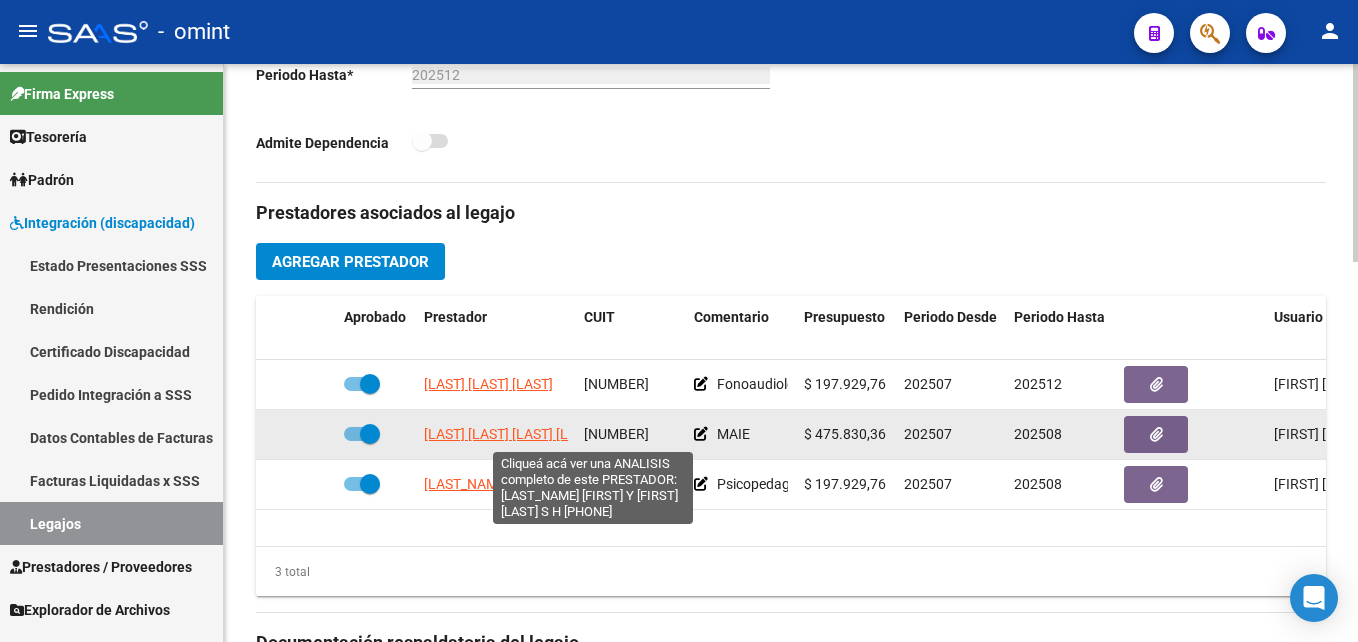 click on "[LAST] [LAST] [LAST] [LAST] [LAST]" 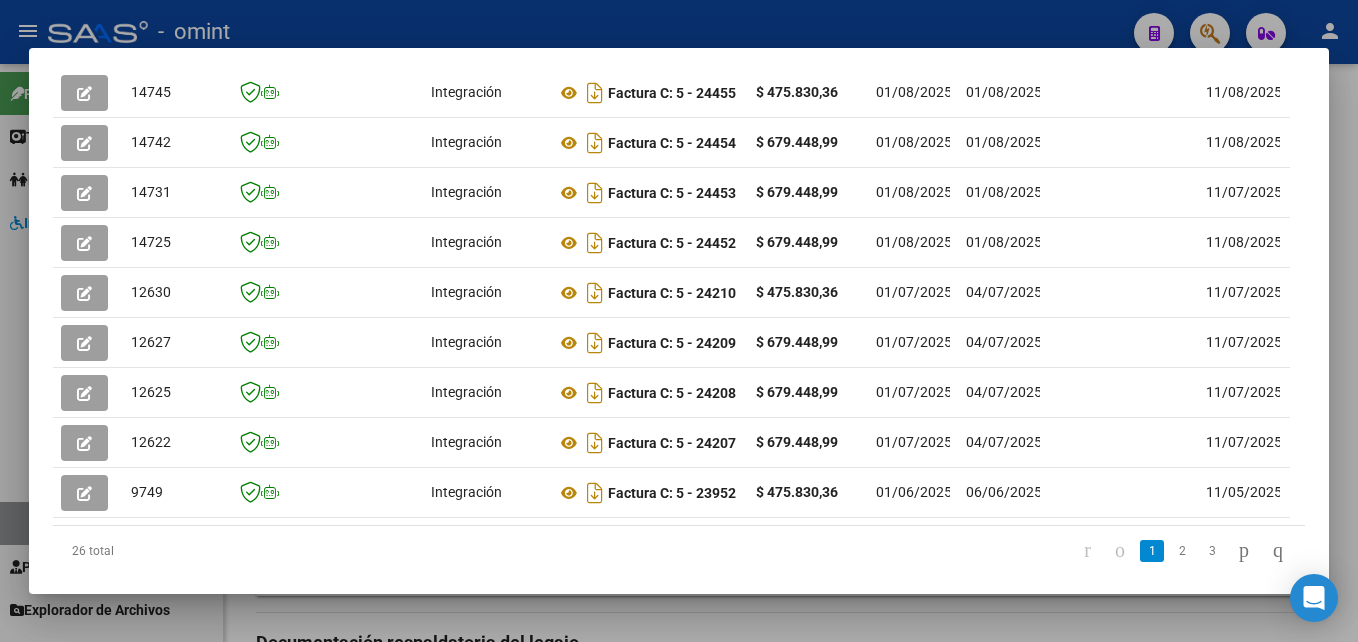 scroll, scrollTop: 671, scrollLeft: 0, axis: vertical 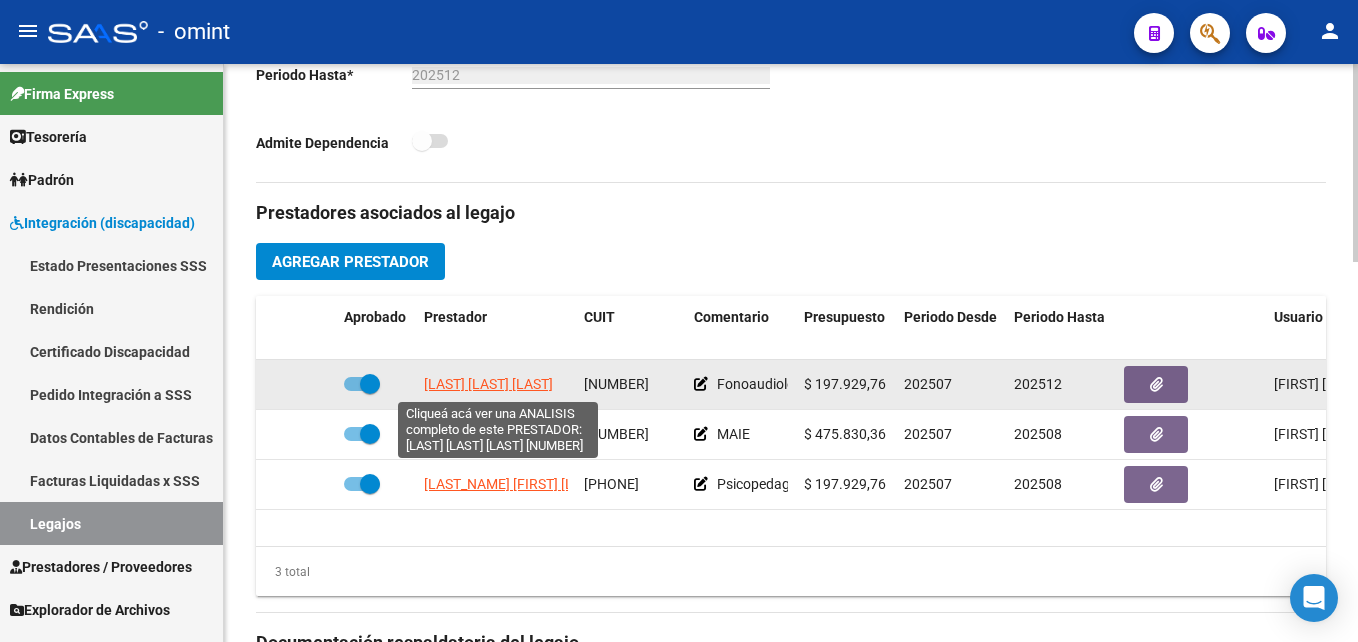 click on "[LAST] [LAST] [LAST]" 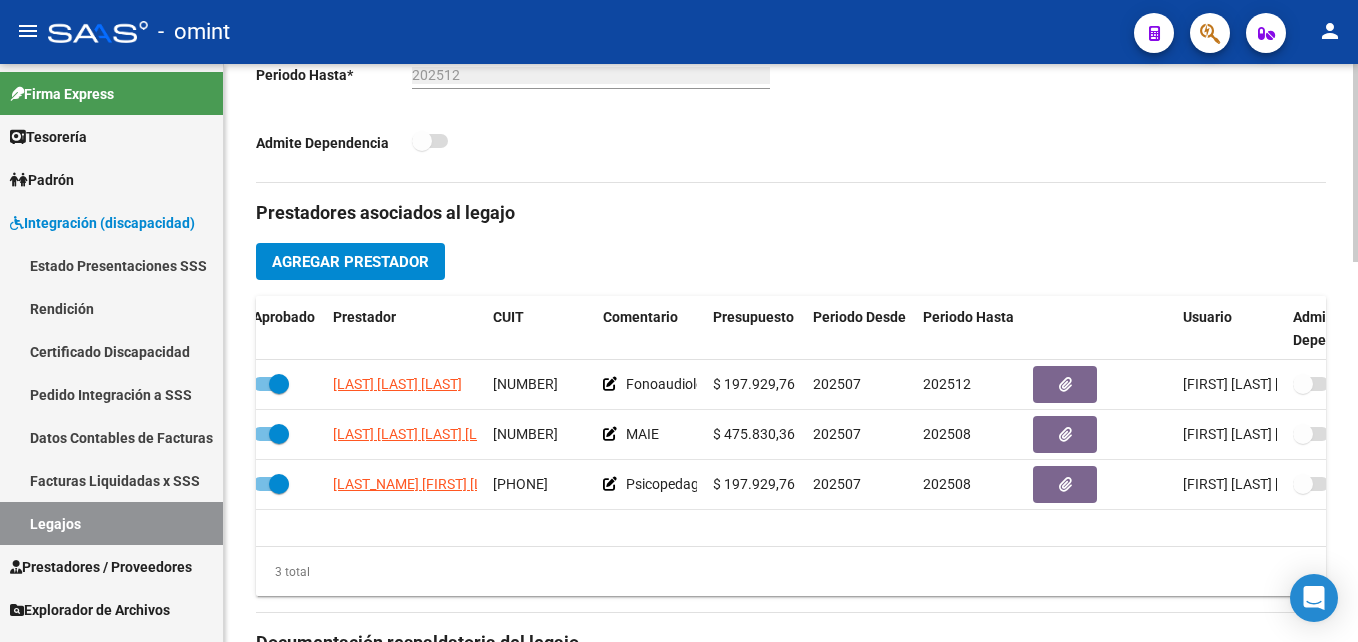 scroll, scrollTop: 0, scrollLeft: 0, axis: both 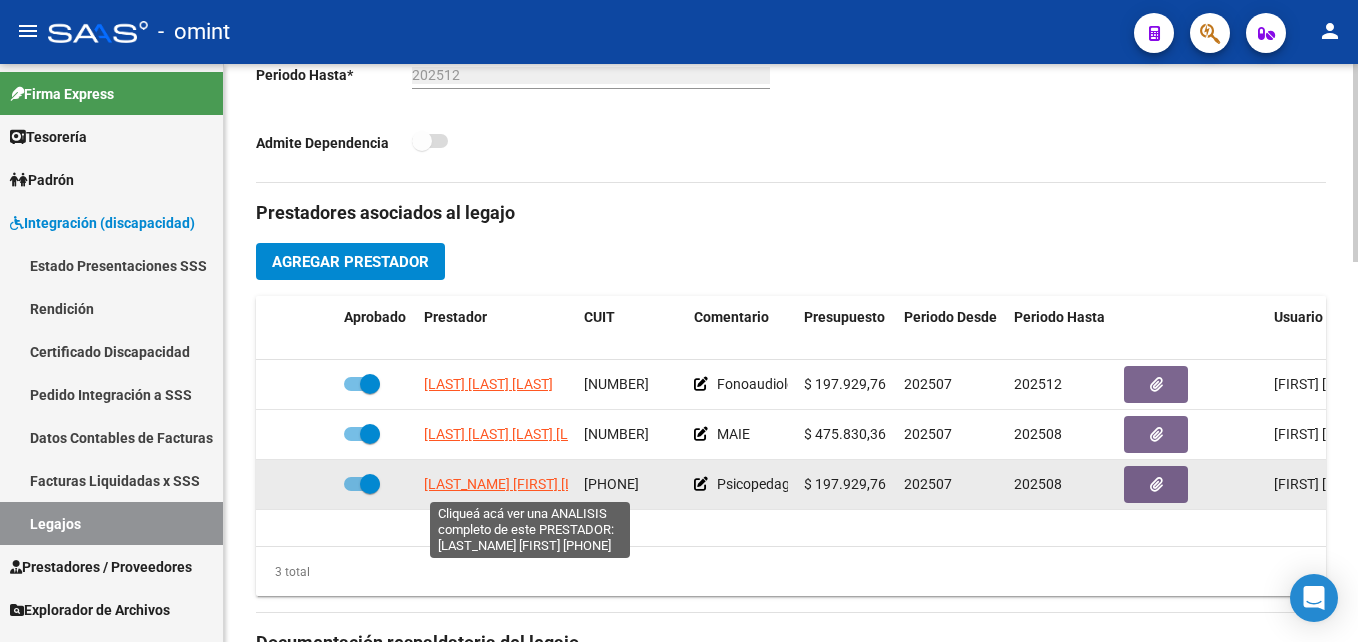 click on "[LAST_NAME] [FIRST] [LAST]" 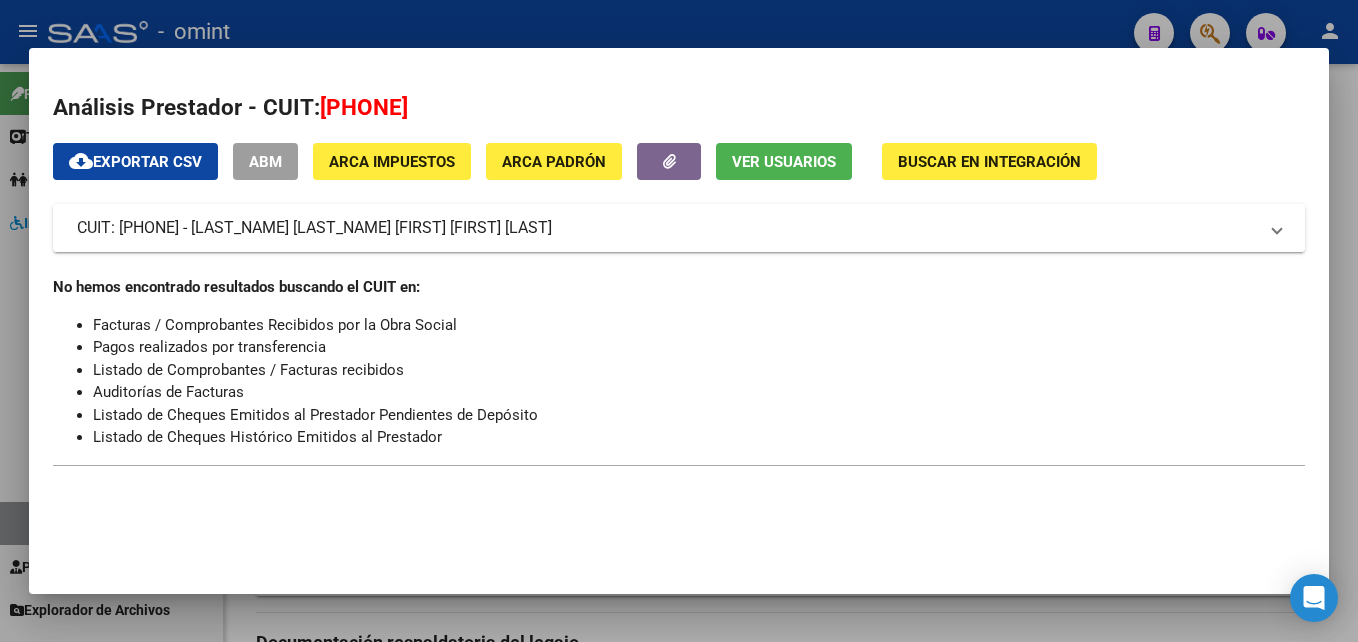 click on "CUIT: [PHONE] - [LAST_NAME] [LAST_NAME] [FIRST] [FIRST] [LAST]" at bounding box center (679, 228) 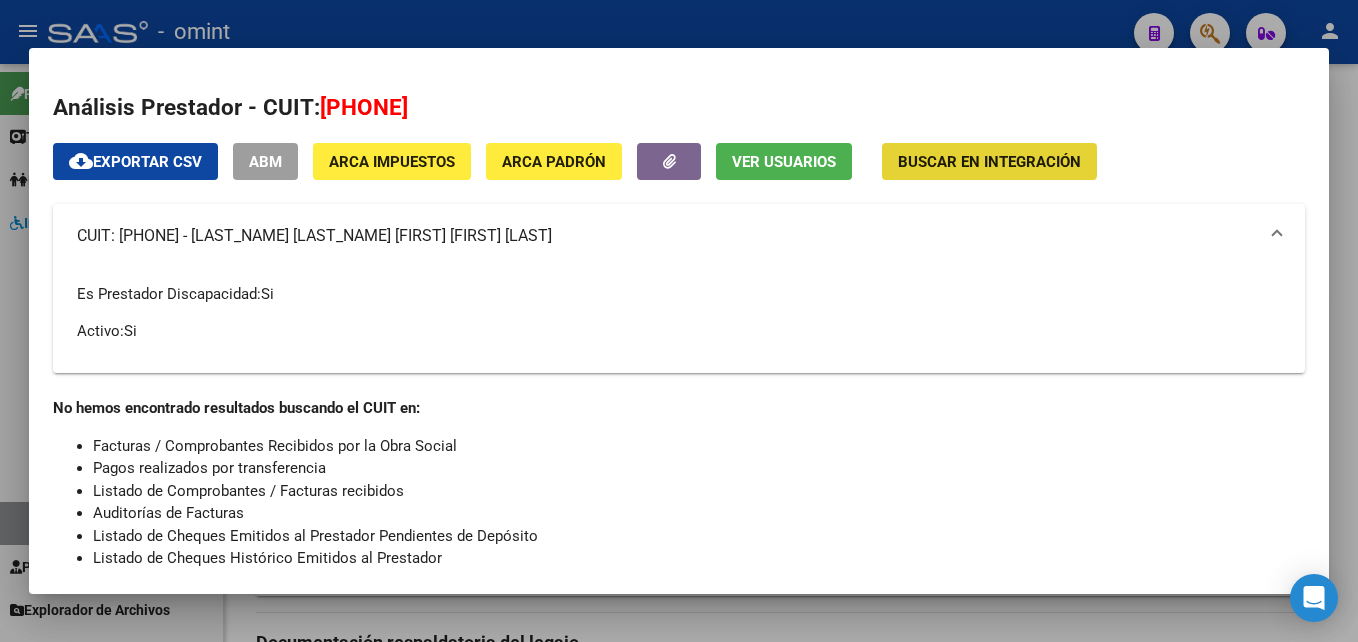 click on "Buscar en Integración" 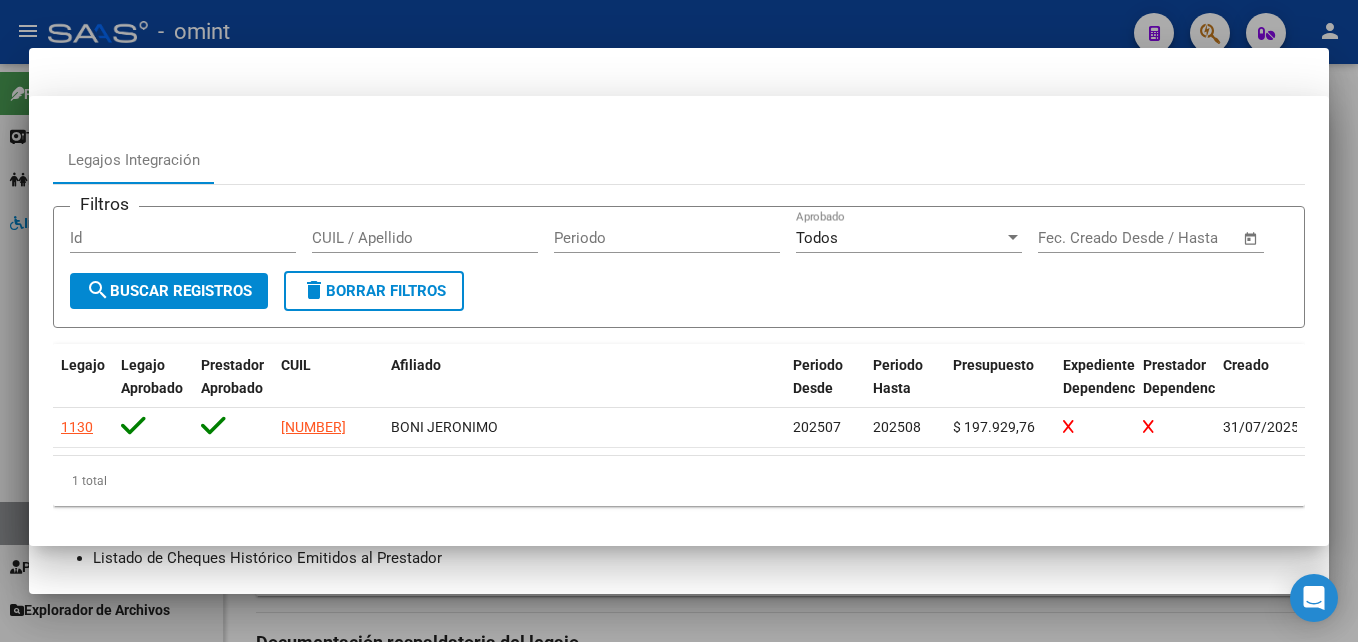 type 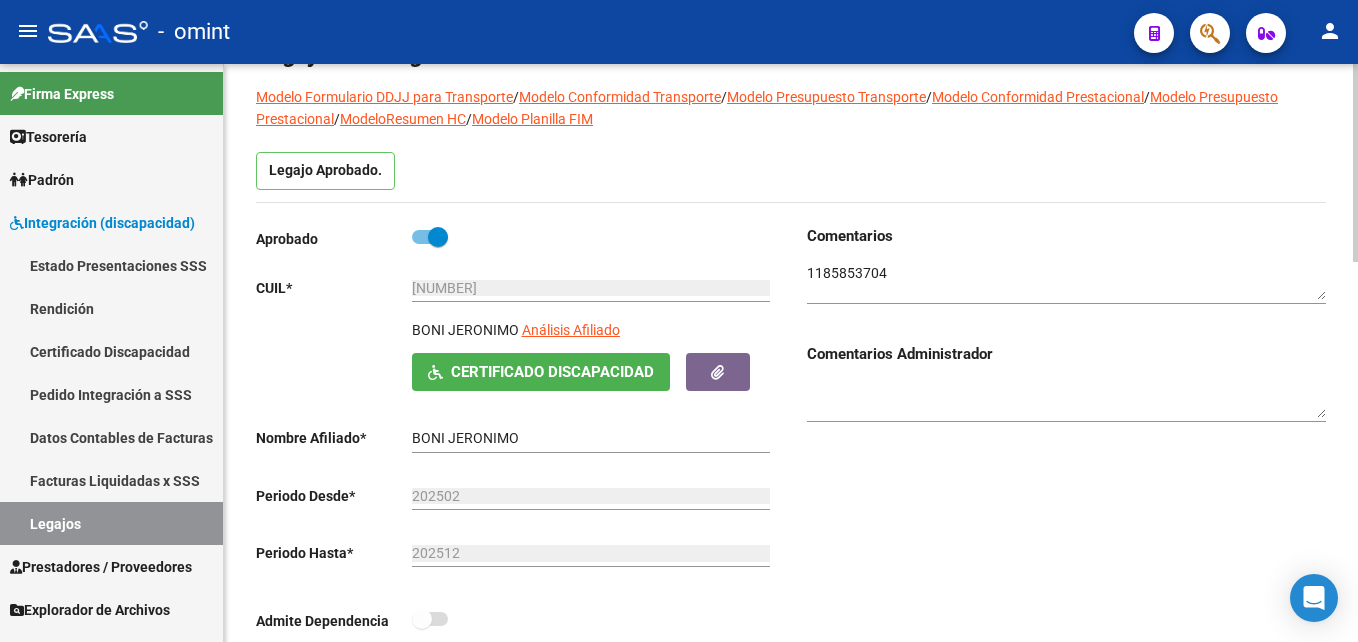 scroll, scrollTop: 100, scrollLeft: 0, axis: vertical 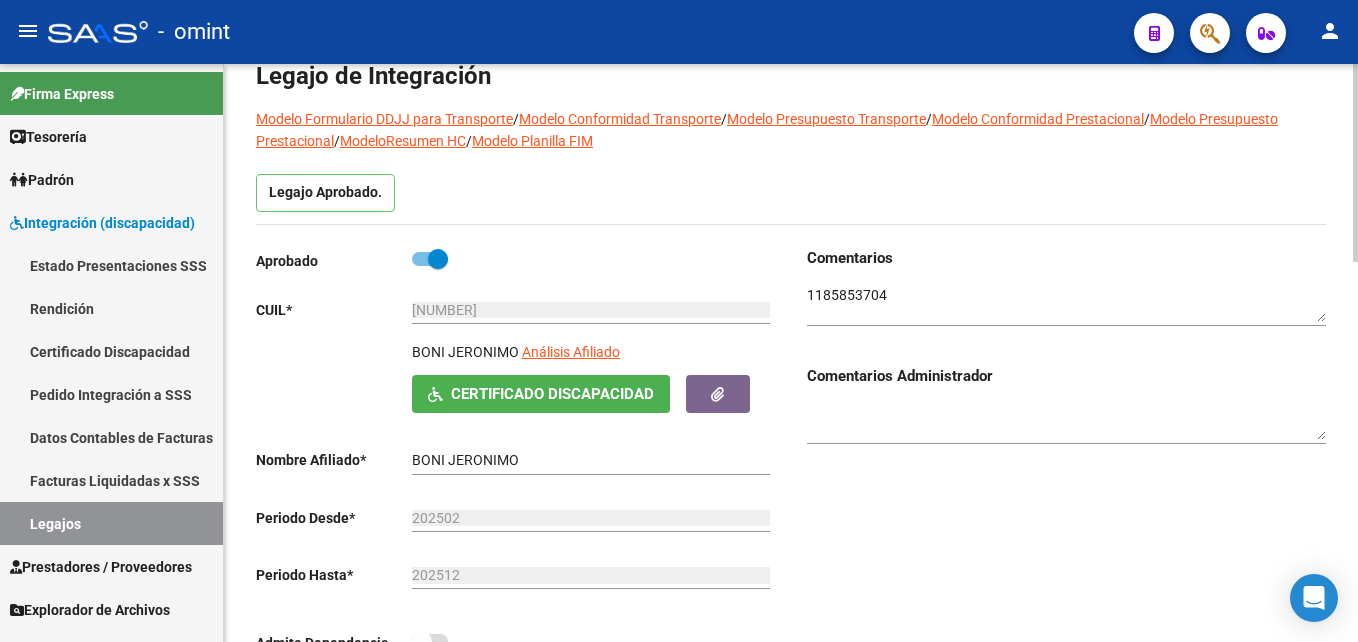 click at bounding box center [1066, 304] 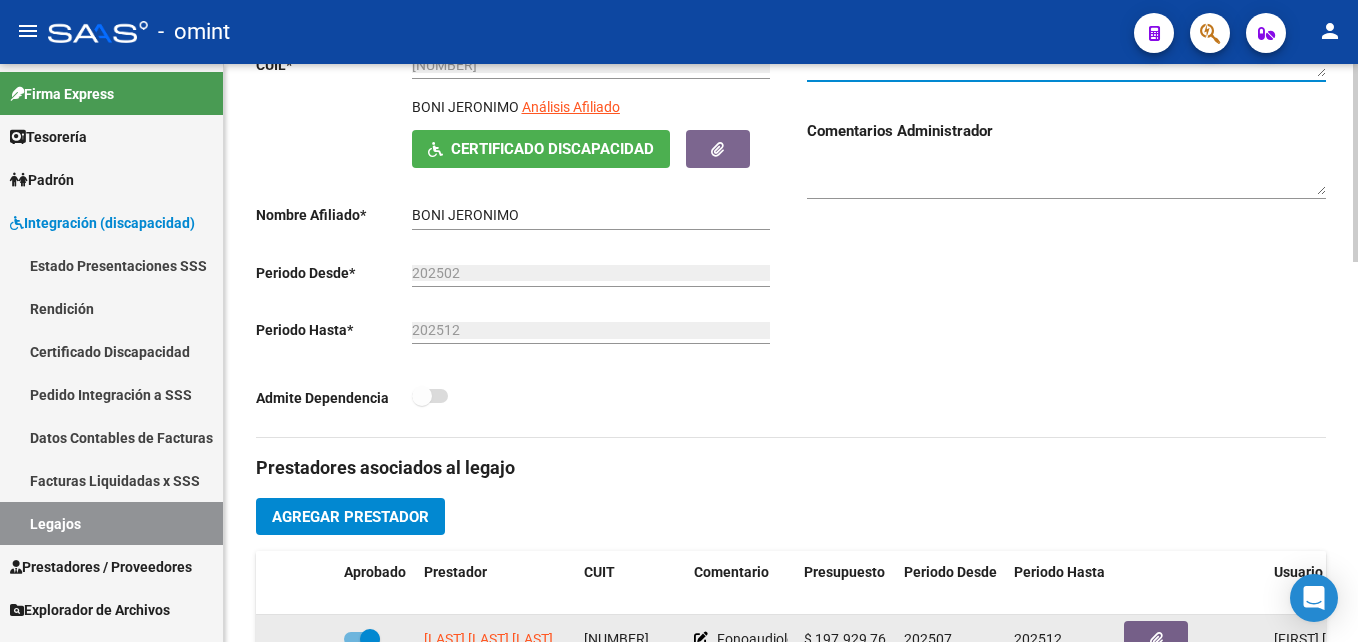 scroll, scrollTop: 700, scrollLeft: 0, axis: vertical 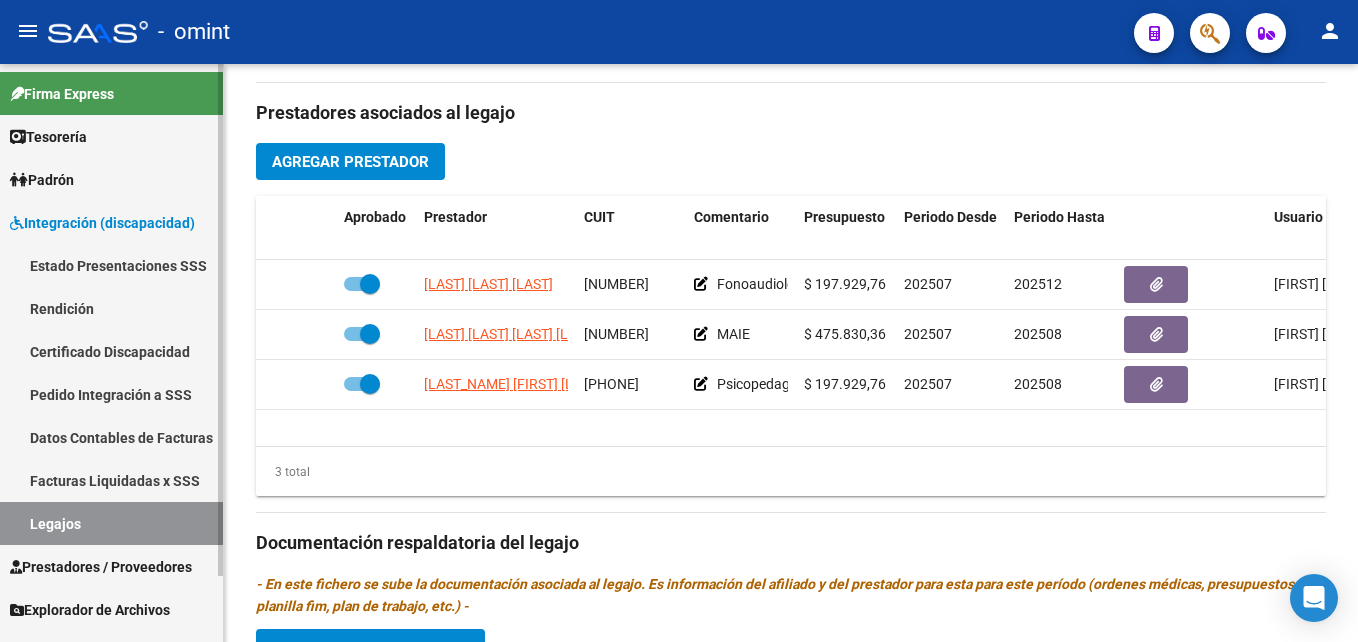 click on "Legajos" at bounding box center [111, 523] 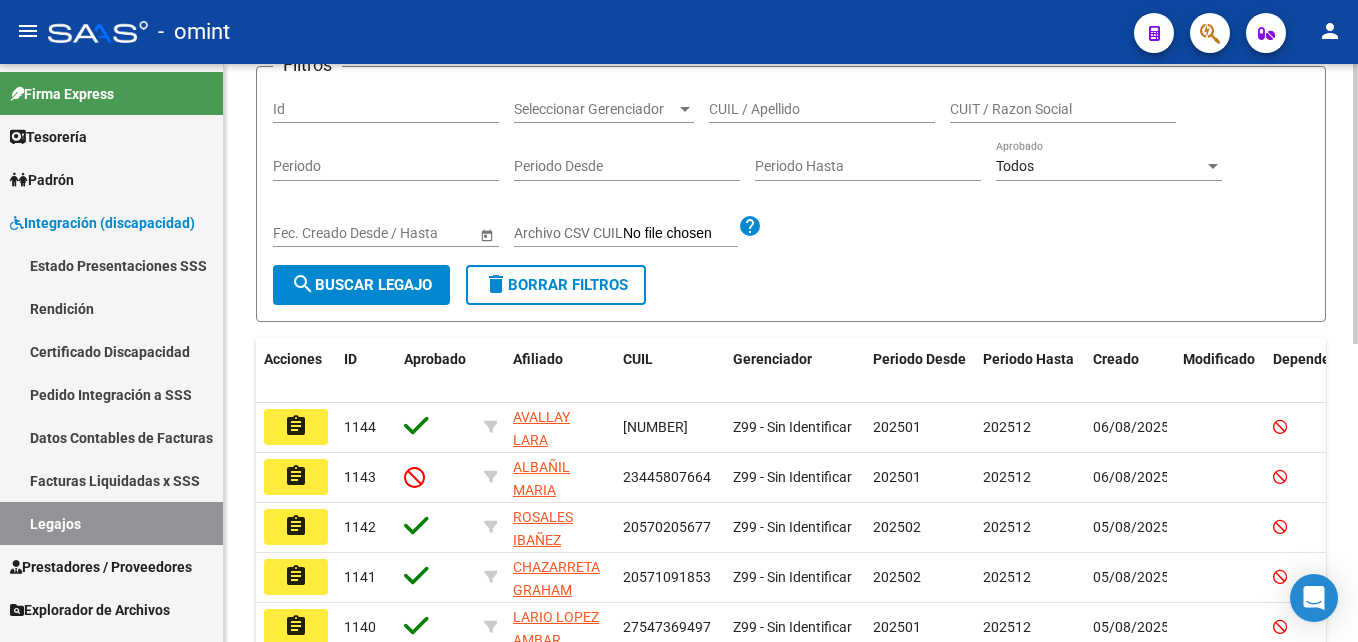 scroll, scrollTop: 15, scrollLeft: 0, axis: vertical 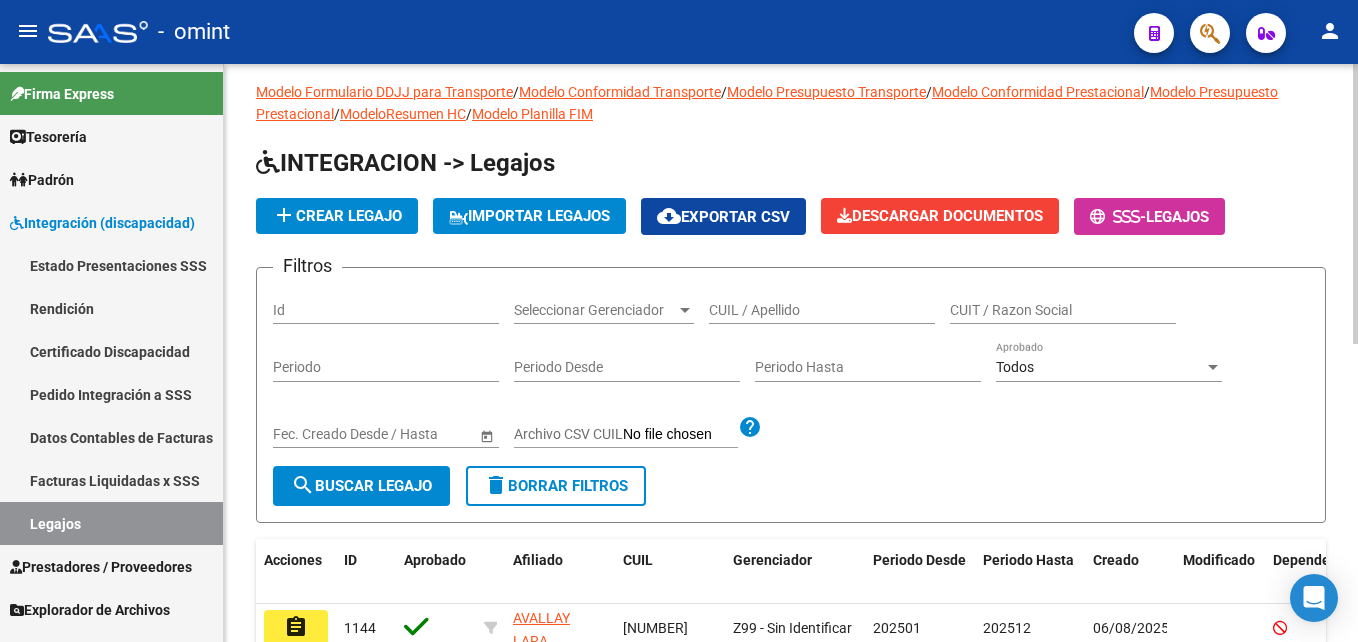 click on "CUIL / Apellido" 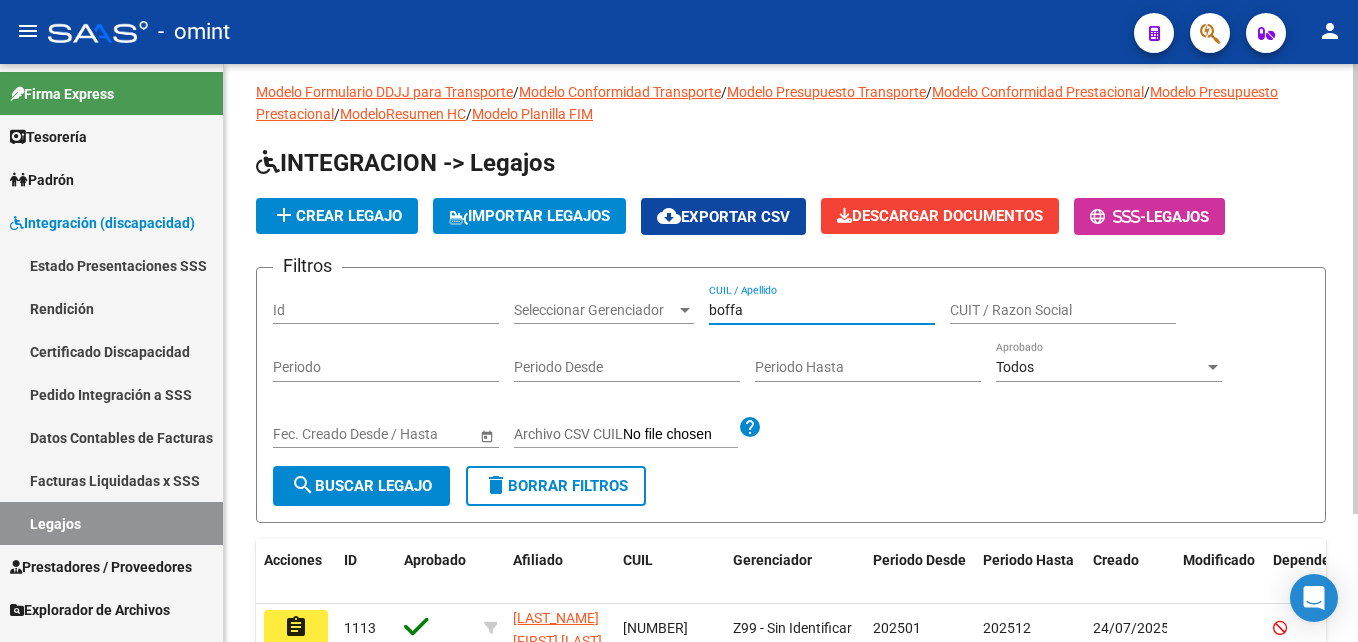 scroll, scrollTop: 165, scrollLeft: 0, axis: vertical 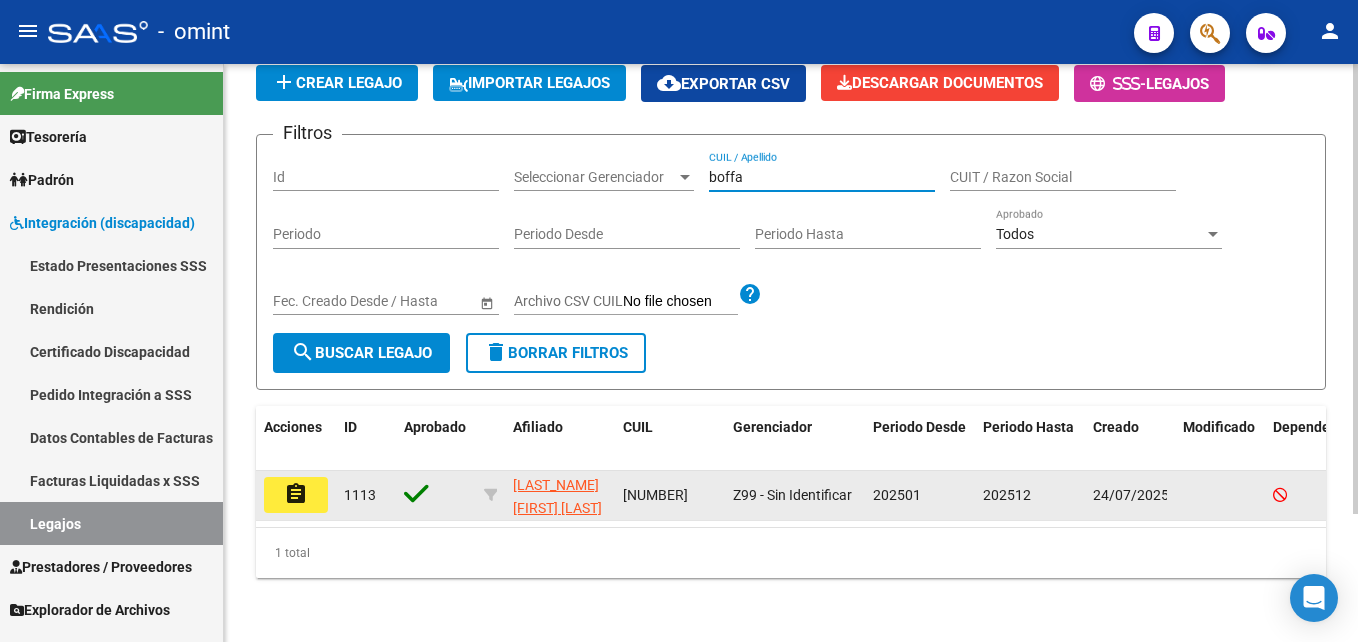 type on "boffa" 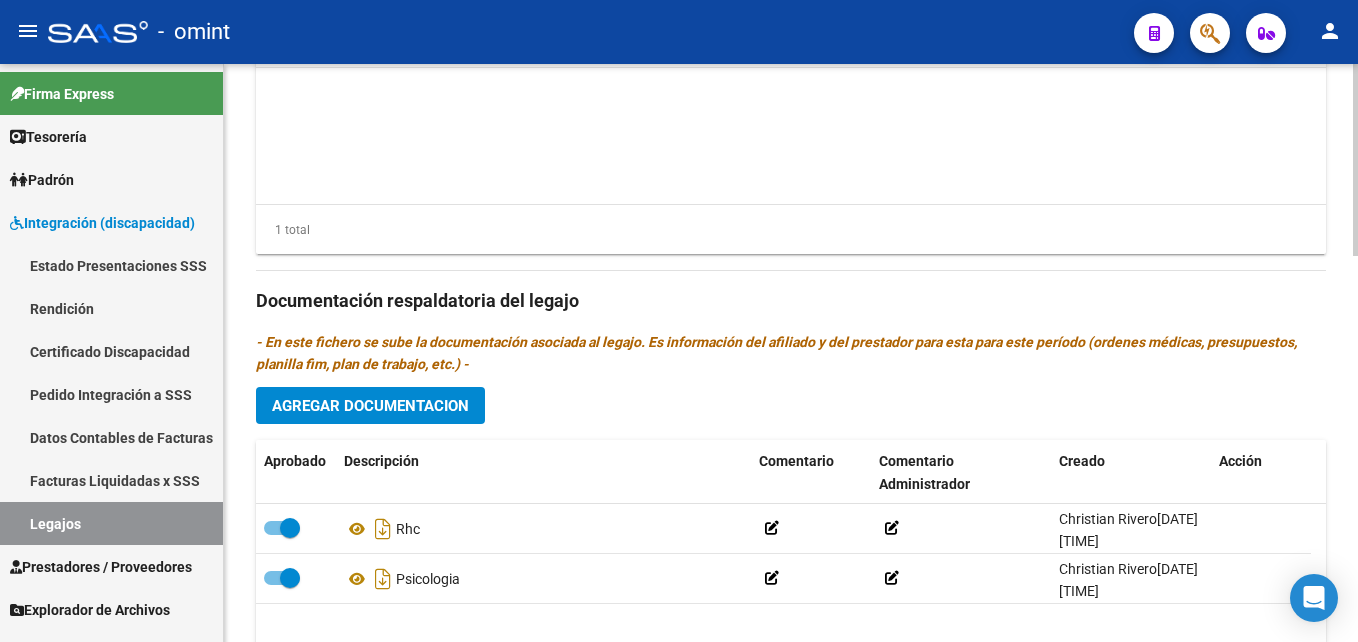 scroll, scrollTop: 1100, scrollLeft: 0, axis: vertical 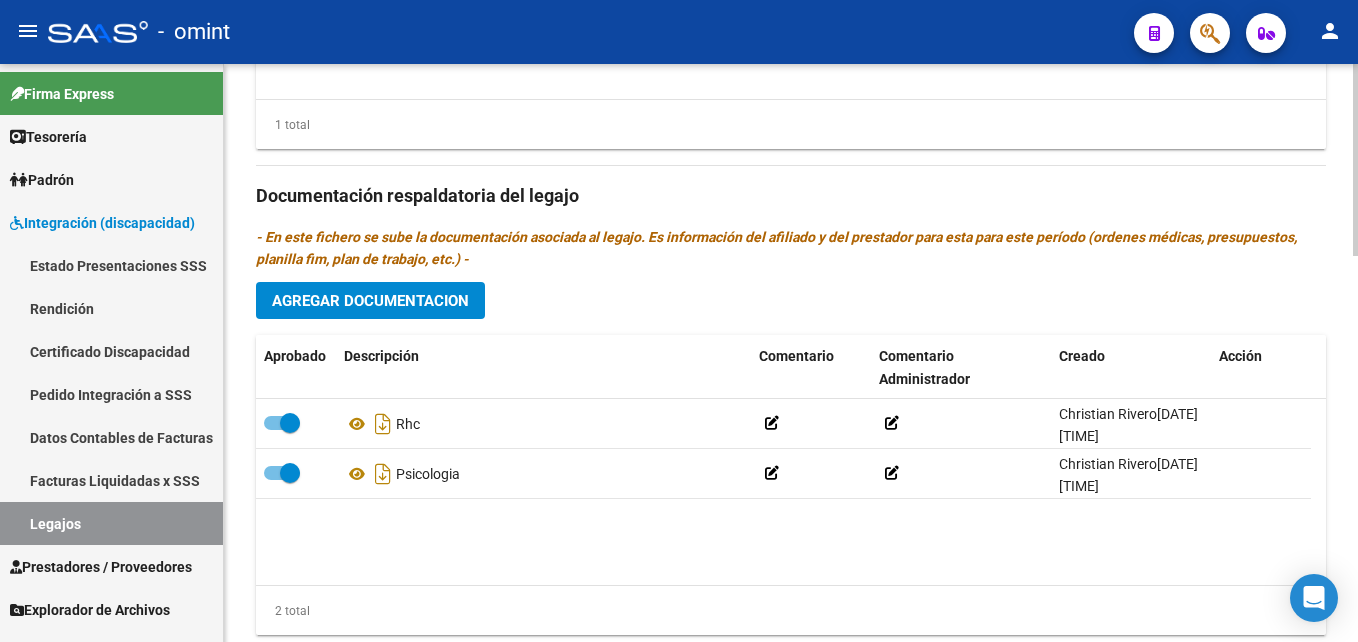 click on "Agregar Documentacion" 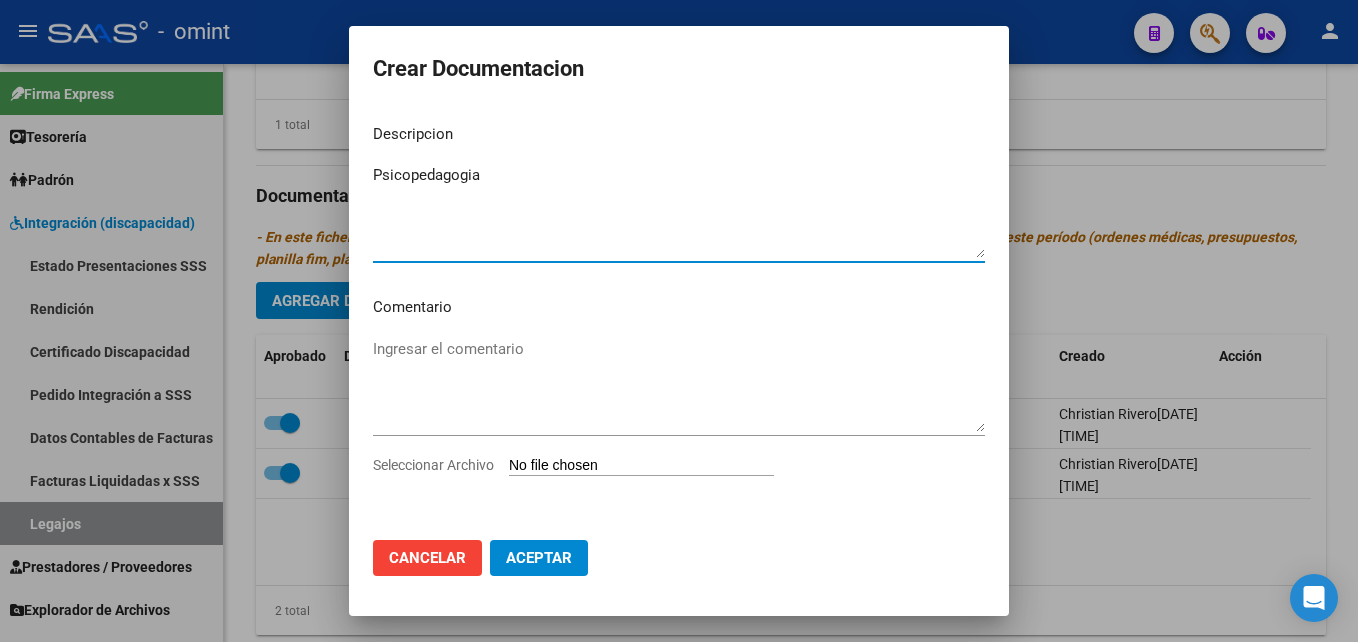 type on "Psicopedagogia" 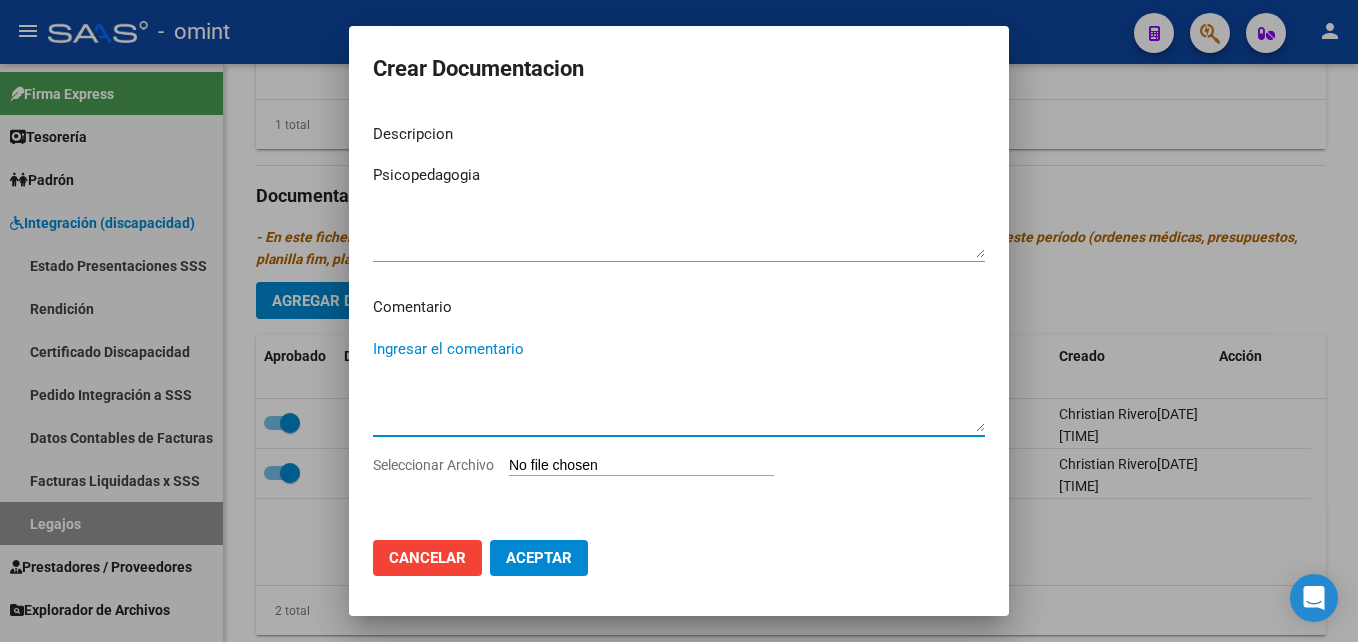 click on "Seleccionar Archivo" at bounding box center (641, 466) 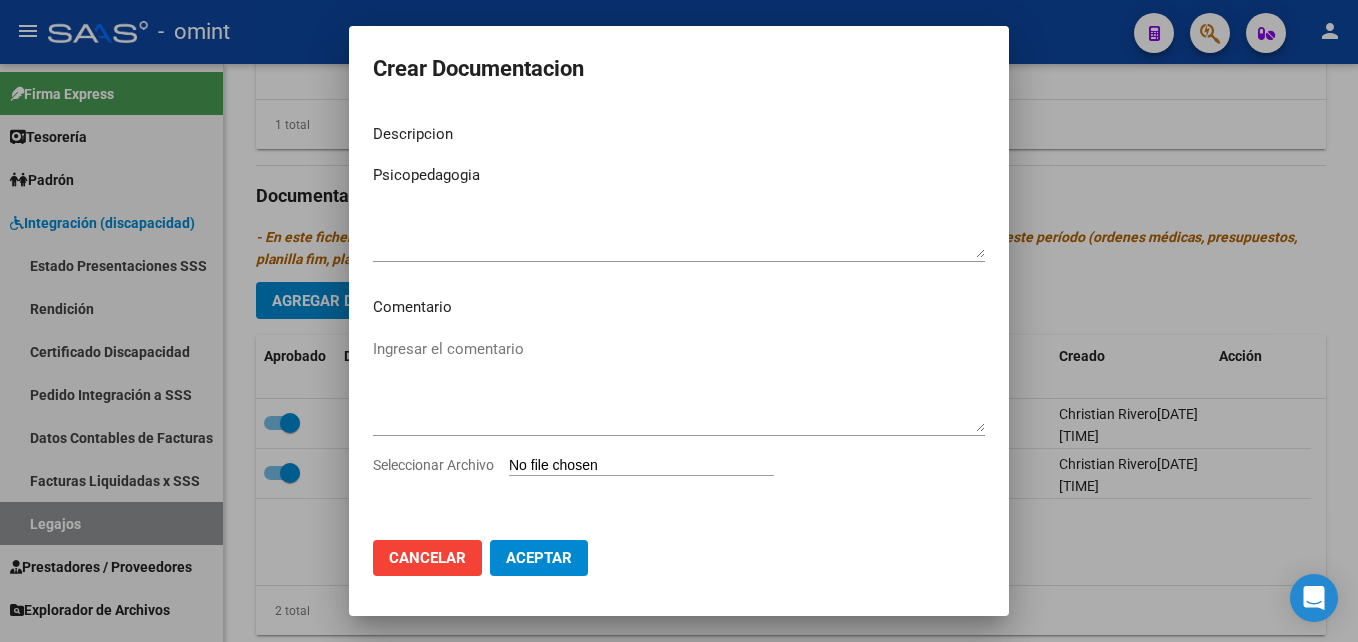 type on "C:\fakepath\Psicopedagogia.pdf" 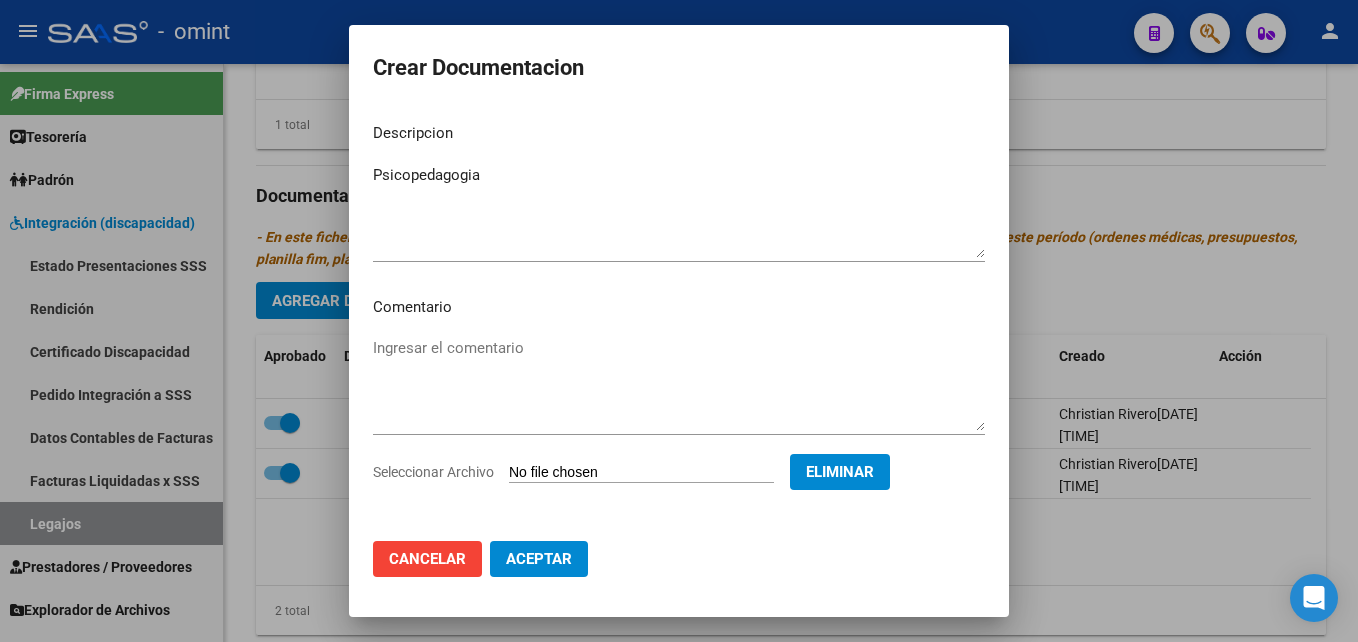 click on "Aceptar" 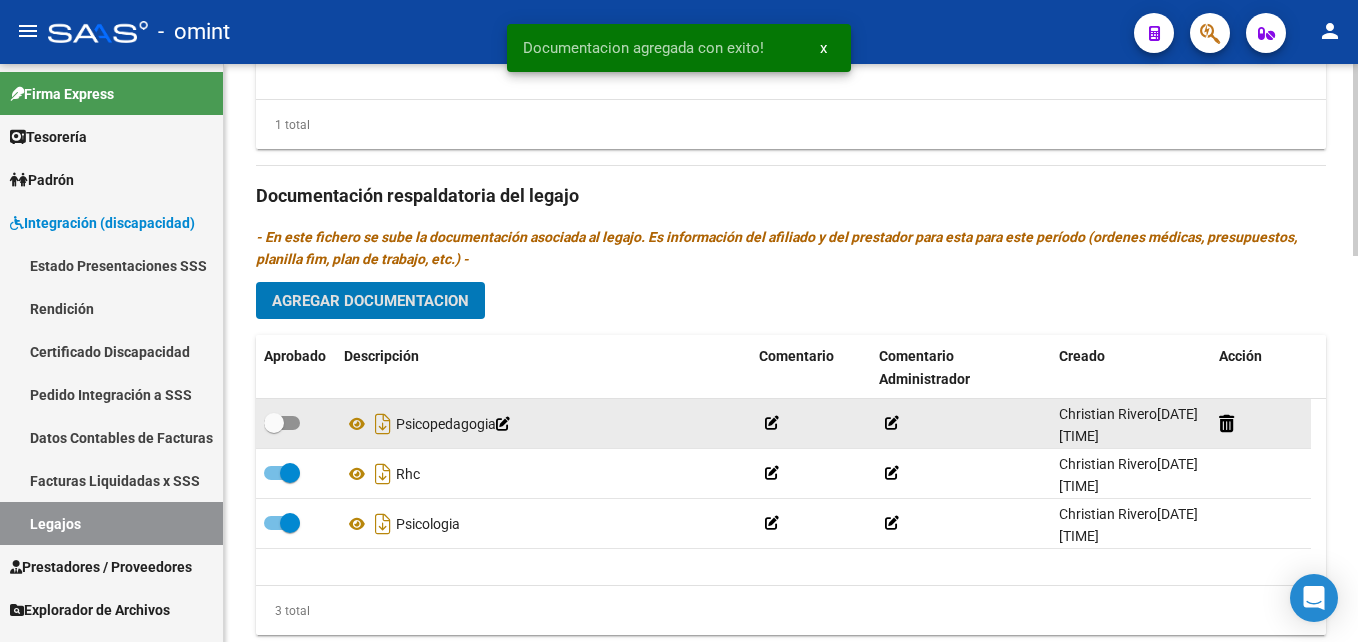 click at bounding box center (274, 423) 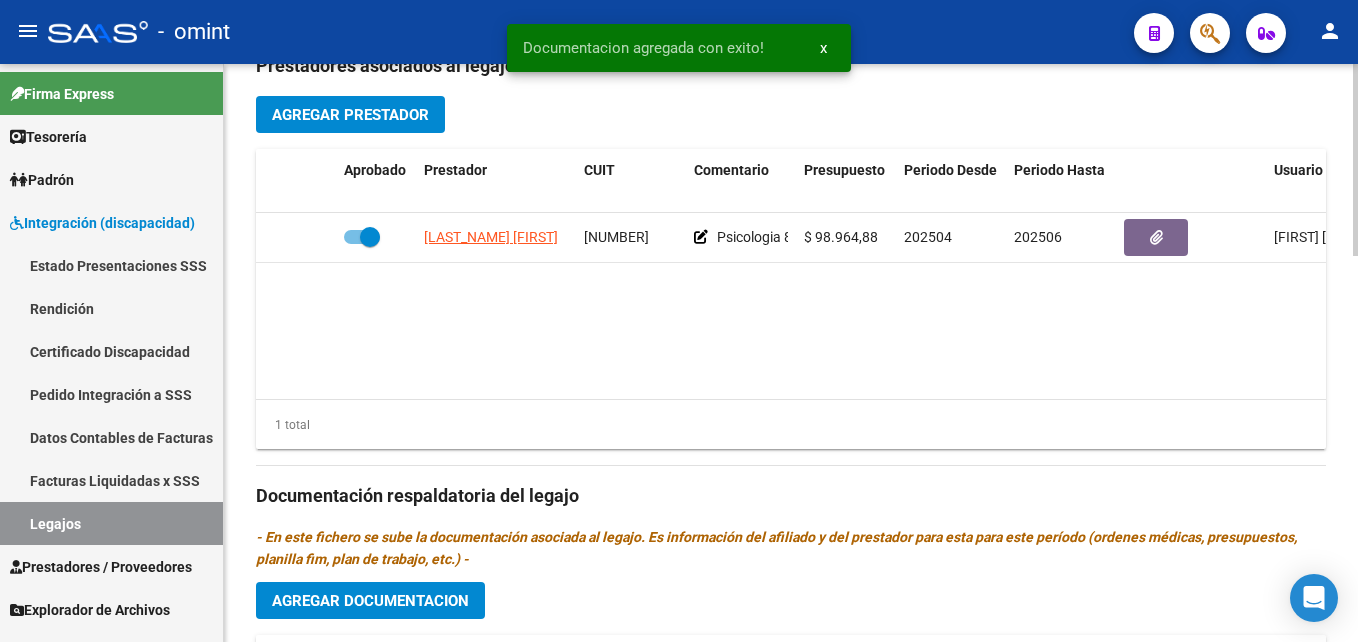 scroll, scrollTop: 700, scrollLeft: 0, axis: vertical 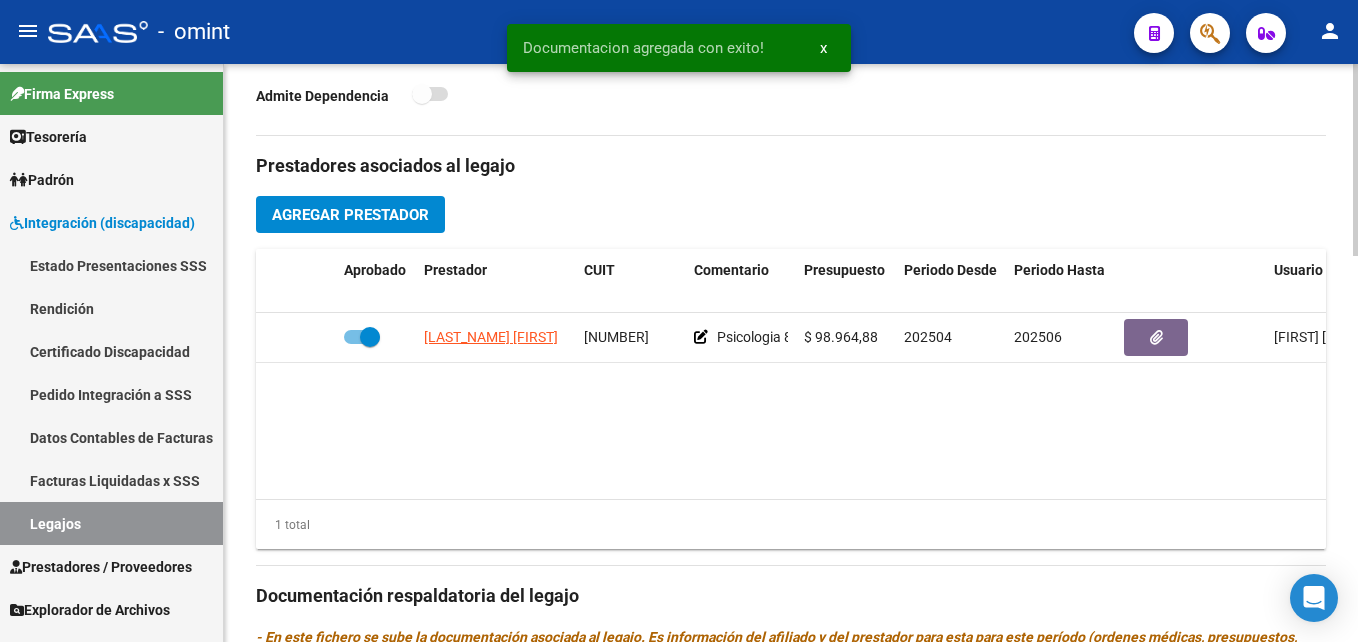 click on "Agregar Prestador" 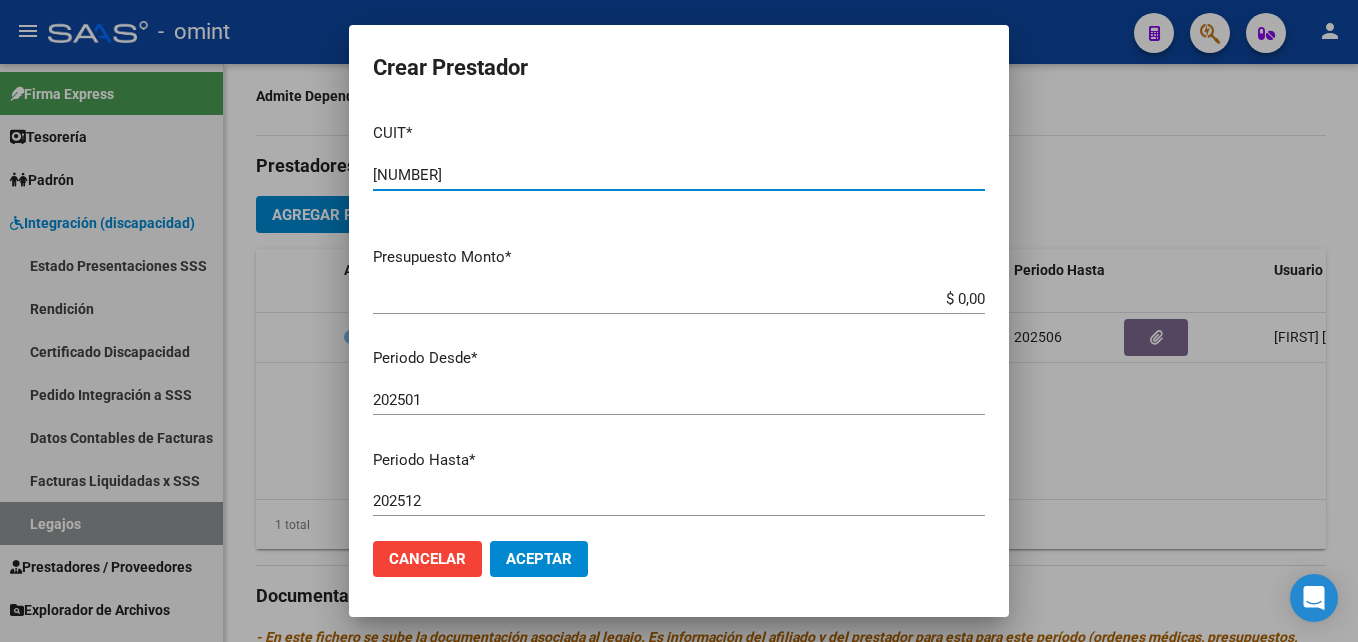 type on "[NUMBER]" 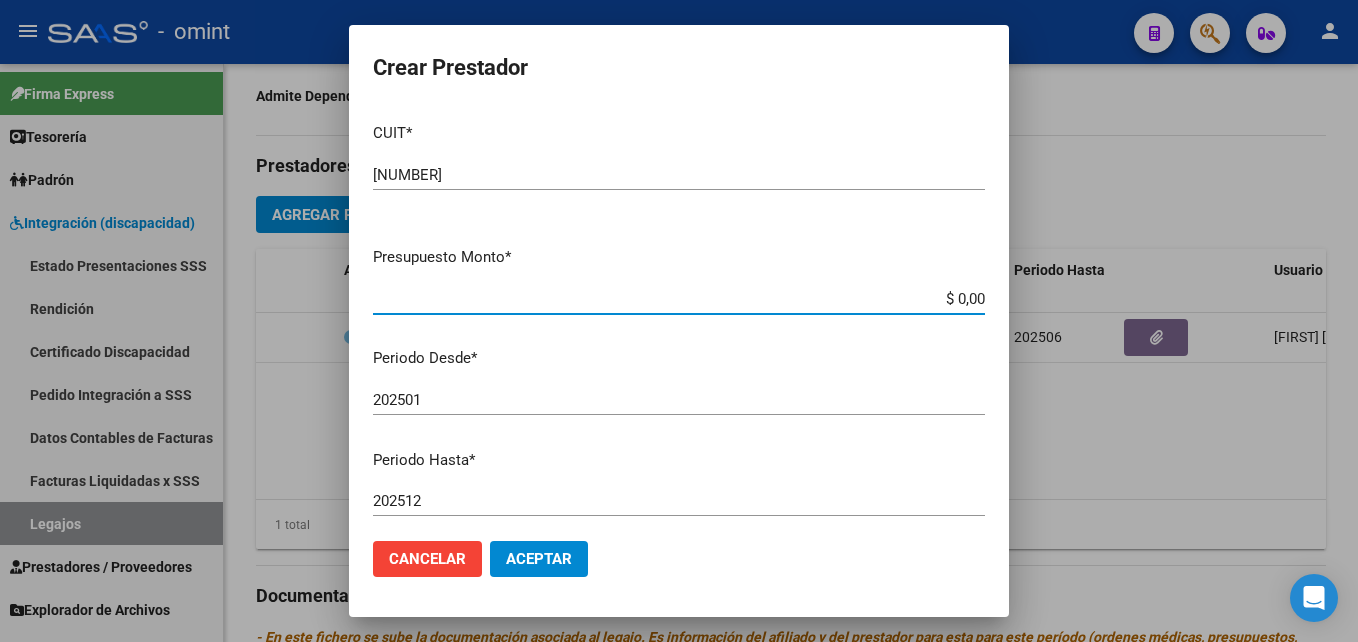 paste on "98.964,88" 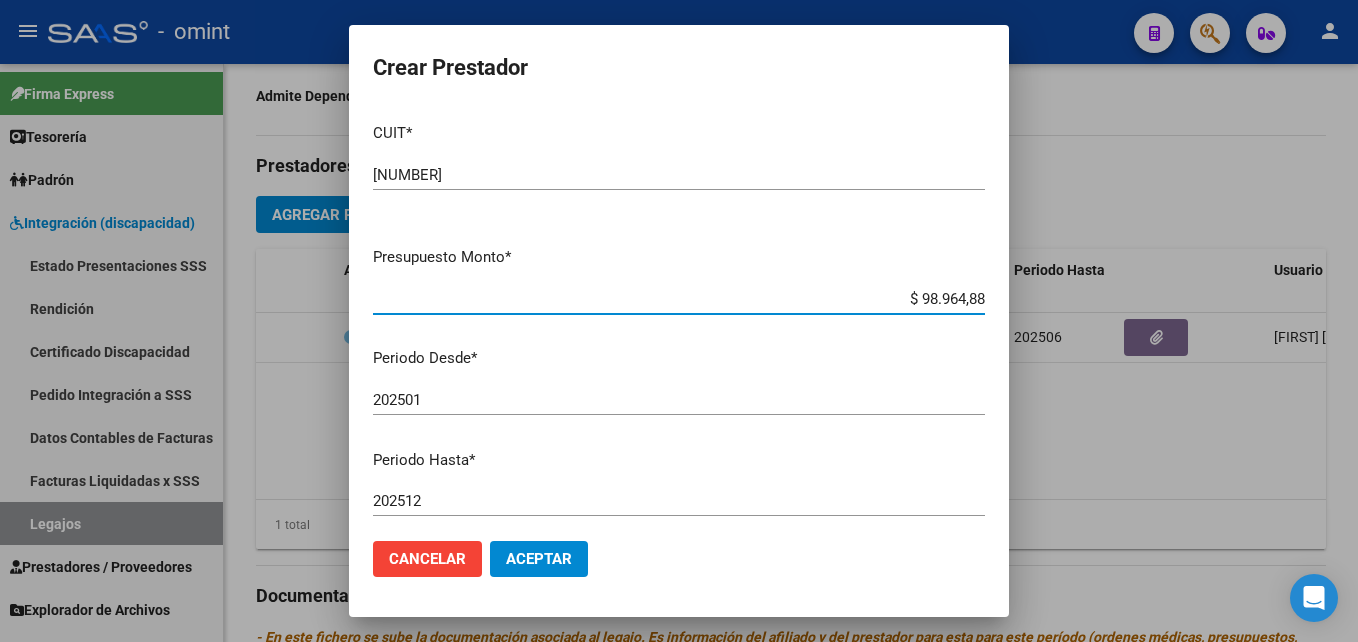 type on "$ 98.964,88" 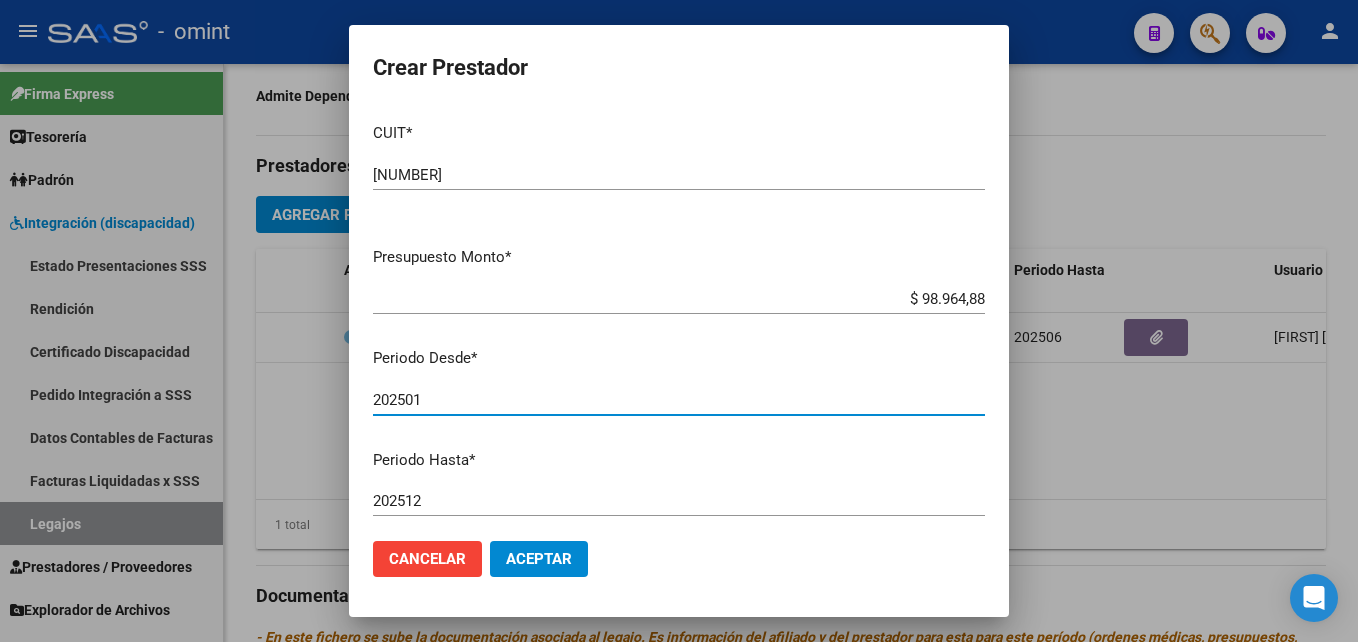 drag, startPoint x: 586, startPoint y: 398, endPoint x: 567, endPoint y: 384, distance: 23.600847 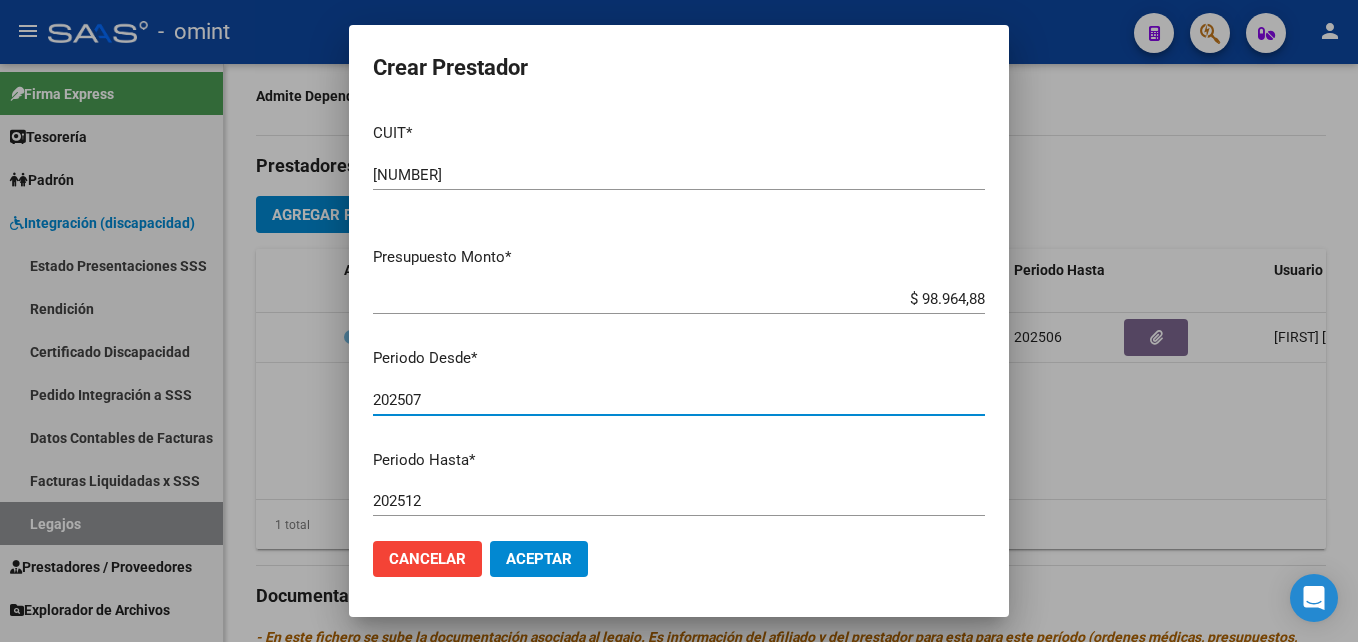 type on "202507" 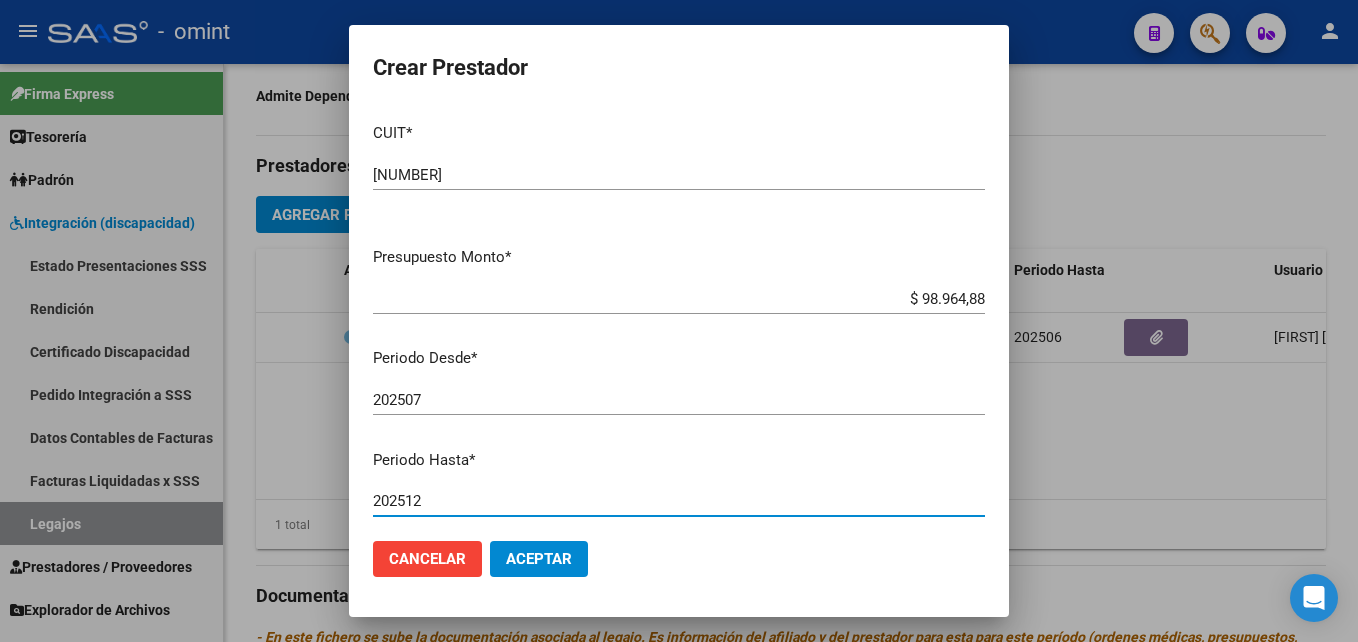 click on "Aceptar" 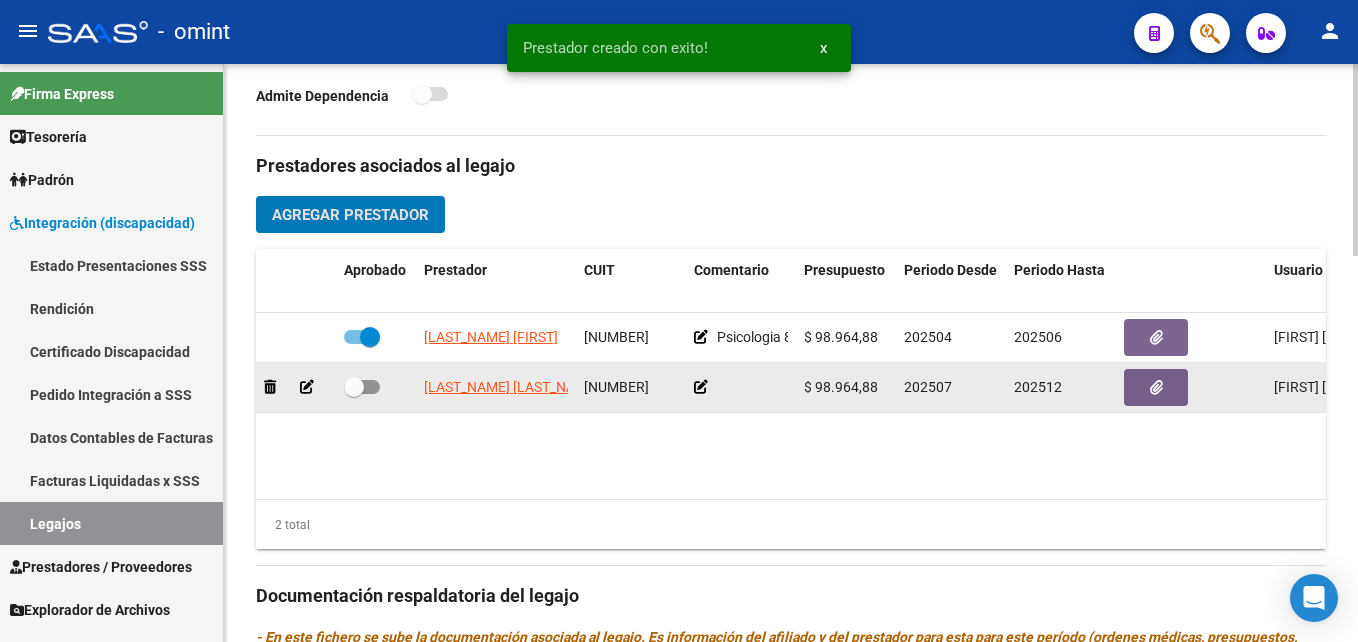 click 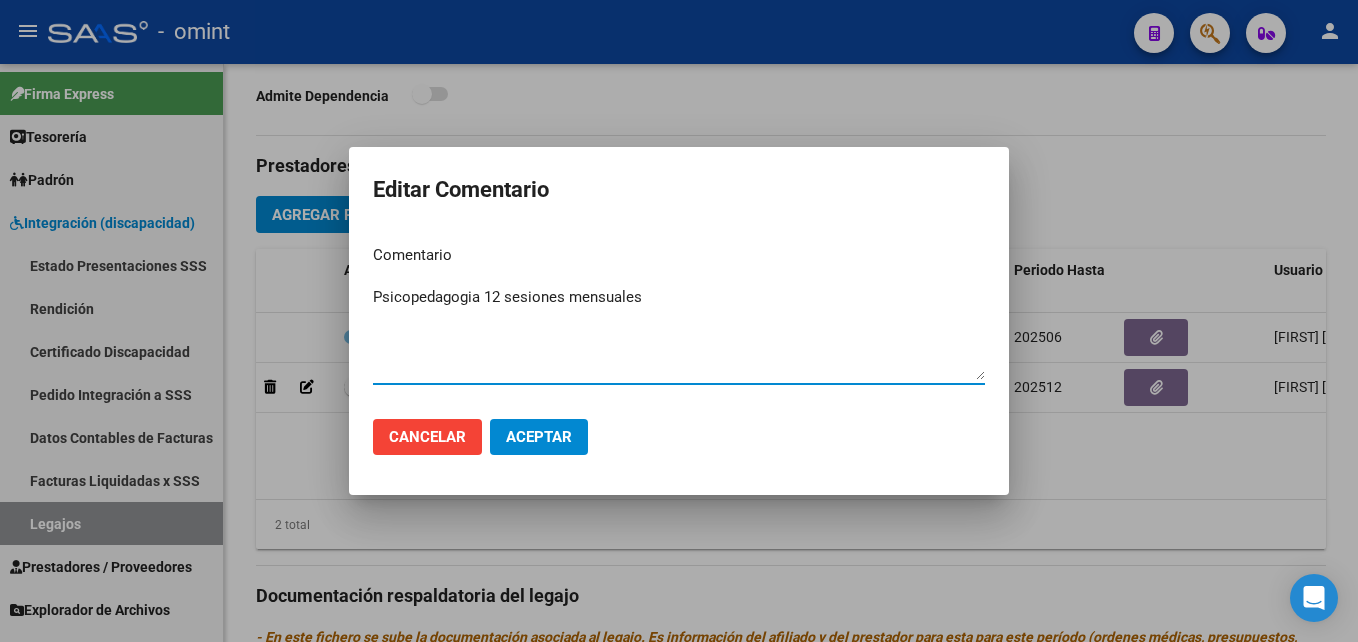 type on "Psicopedagogia 12 sesiones mensuales" 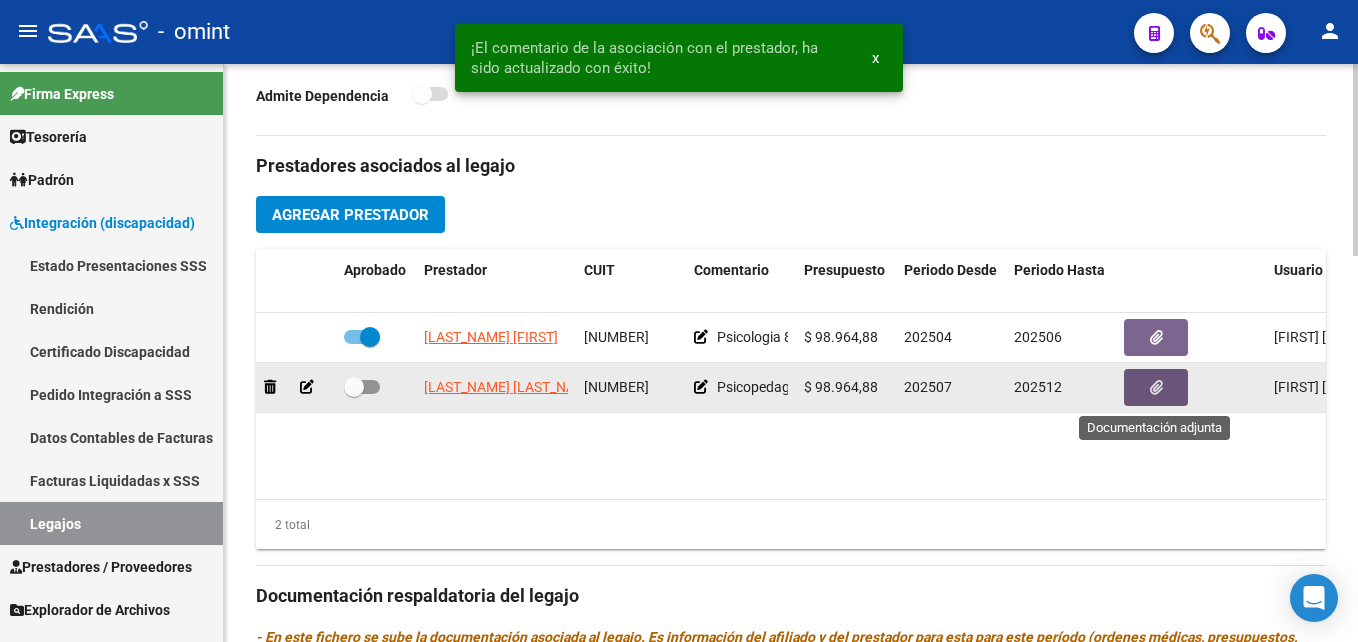 click 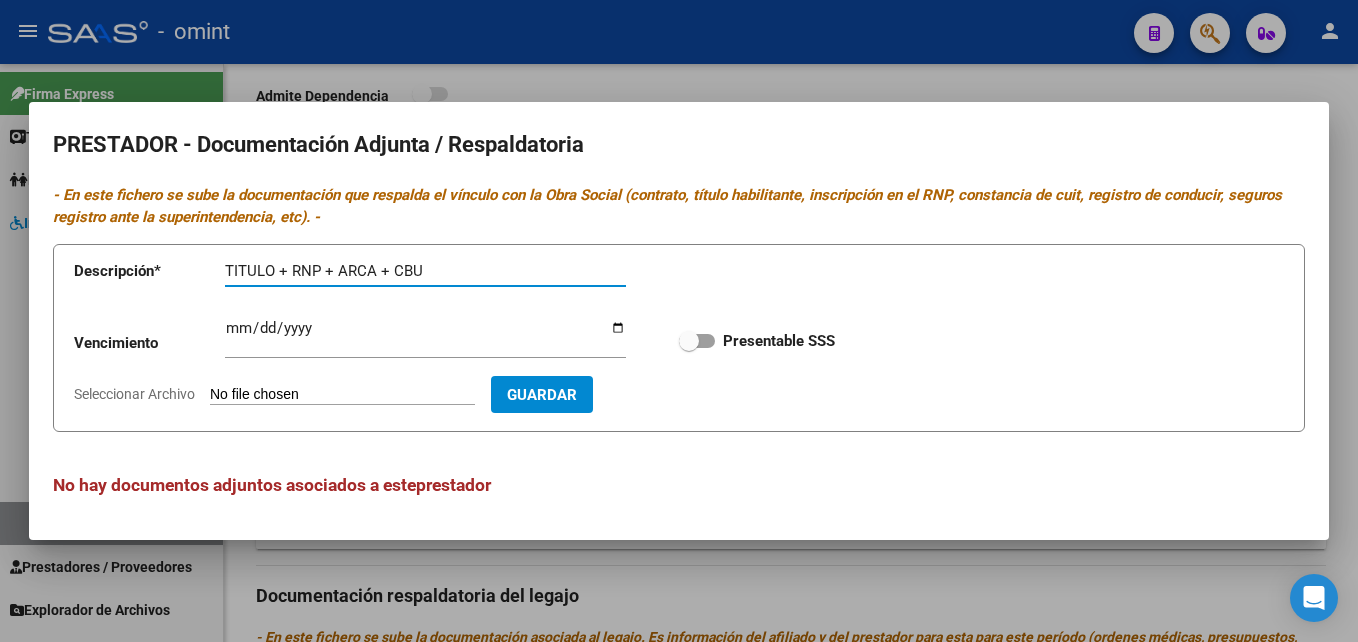 type on "TITULO + RNP + ARCA + CBU" 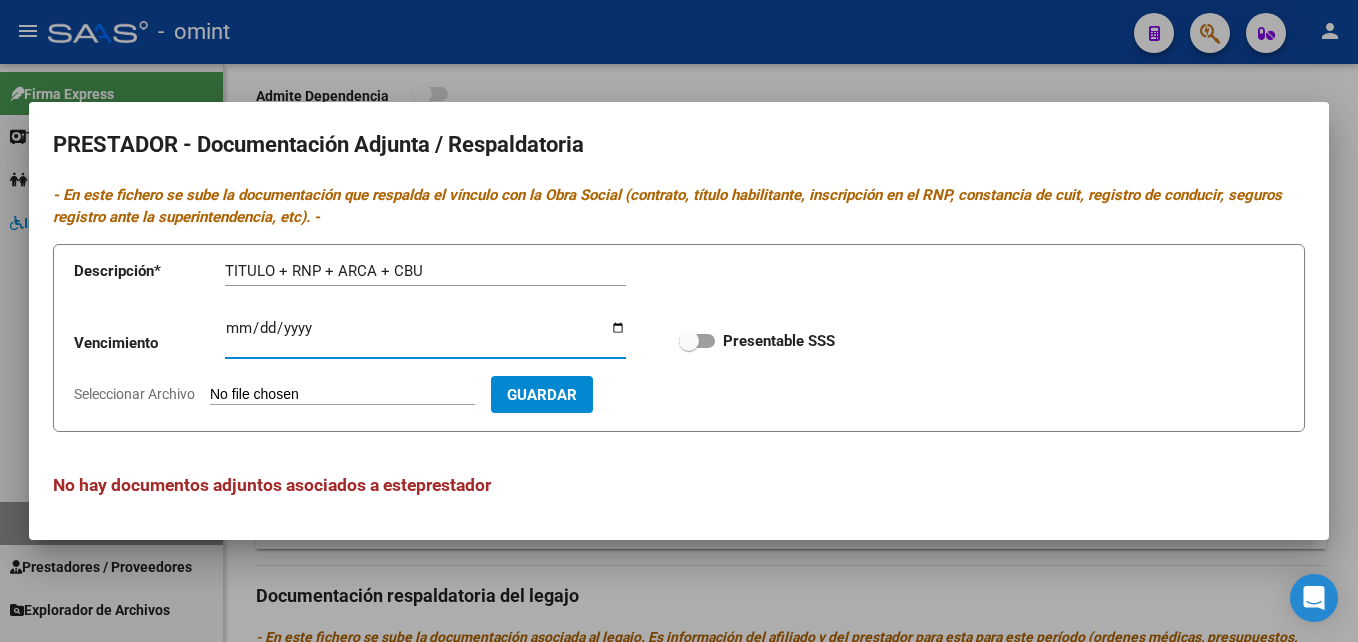 type on "[DATE]" 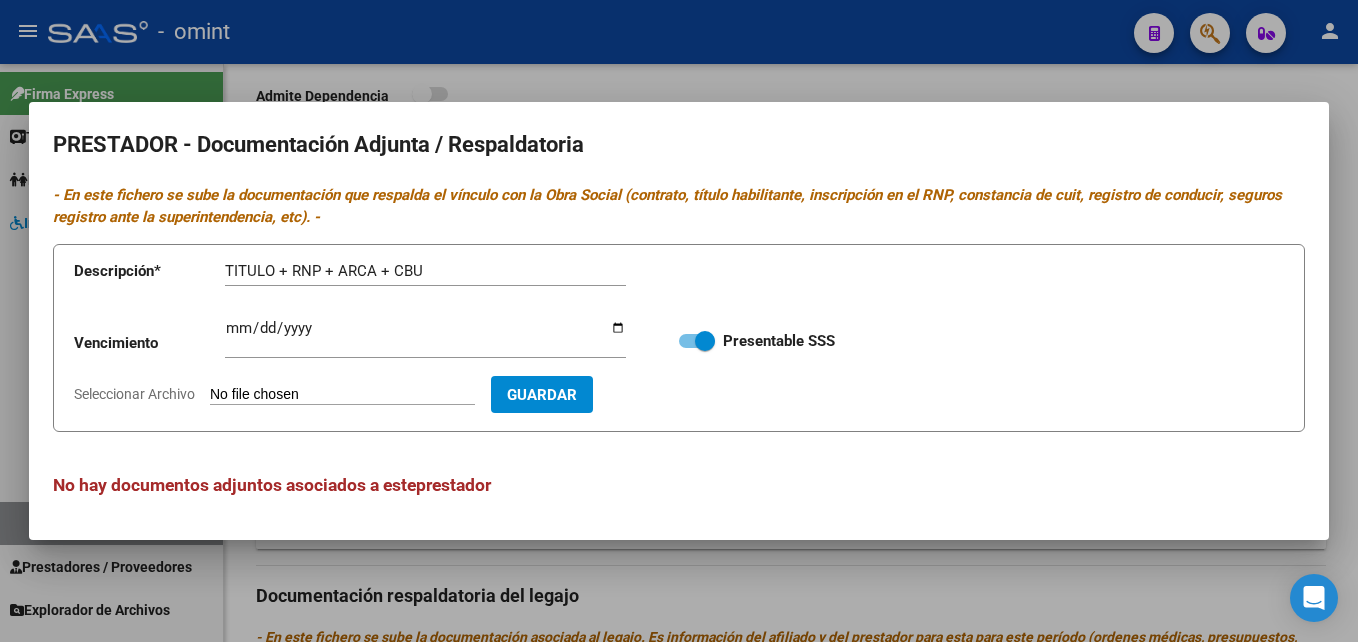 click on "Seleccionar Archivo" at bounding box center (342, 395) 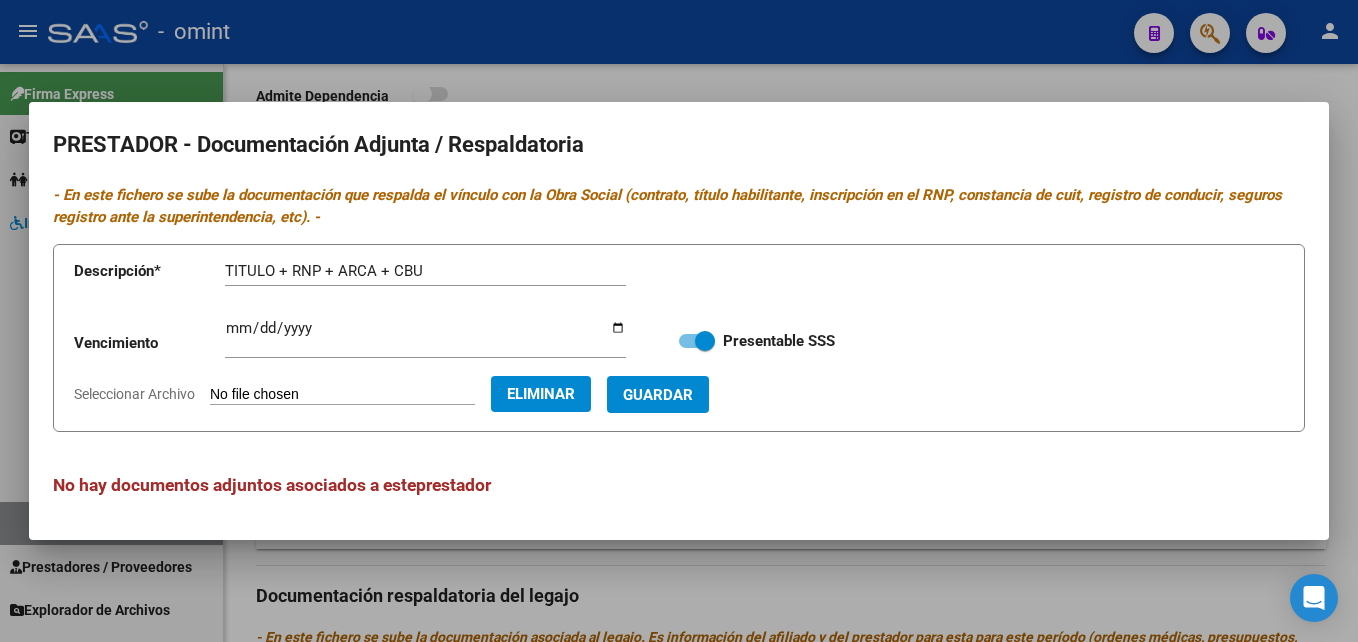 click on "Guardar" at bounding box center (658, 394) 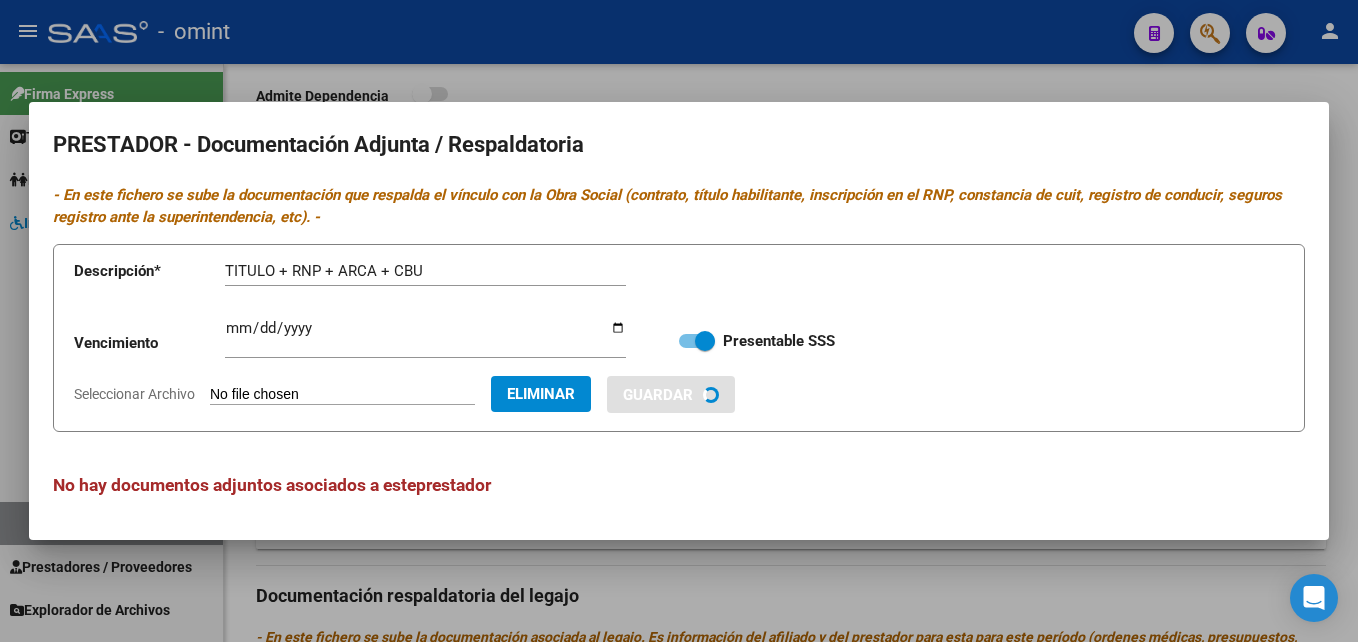 type 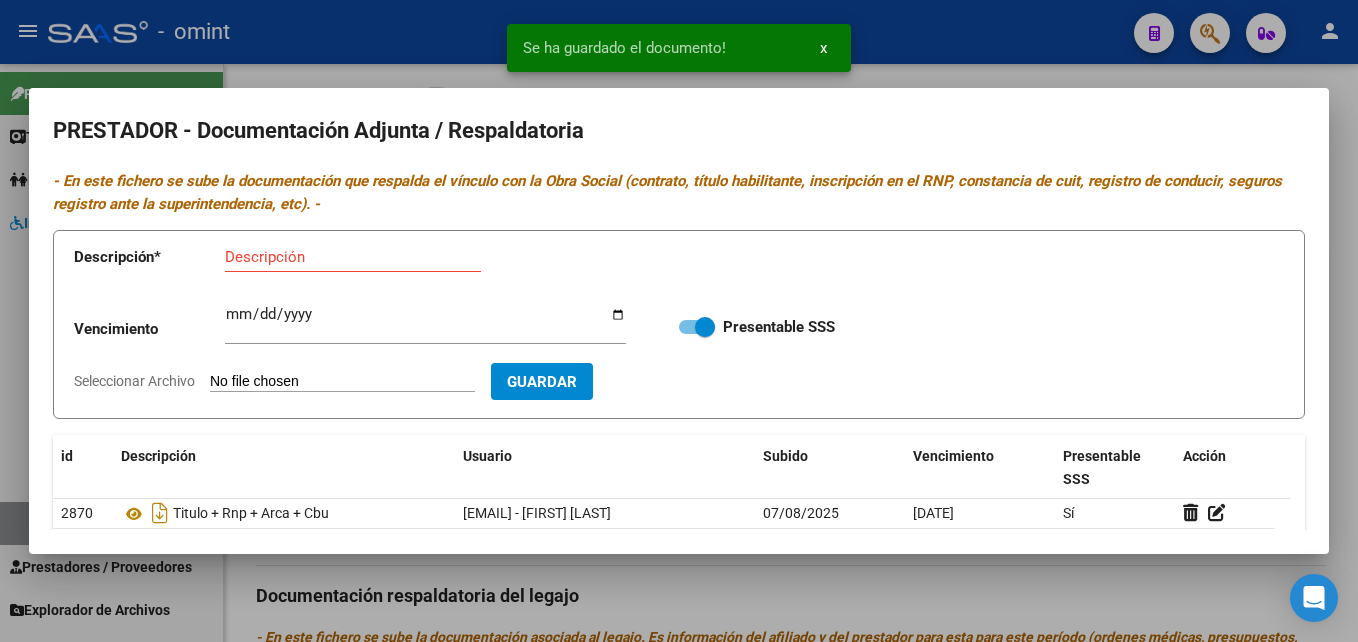 click at bounding box center [679, 321] 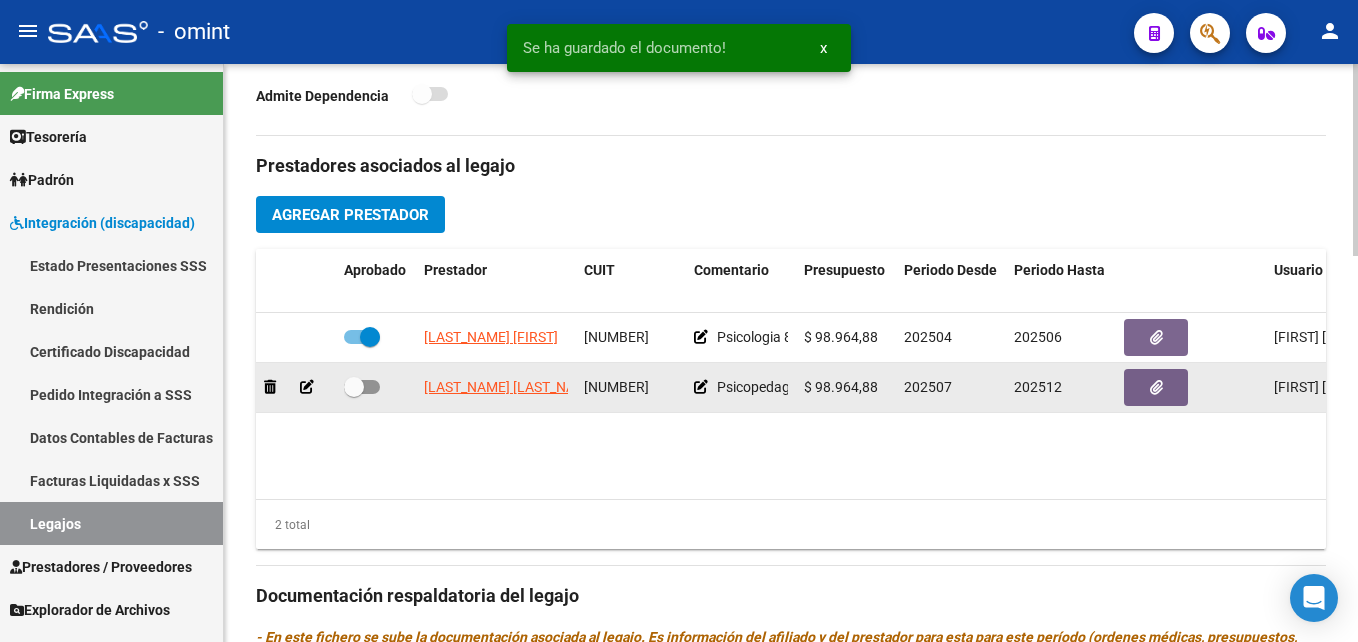 click at bounding box center (354, 387) 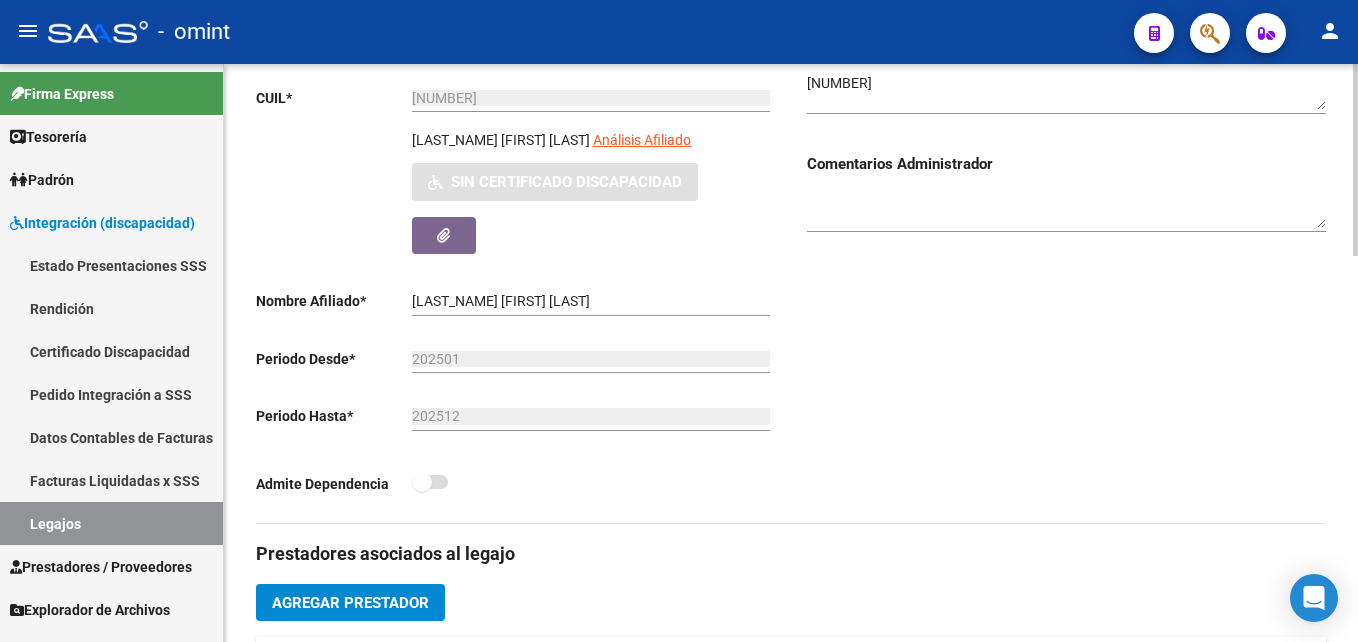 scroll, scrollTop: 300, scrollLeft: 0, axis: vertical 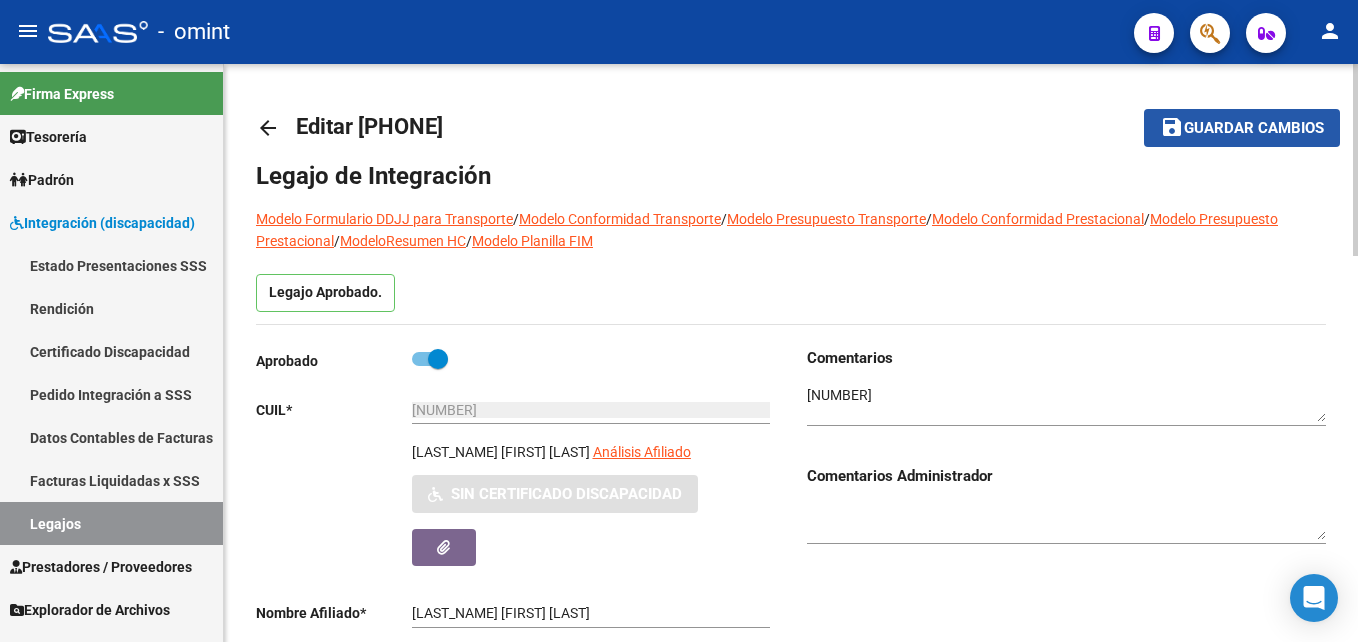 click on "Guardar cambios" 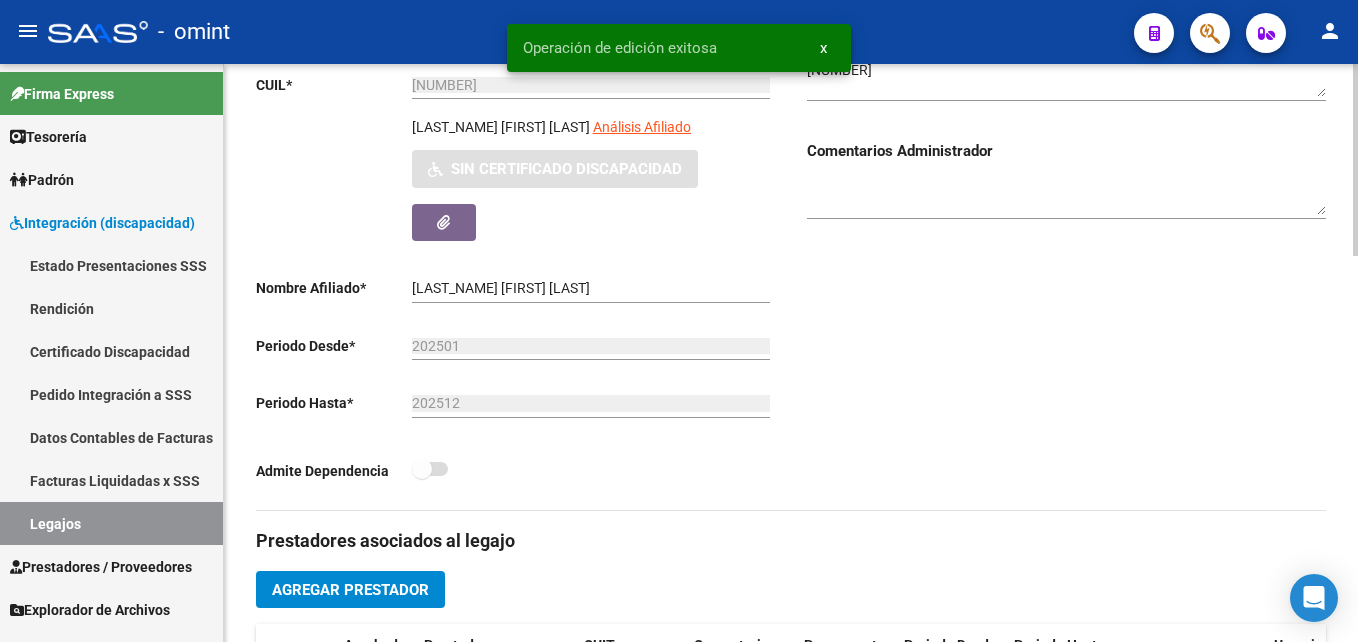 scroll, scrollTop: 400, scrollLeft: 0, axis: vertical 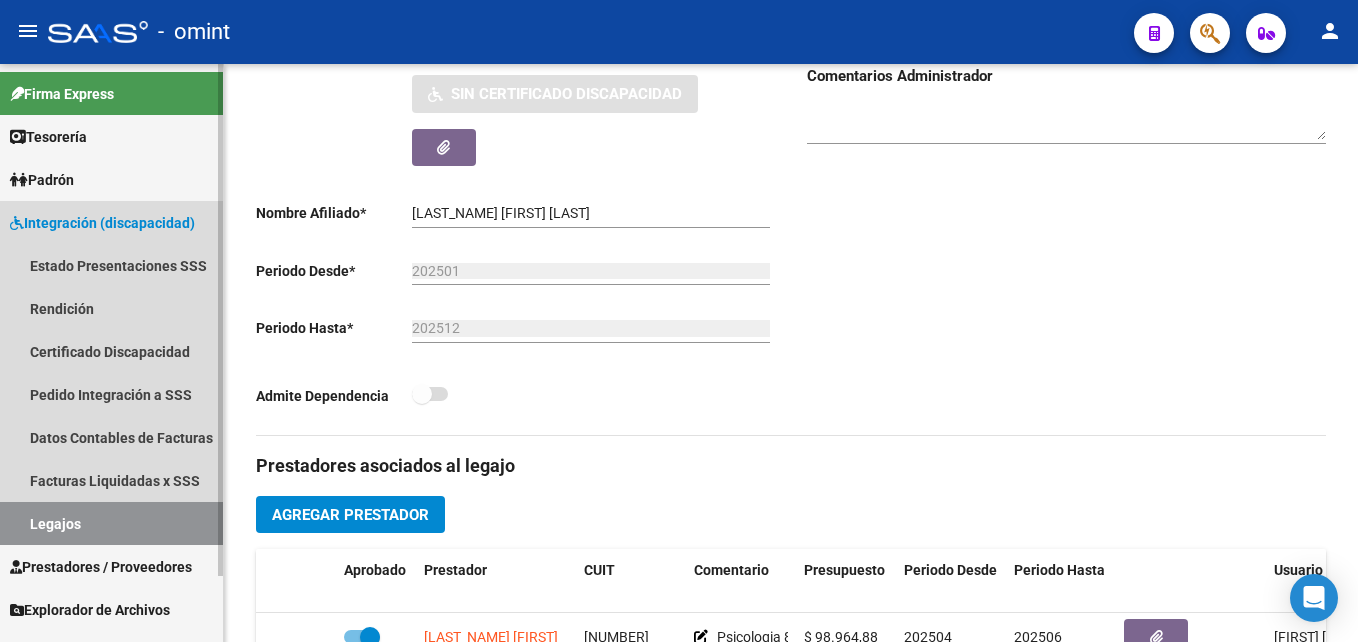 click on "Legajos" at bounding box center [111, 523] 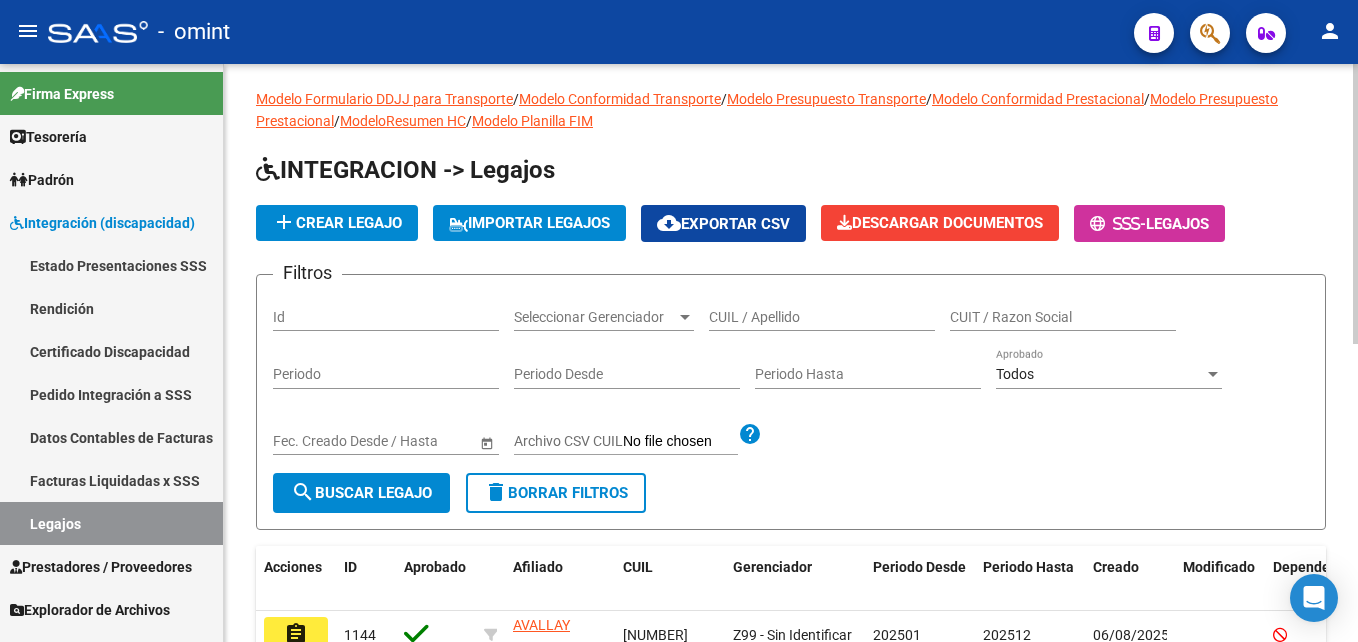 scroll, scrollTop: 0, scrollLeft: 0, axis: both 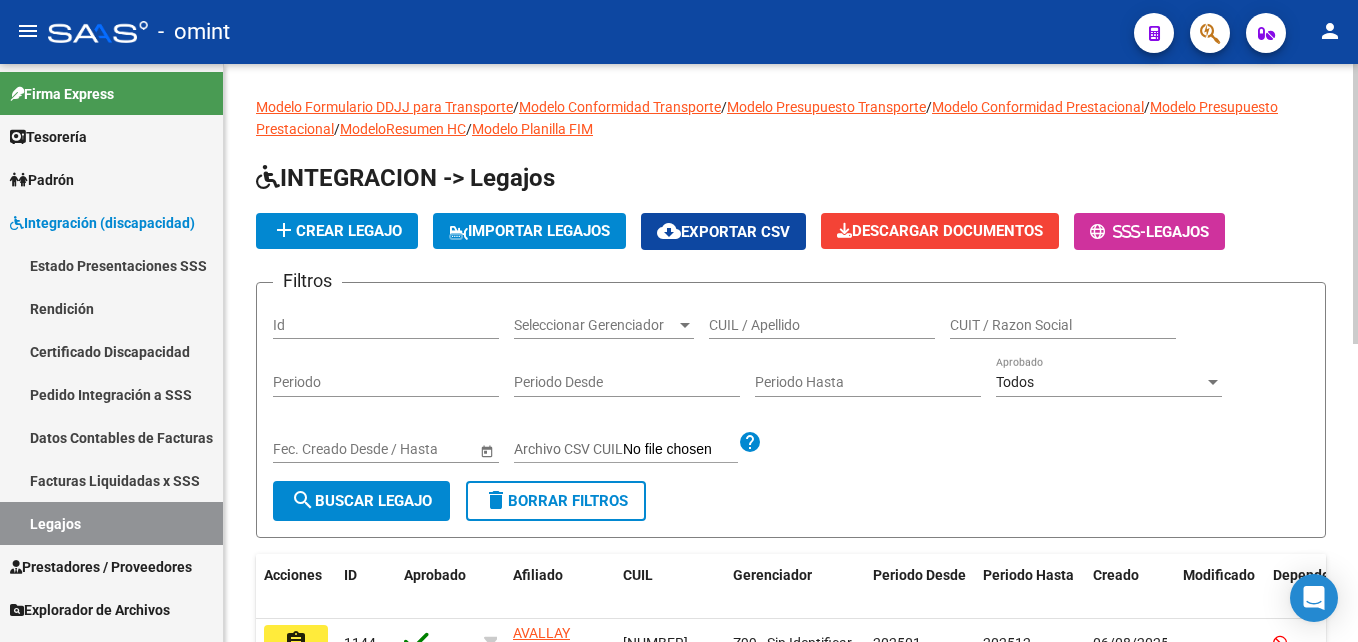 click on "CUIL / Apellido" at bounding box center (822, 325) 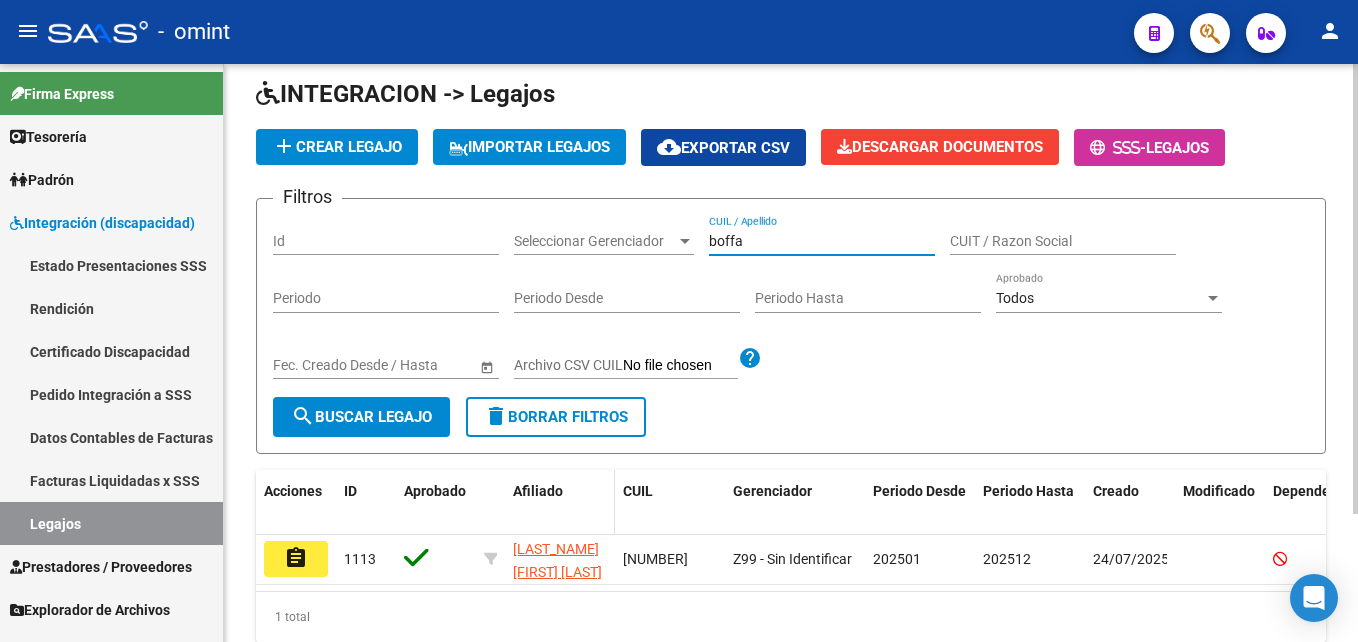 scroll, scrollTop: 165, scrollLeft: 0, axis: vertical 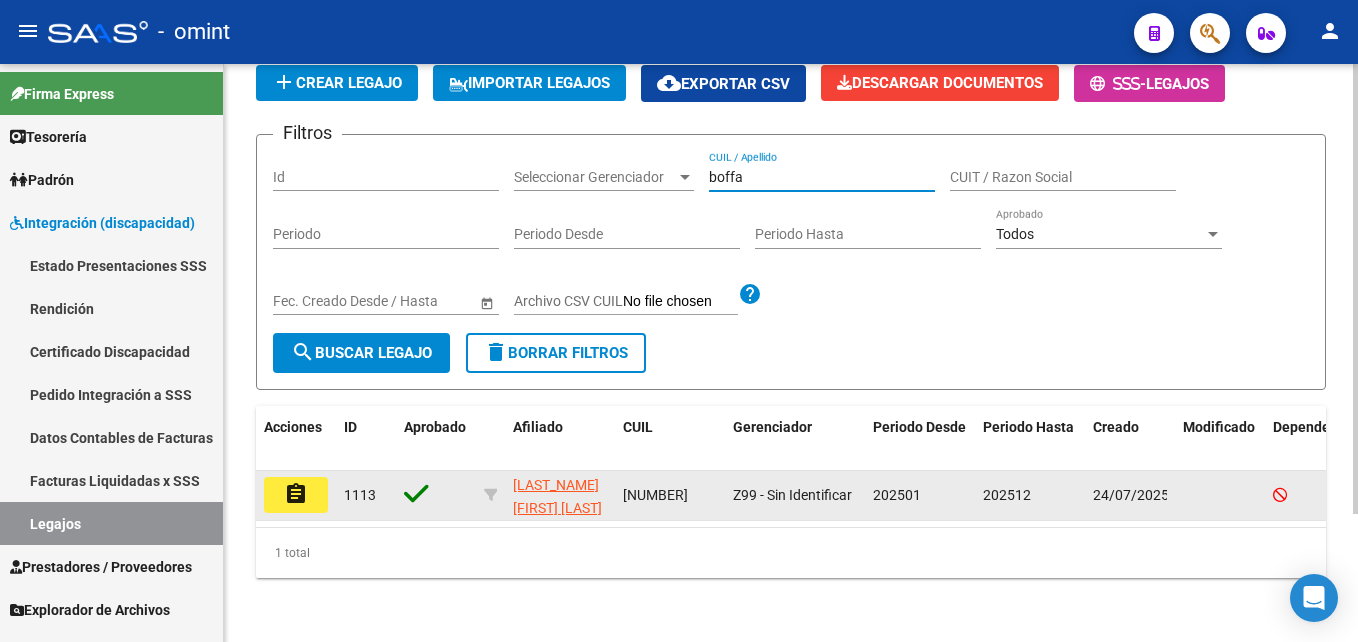 type on "boffa" 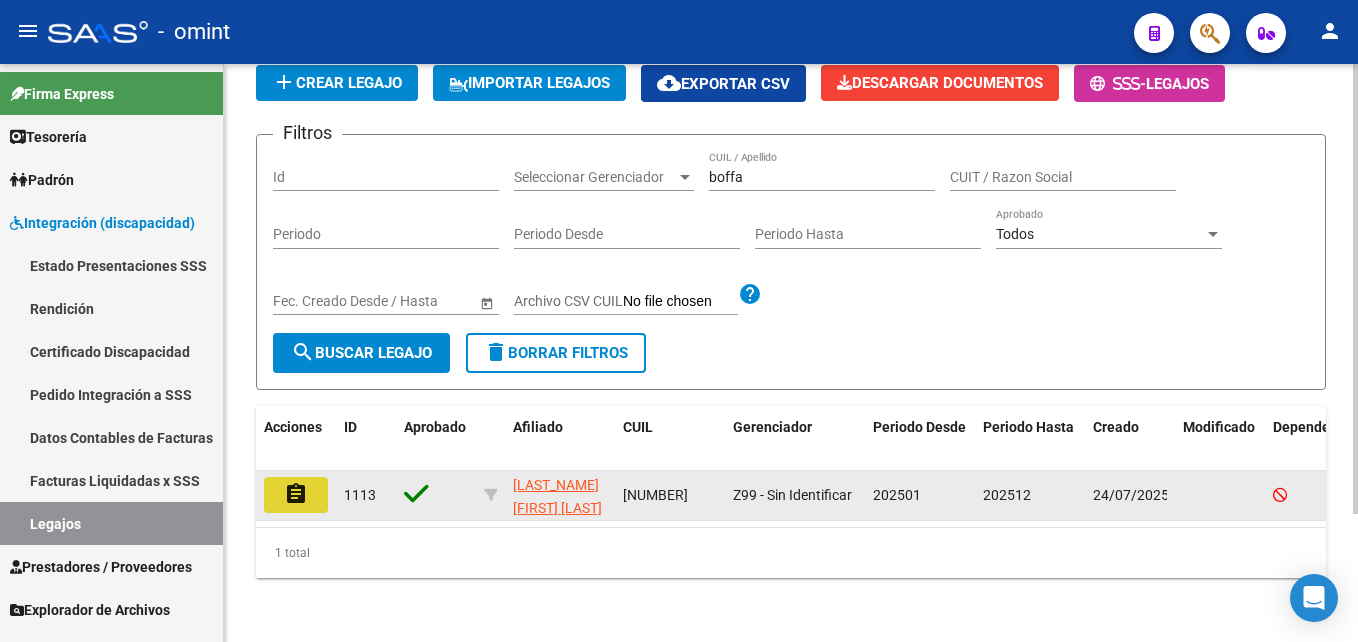 click on "assignment" 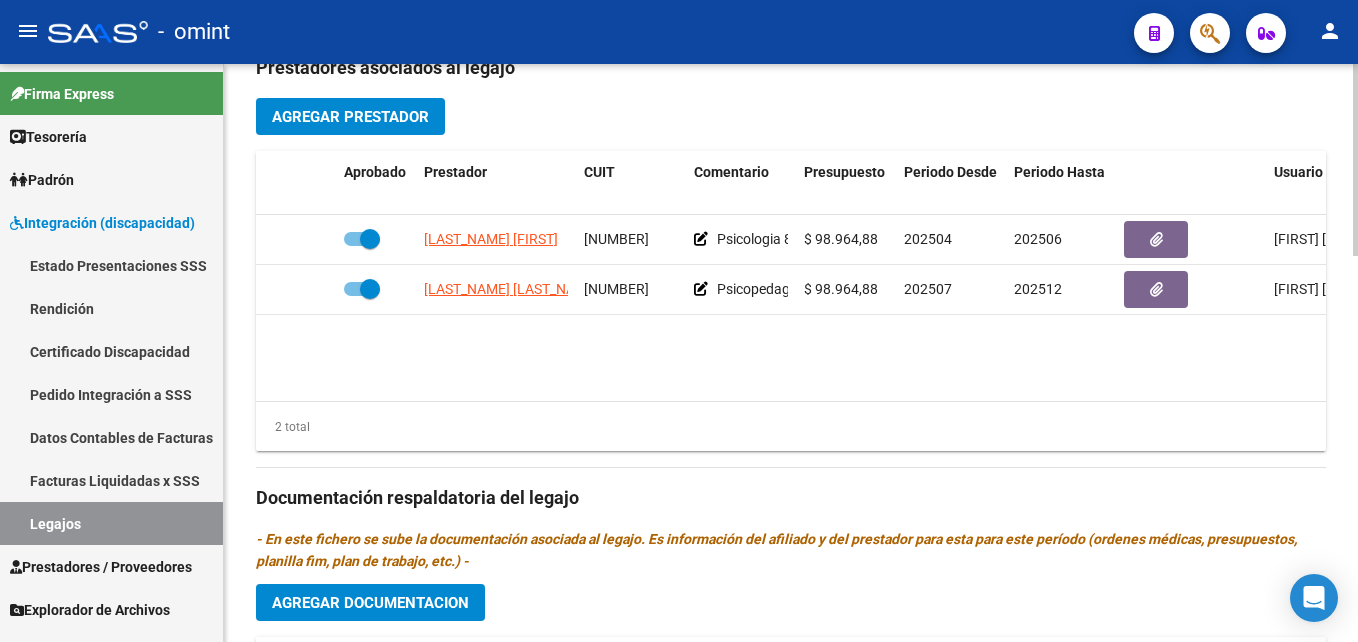 scroll, scrollTop: 800, scrollLeft: 0, axis: vertical 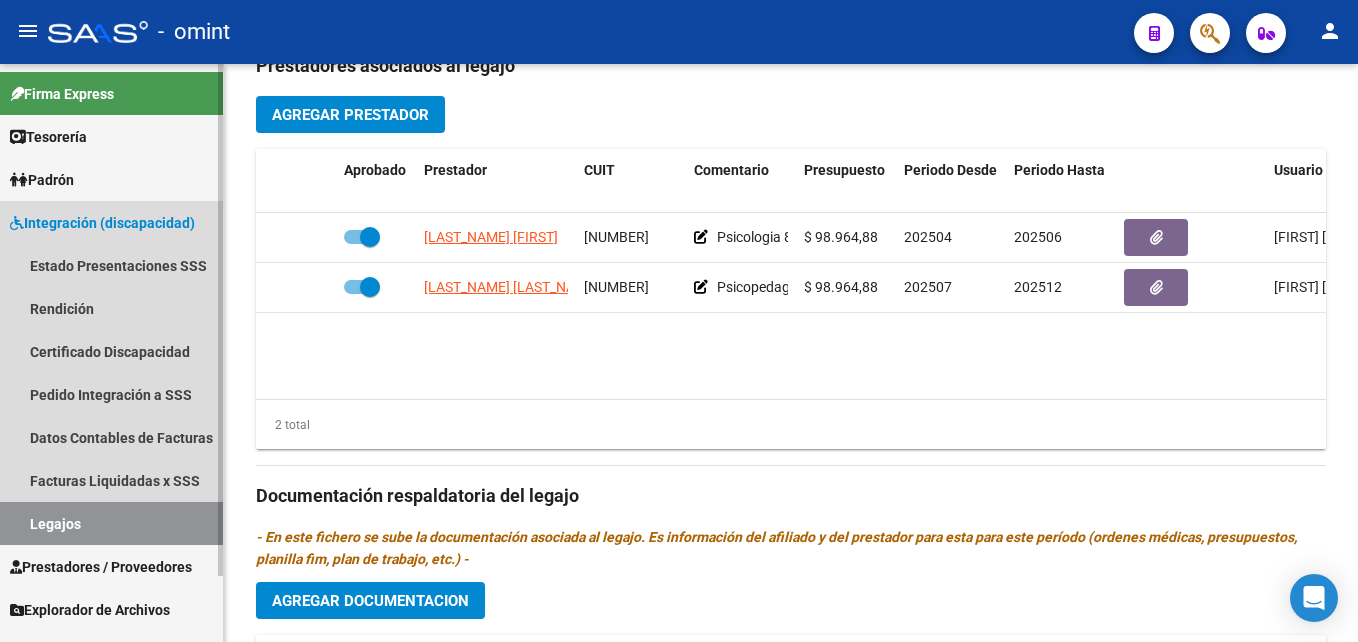 click on "Legajos" at bounding box center [111, 523] 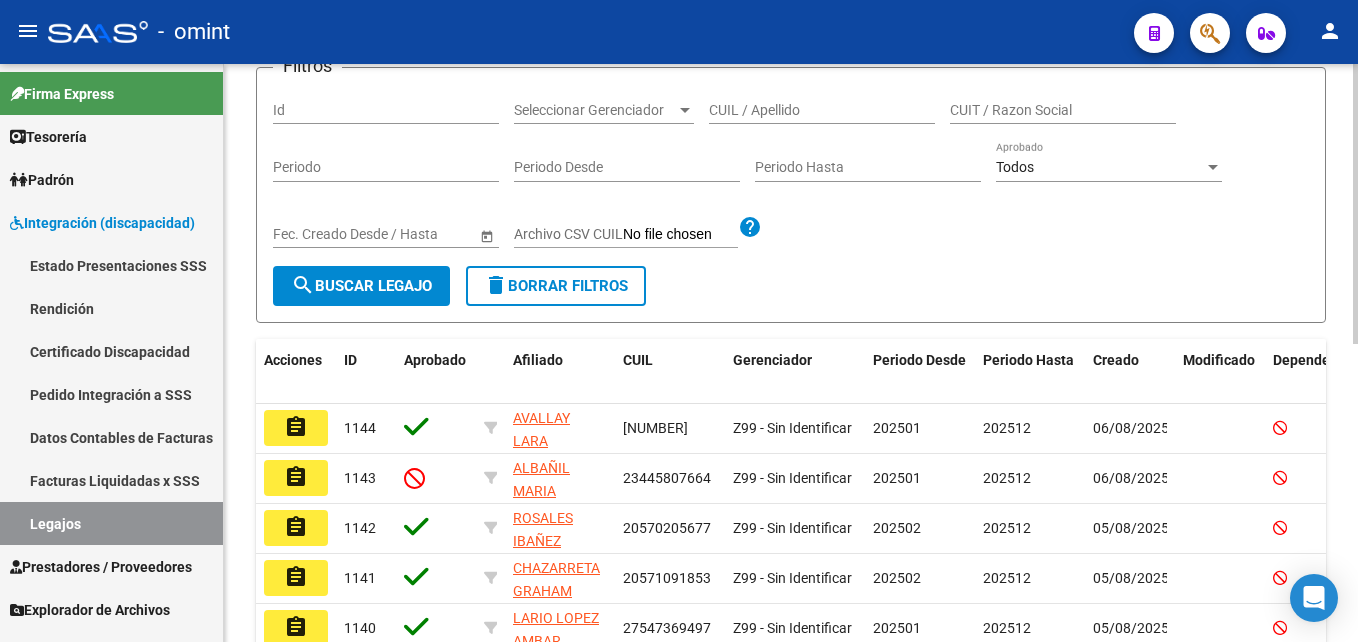 scroll, scrollTop: 0, scrollLeft: 0, axis: both 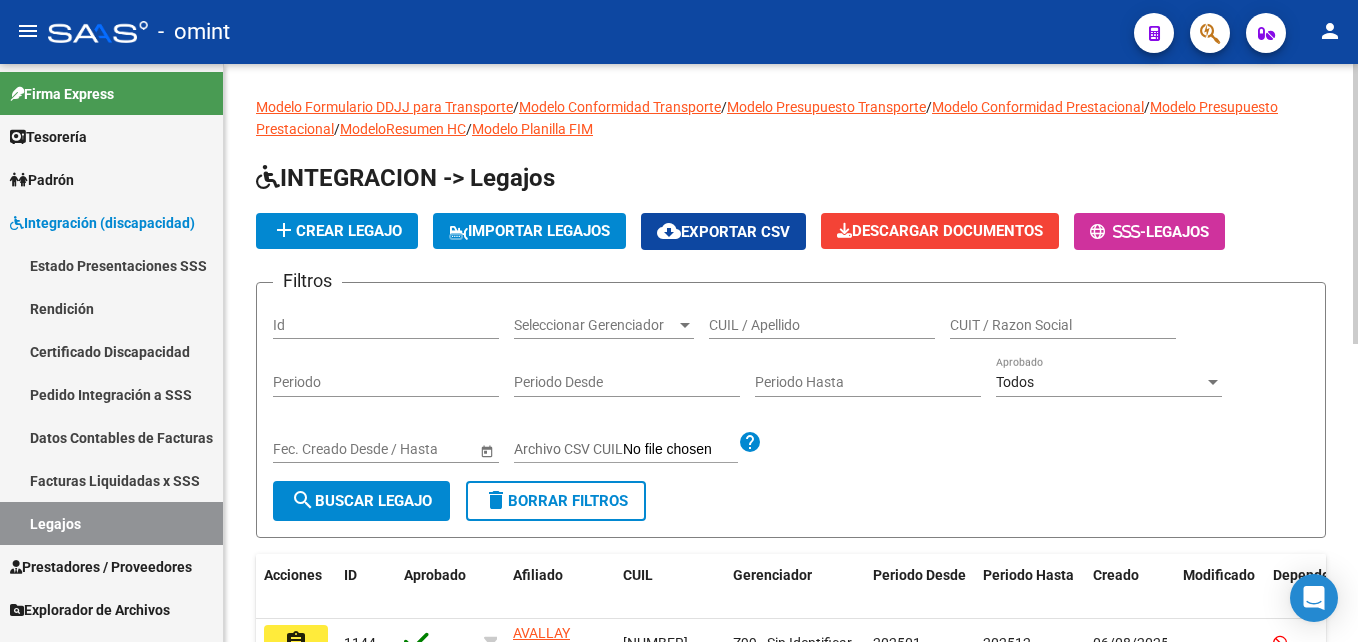 click on "CUIL / Apellido" at bounding box center [822, 325] 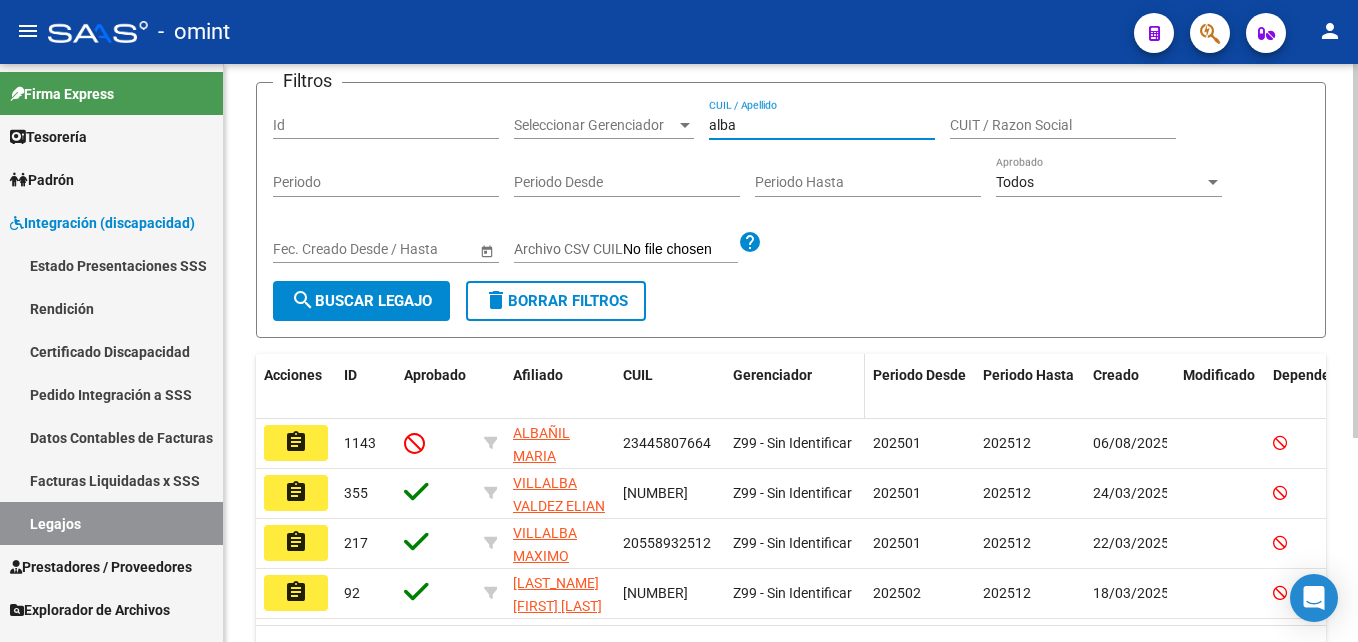 scroll, scrollTop: 0, scrollLeft: 0, axis: both 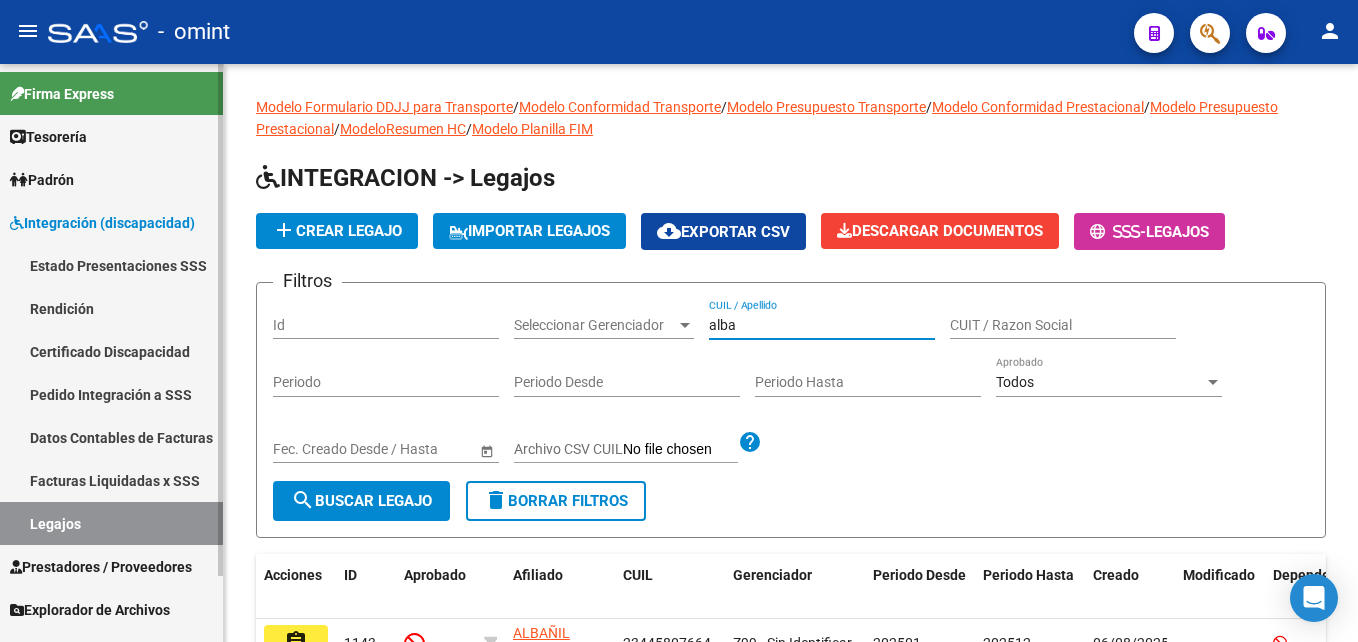 type on "alba" 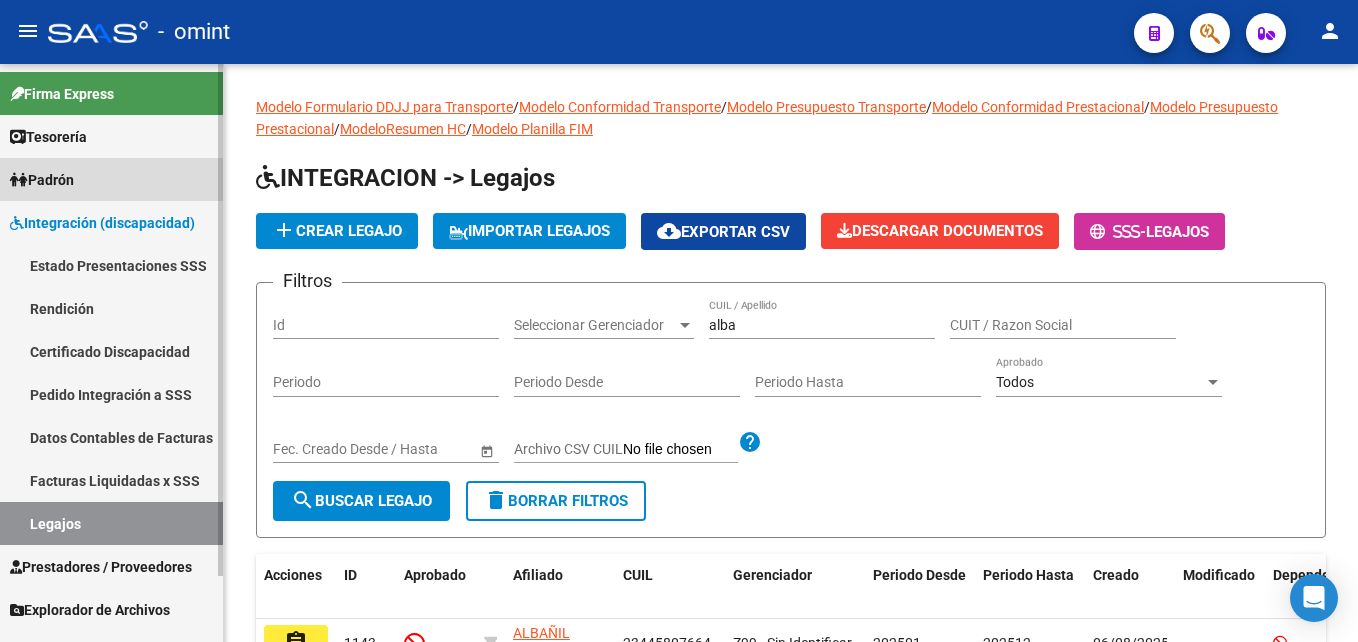 click on "Padrón" at bounding box center (42, 180) 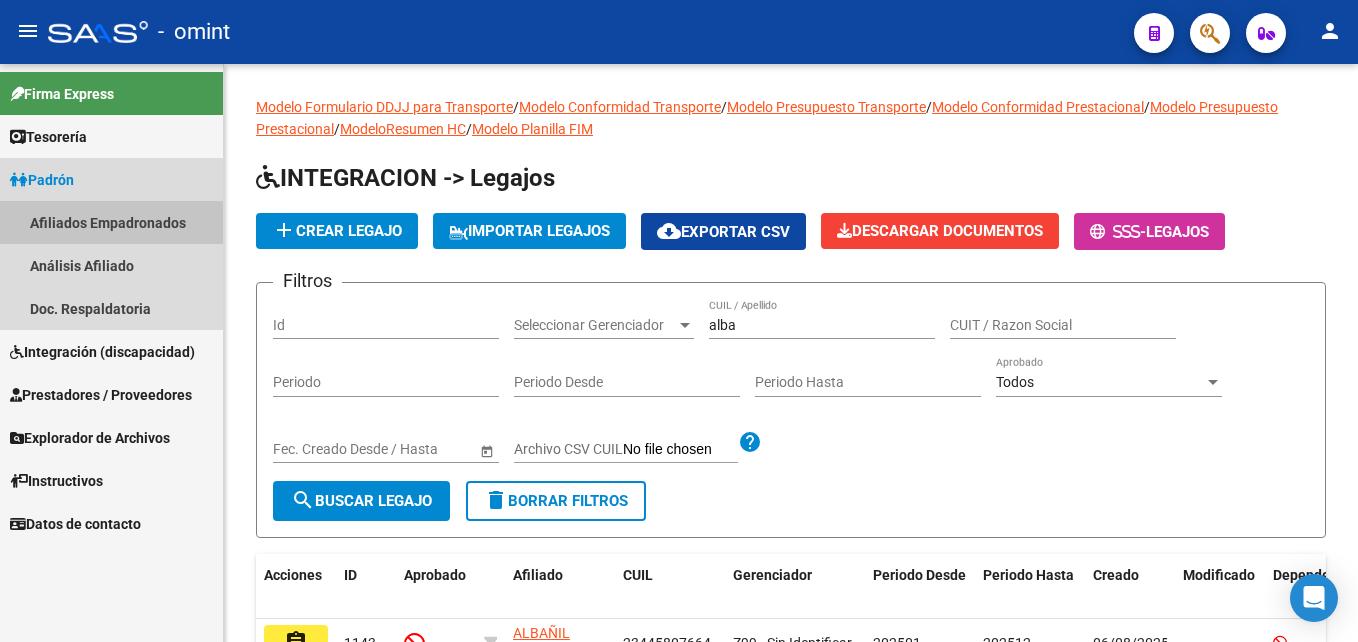 click on "Afiliados Empadronados" at bounding box center (111, 222) 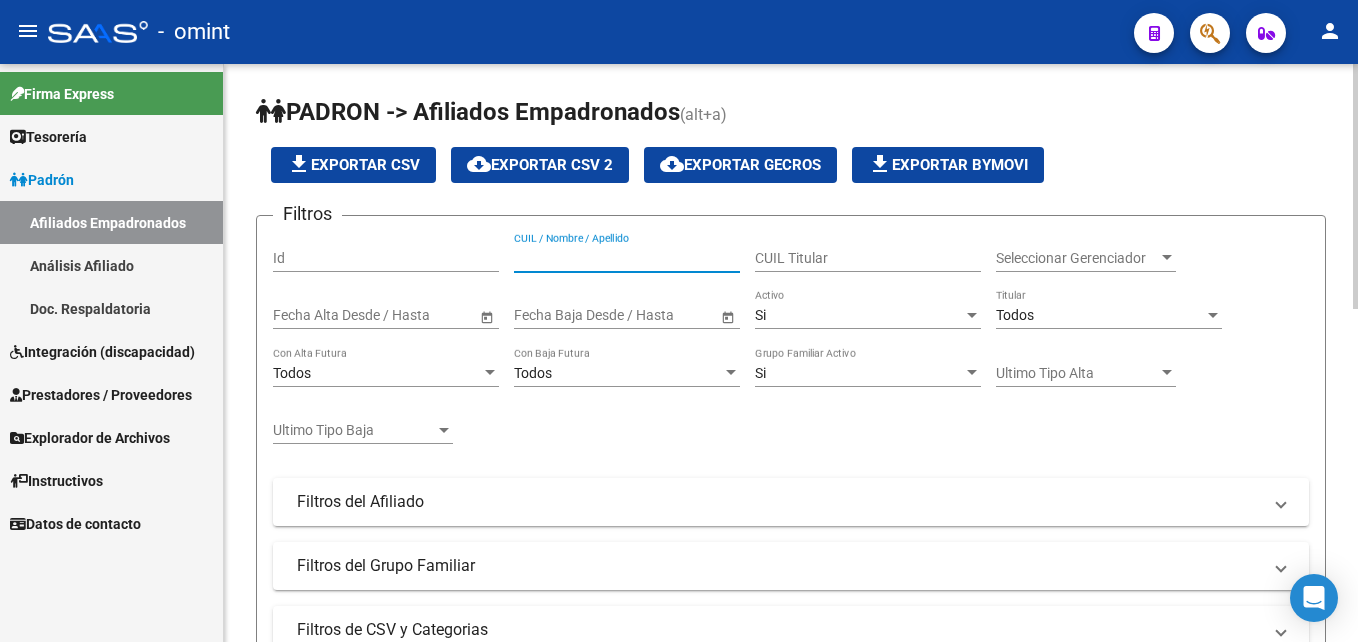 click on "CUIL / Nombre / Apellido" at bounding box center [627, 258] 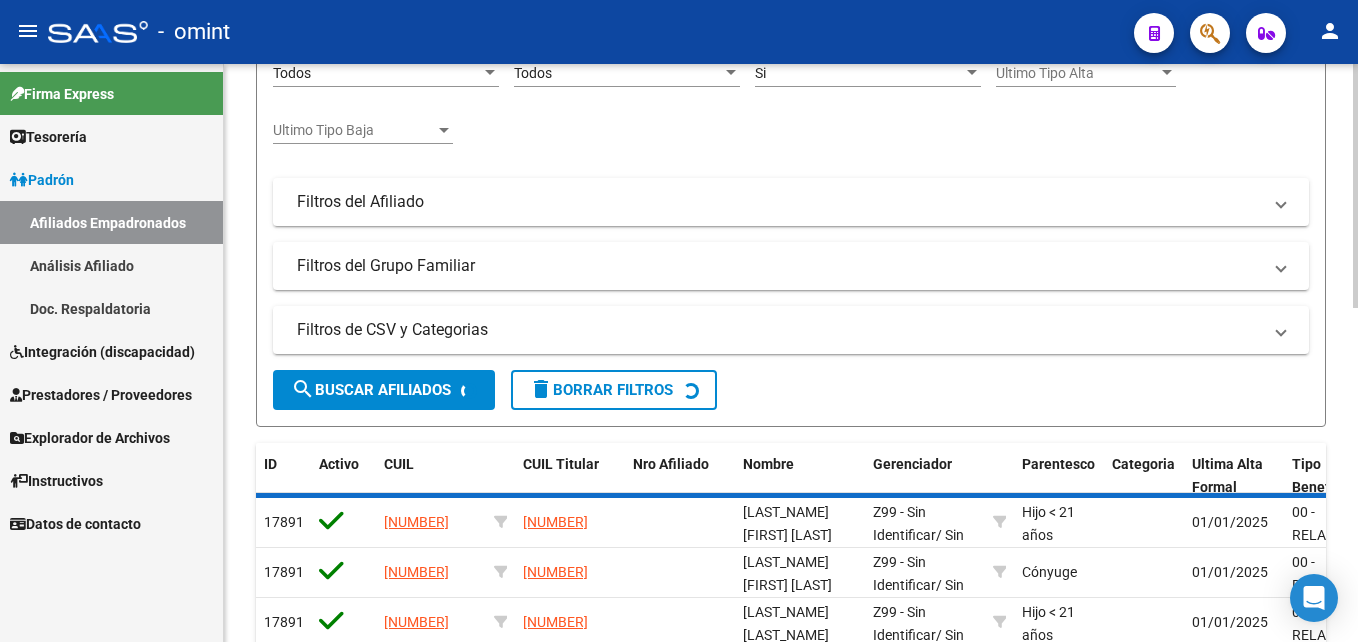 scroll, scrollTop: 338, scrollLeft: 0, axis: vertical 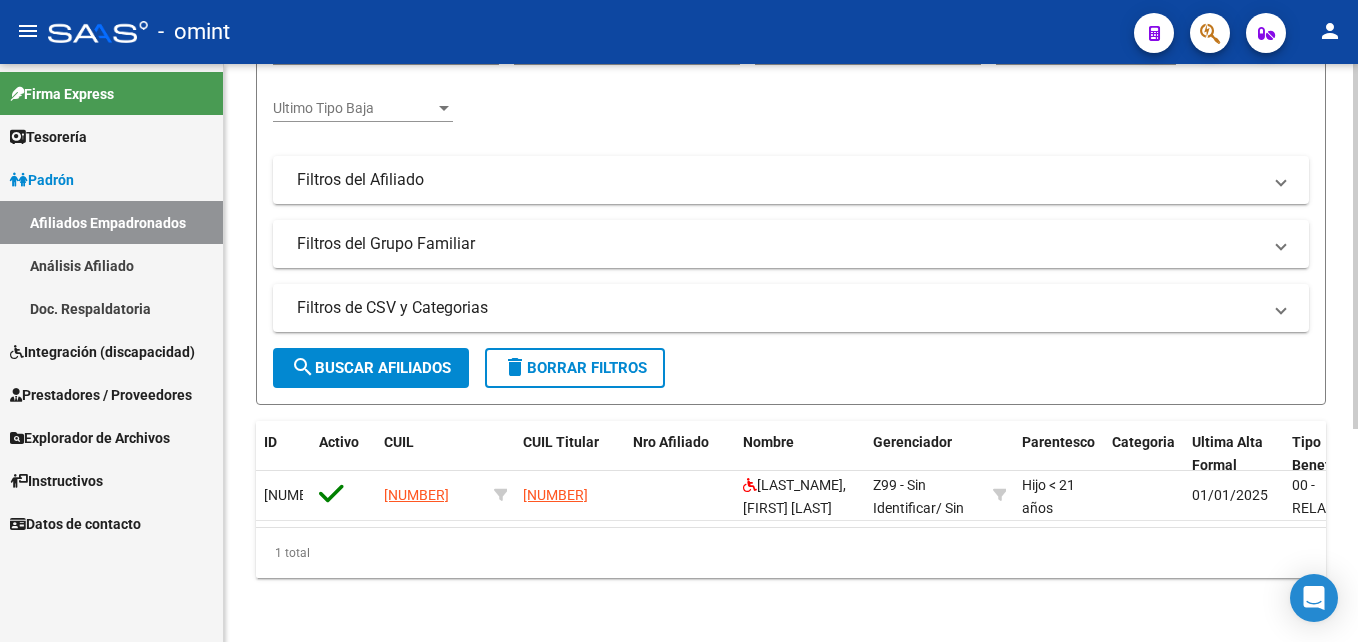 type on "[NUMBER]" 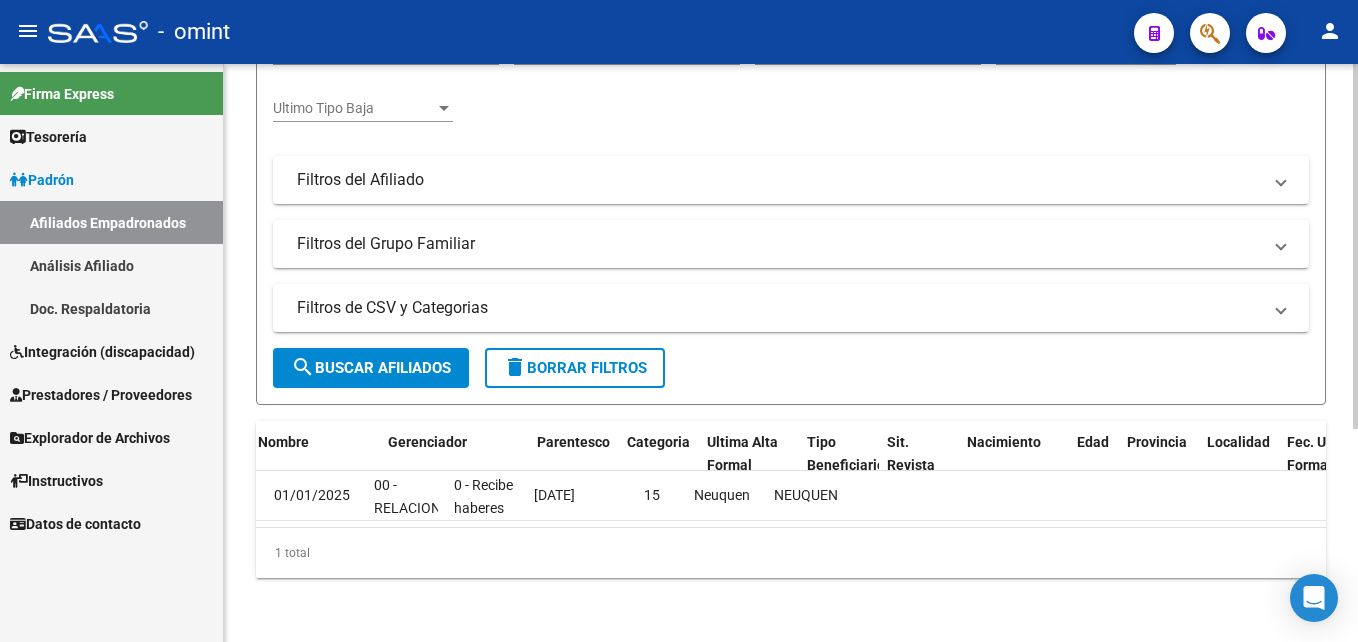 scroll, scrollTop: 0, scrollLeft: 0, axis: both 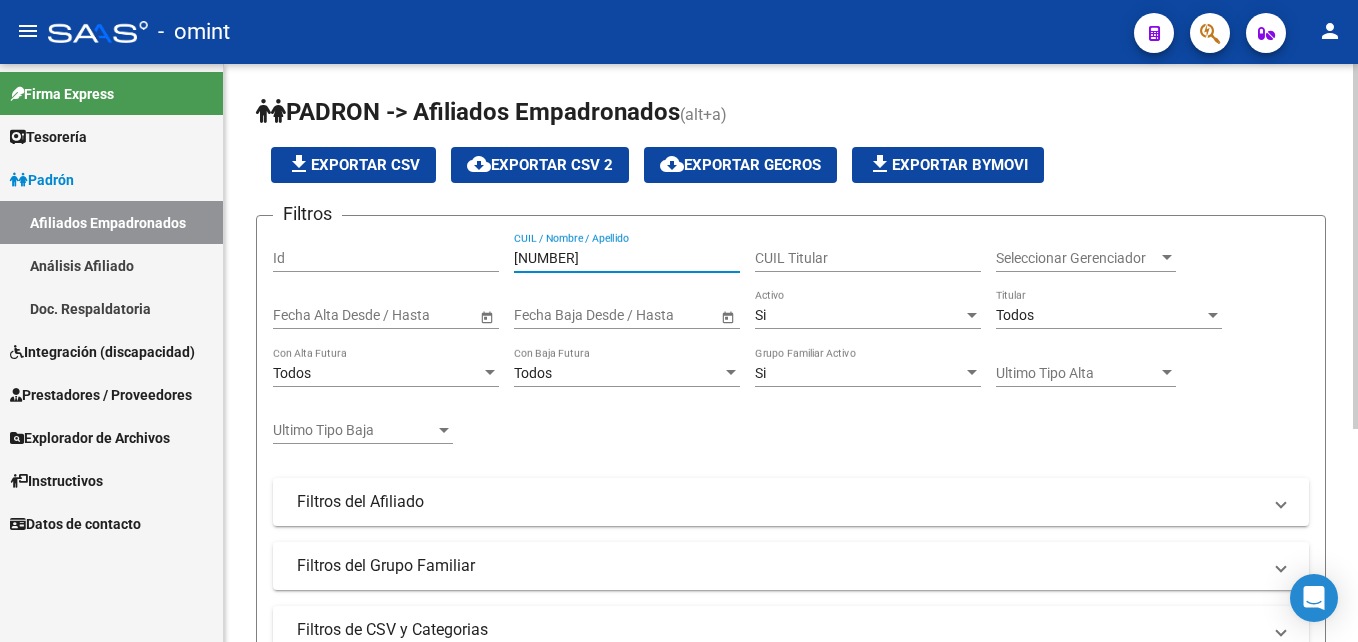 click on "[NUMBER]" at bounding box center [627, 258] 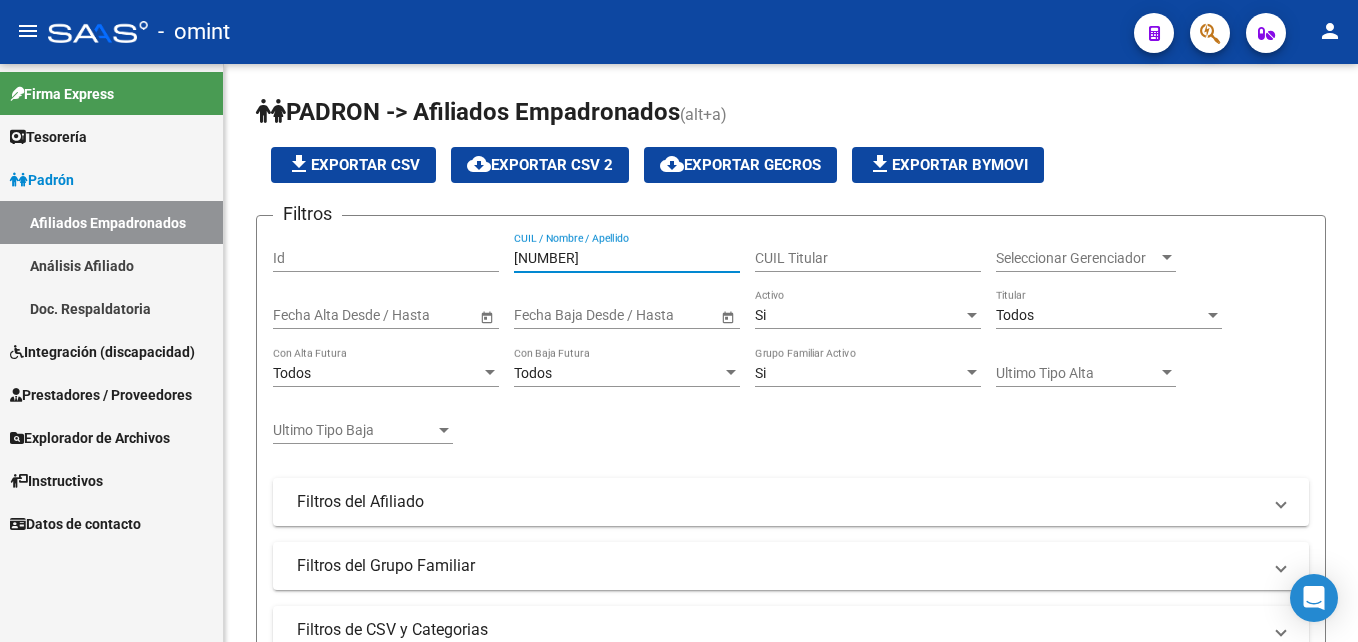 click on "Integración (discapacidad)" at bounding box center [102, 352] 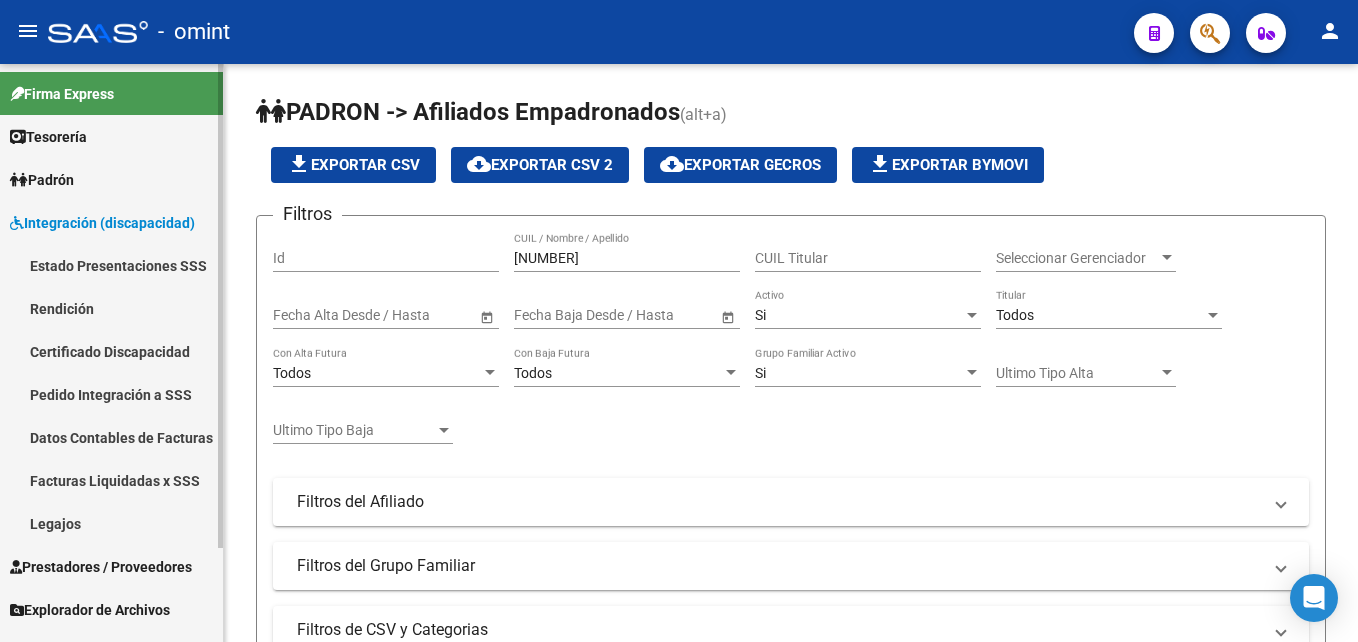scroll, scrollTop: 75, scrollLeft: 0, axis: vertical 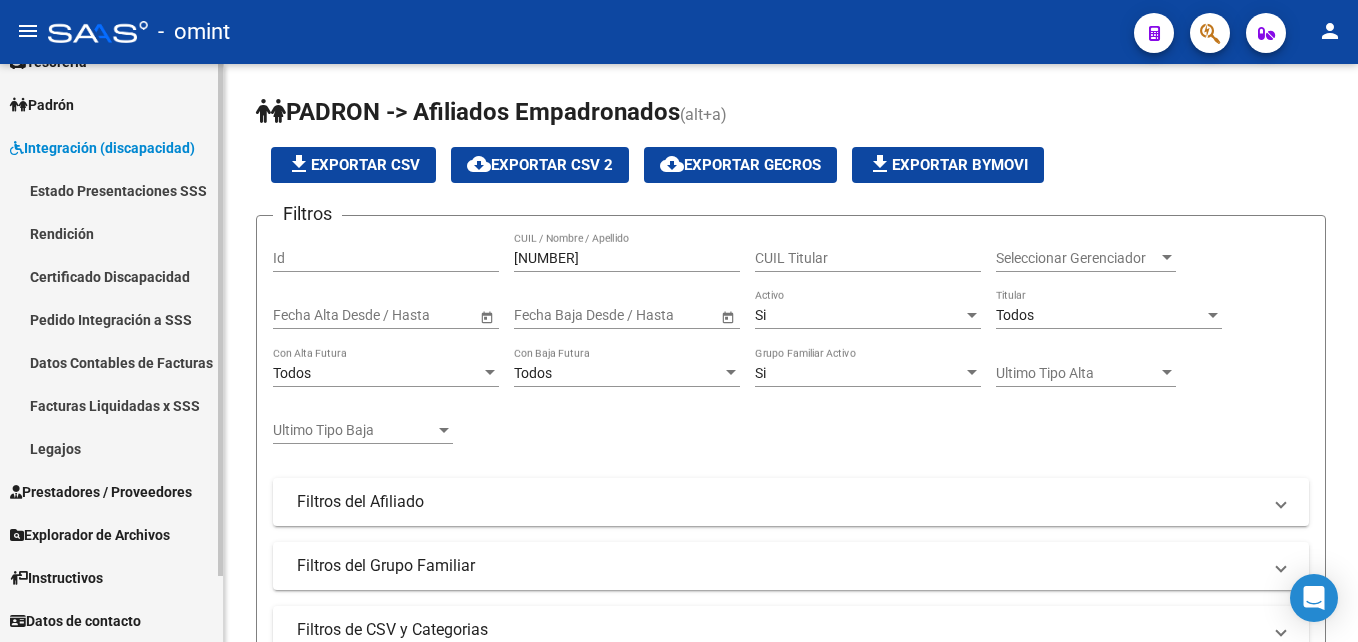 click on "Facturas Liquidadas x SSS" at bounding box center [111, 405] 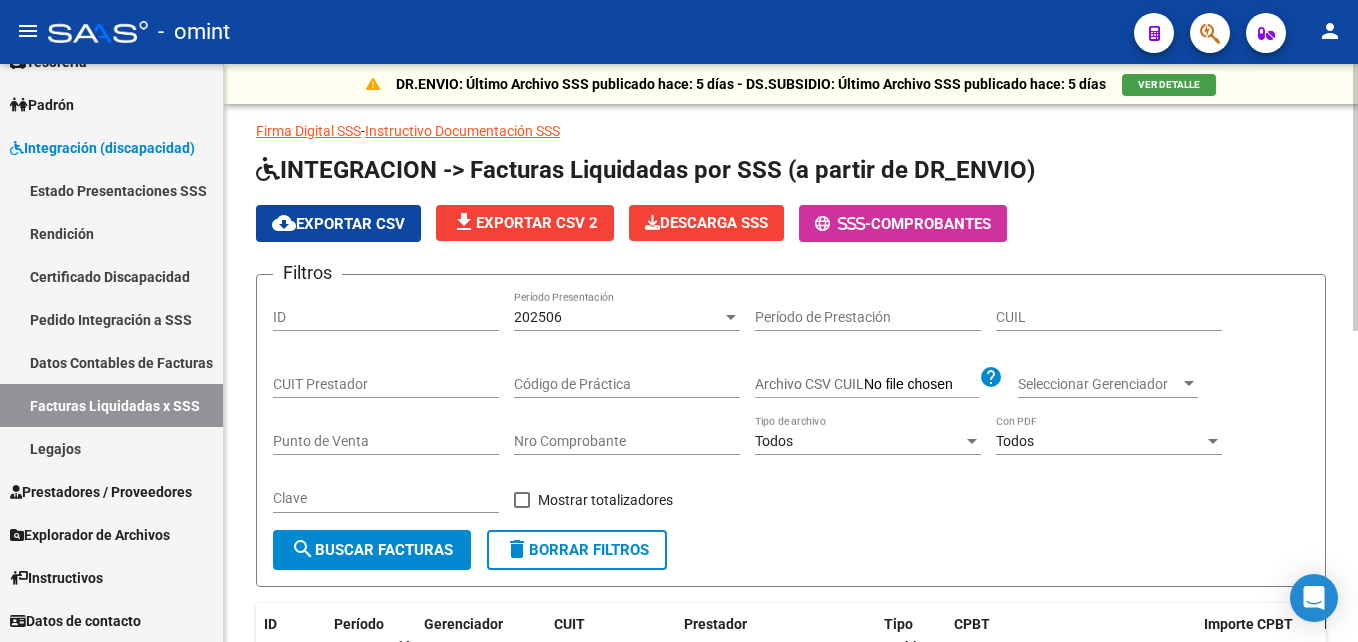 drag, startPoint x: 1039, startPoint y: 321, endPoint x: 1043, endPoint y: 309, distance: 12.649111 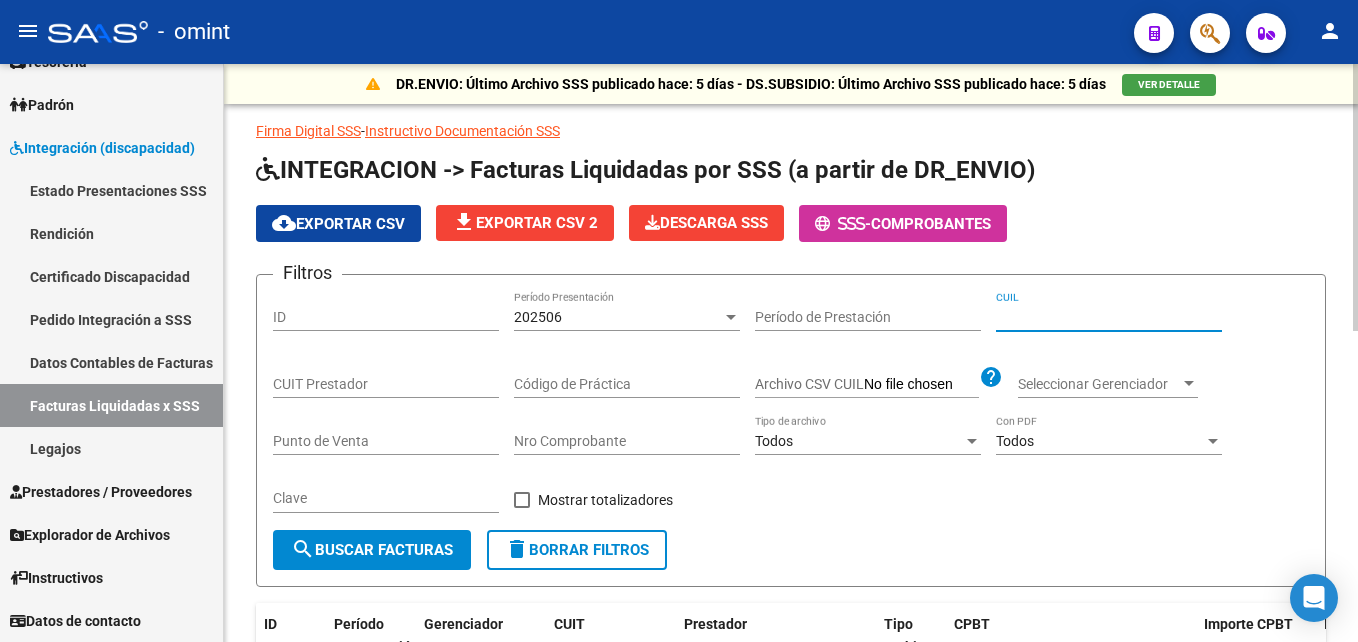 paste on "[NUMBER]" 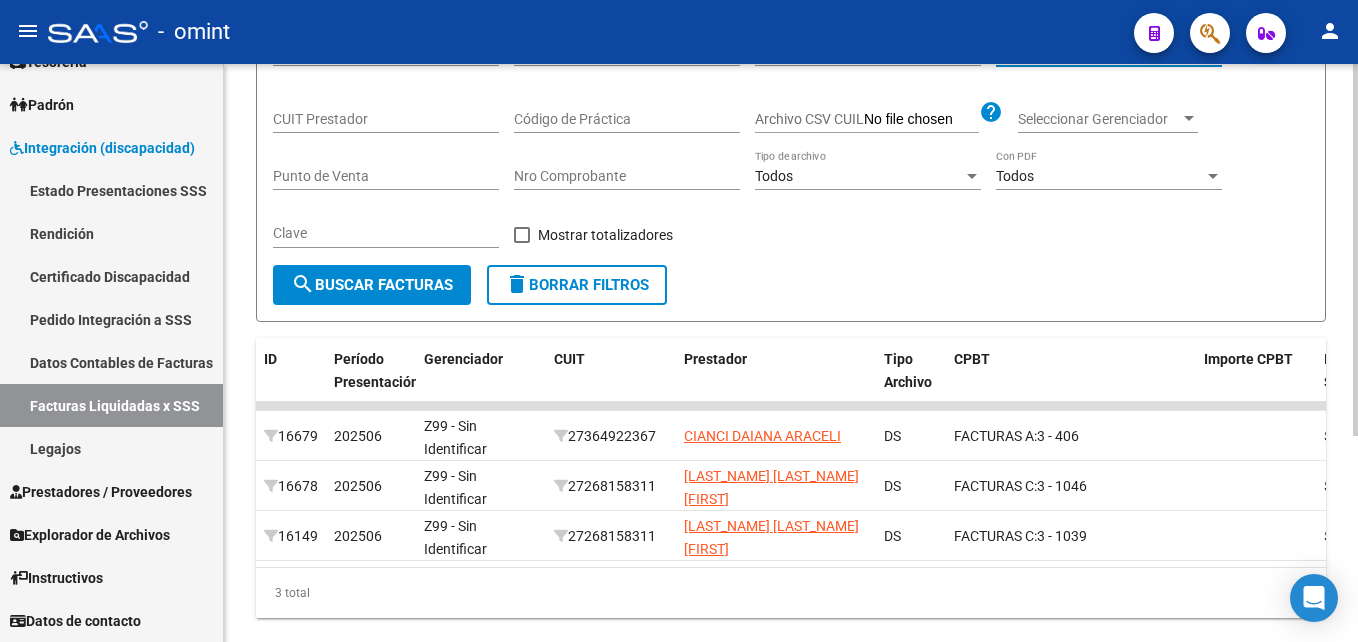 scroll, scrollTop: 221, scrollLeft: 0, axis: vertical 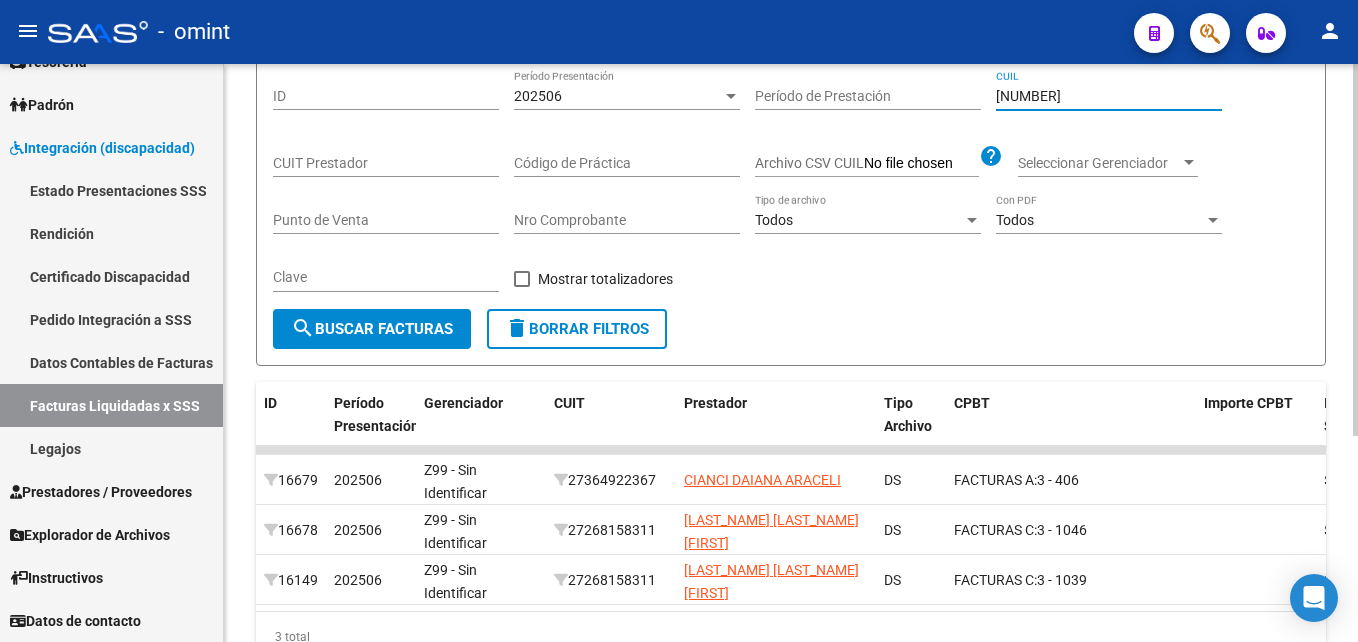 type on "[NUMBER]" 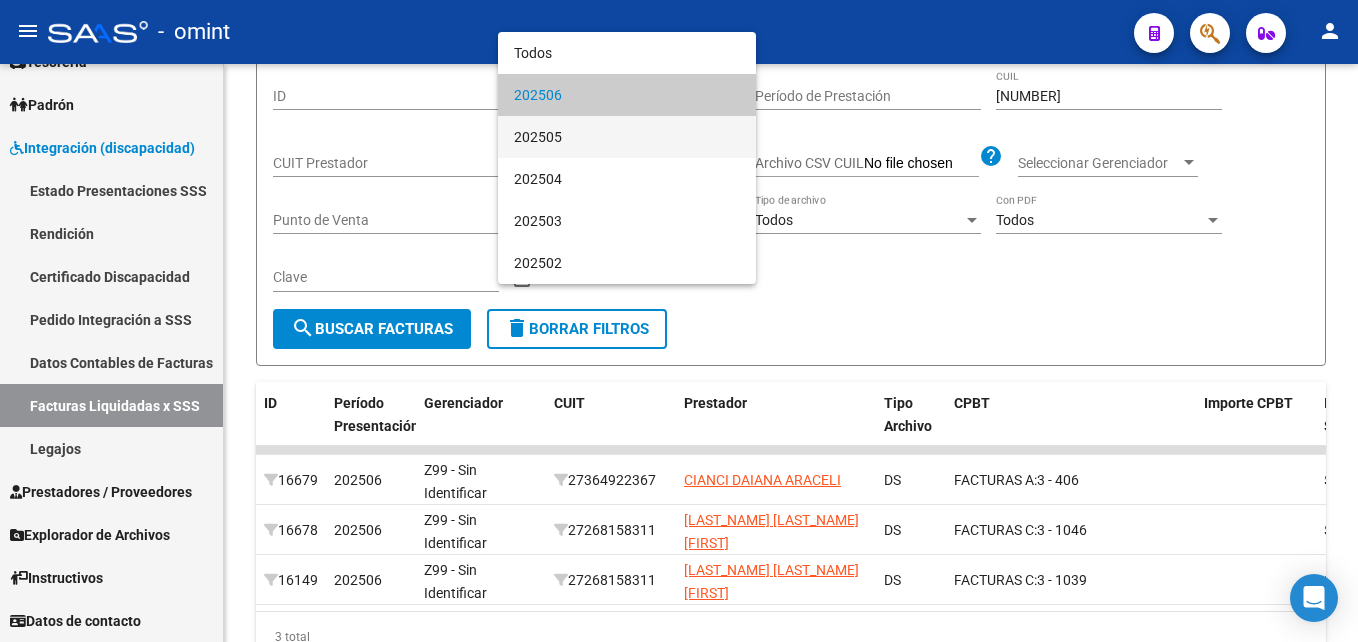 click on "202505" at bounding box center [627, 137] 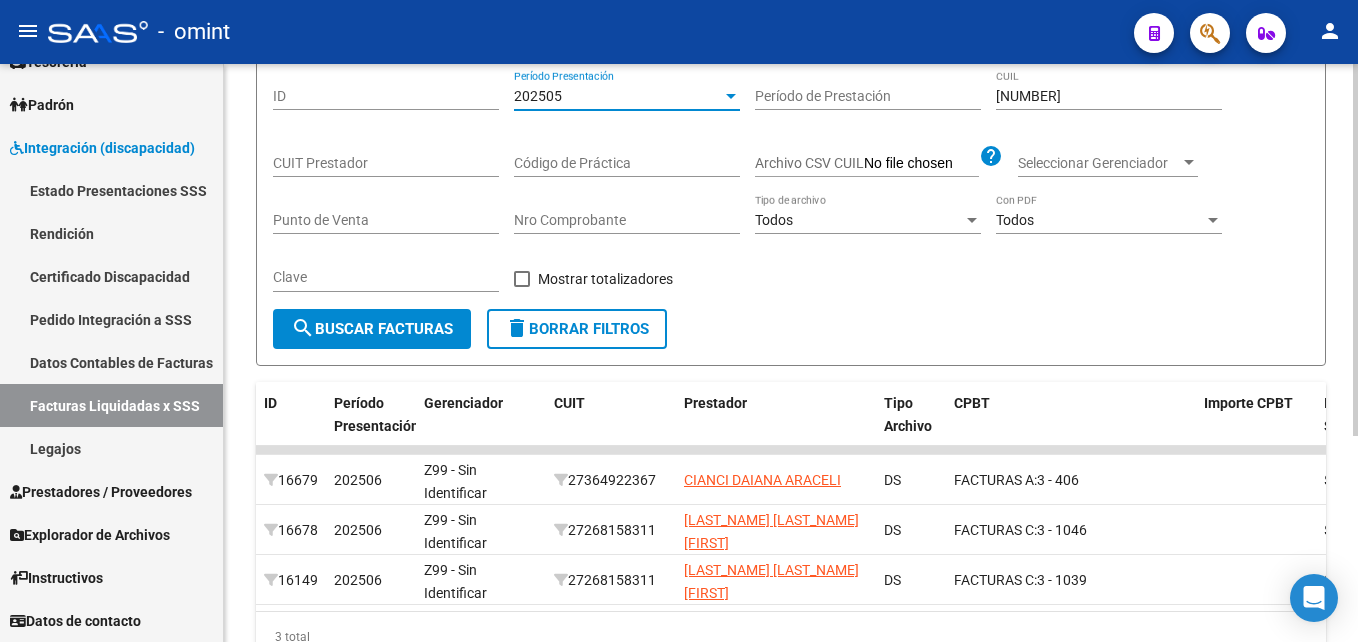 click on "search  Buscar Facturas" 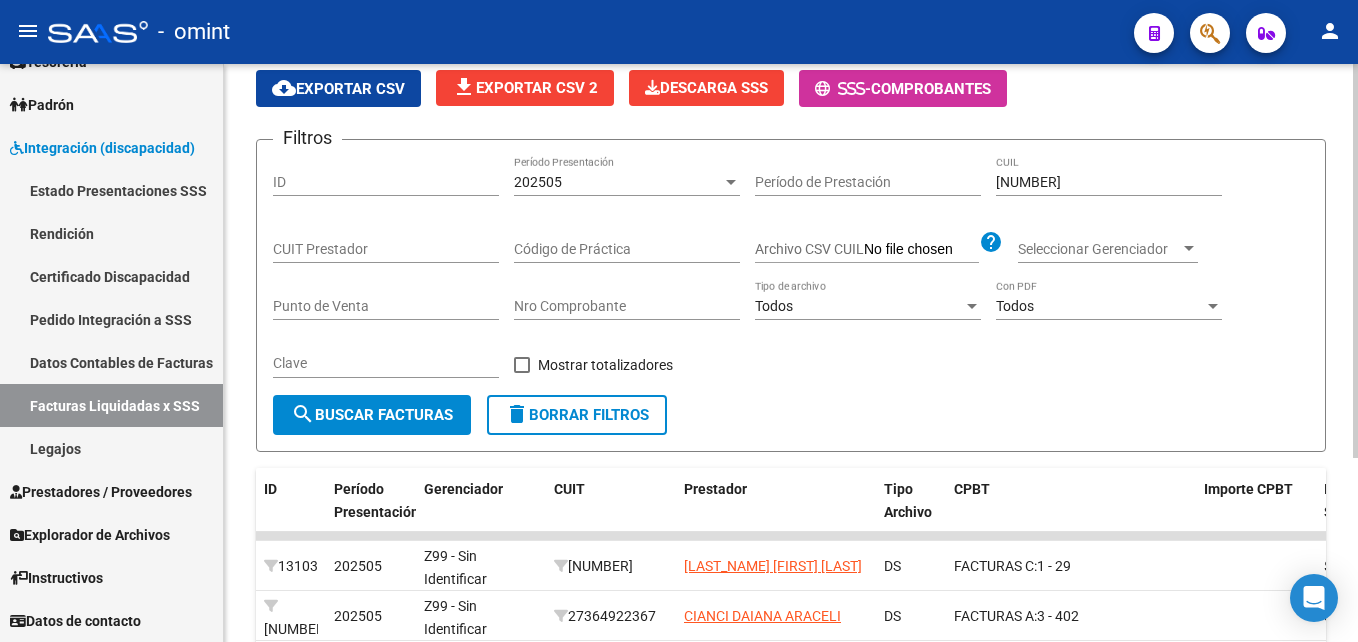 scroll, scrollTop: 21, scrollLeft: 0, axis: vertical 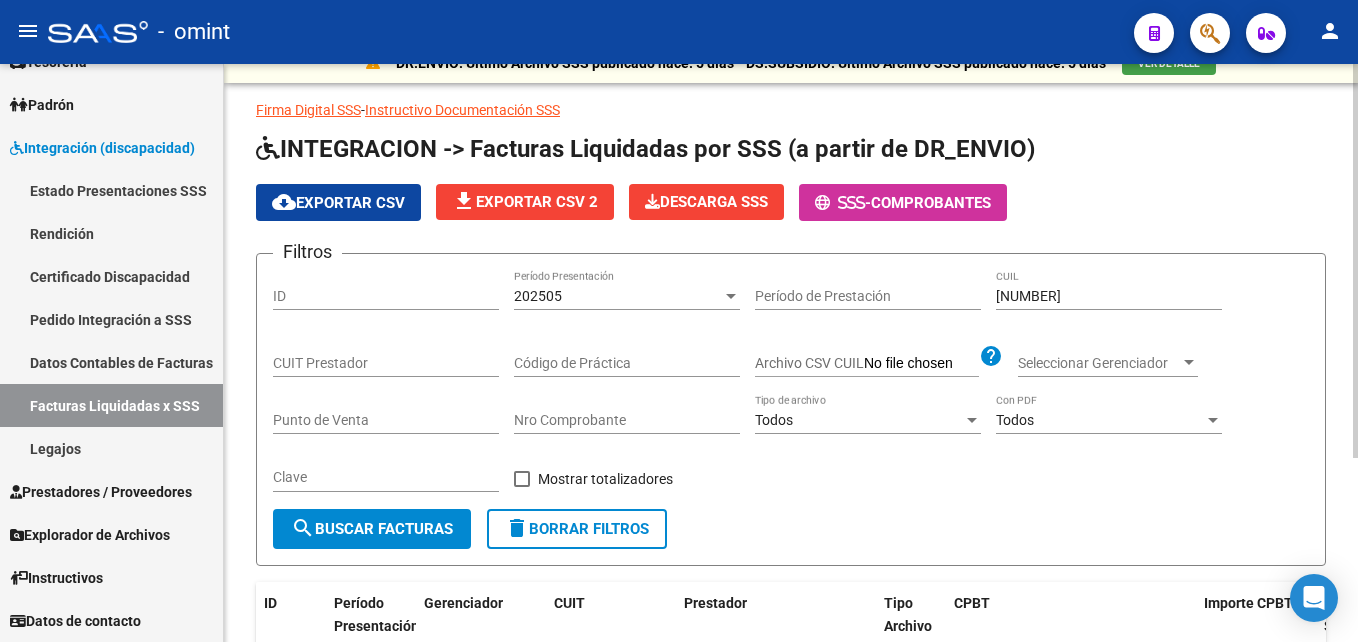 click on "202505 Período Presentación" 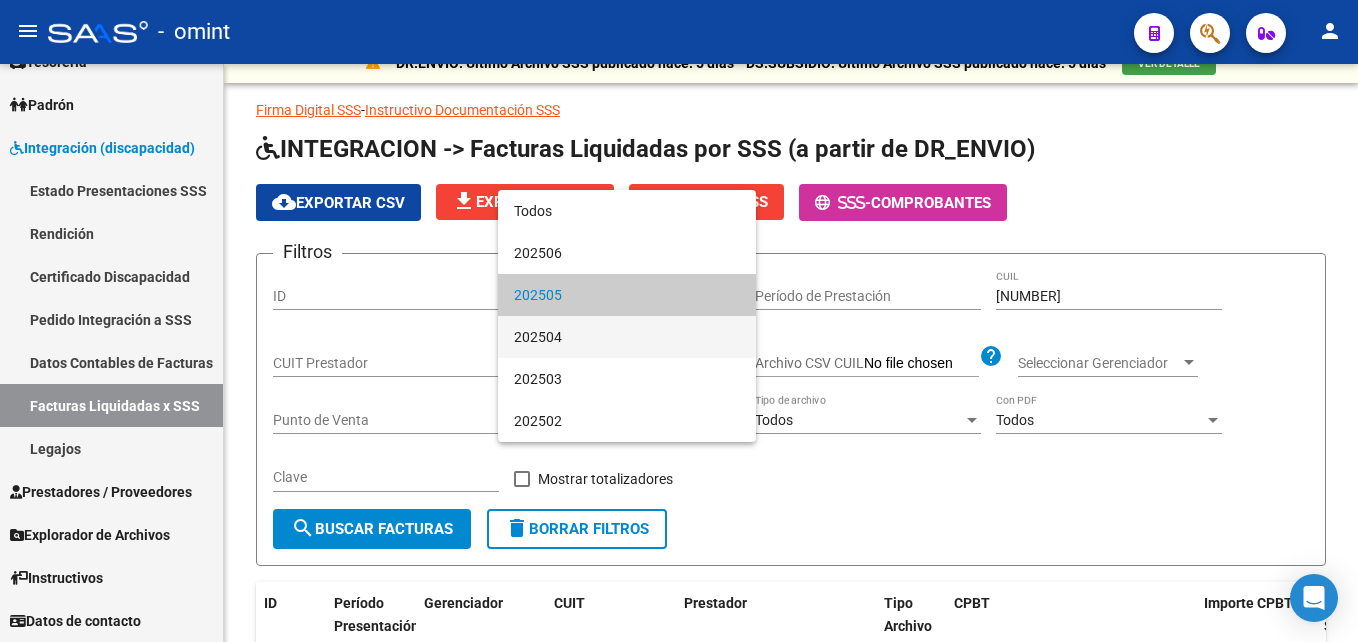 click on "202504" at bounding box center (627, 337) 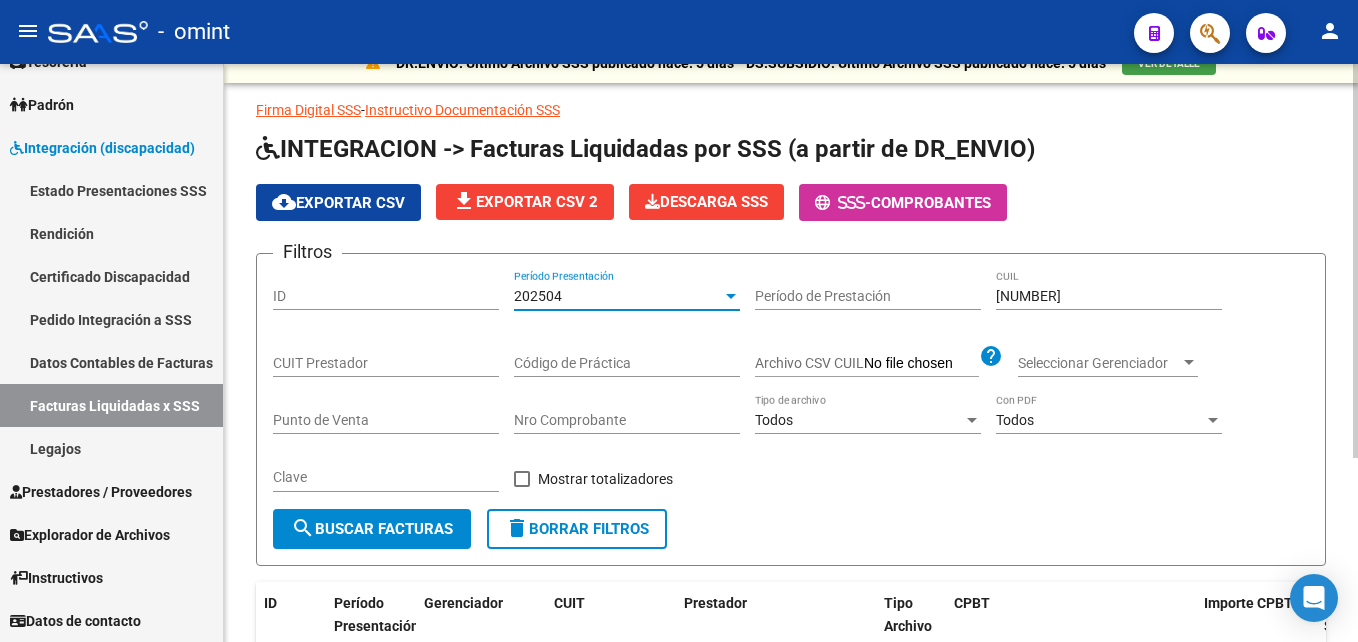 click on "search  Buscar Facturas" 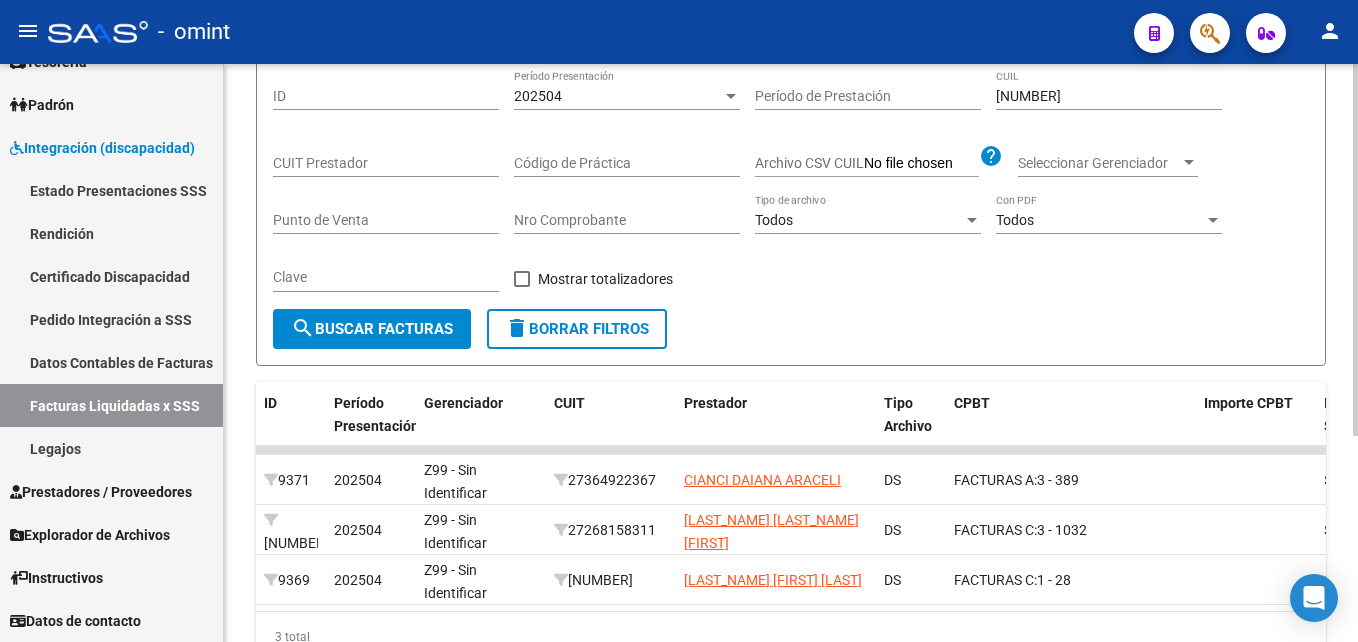 scroll, scrollTop: 121, scrollLeft: 0, axis: vertical 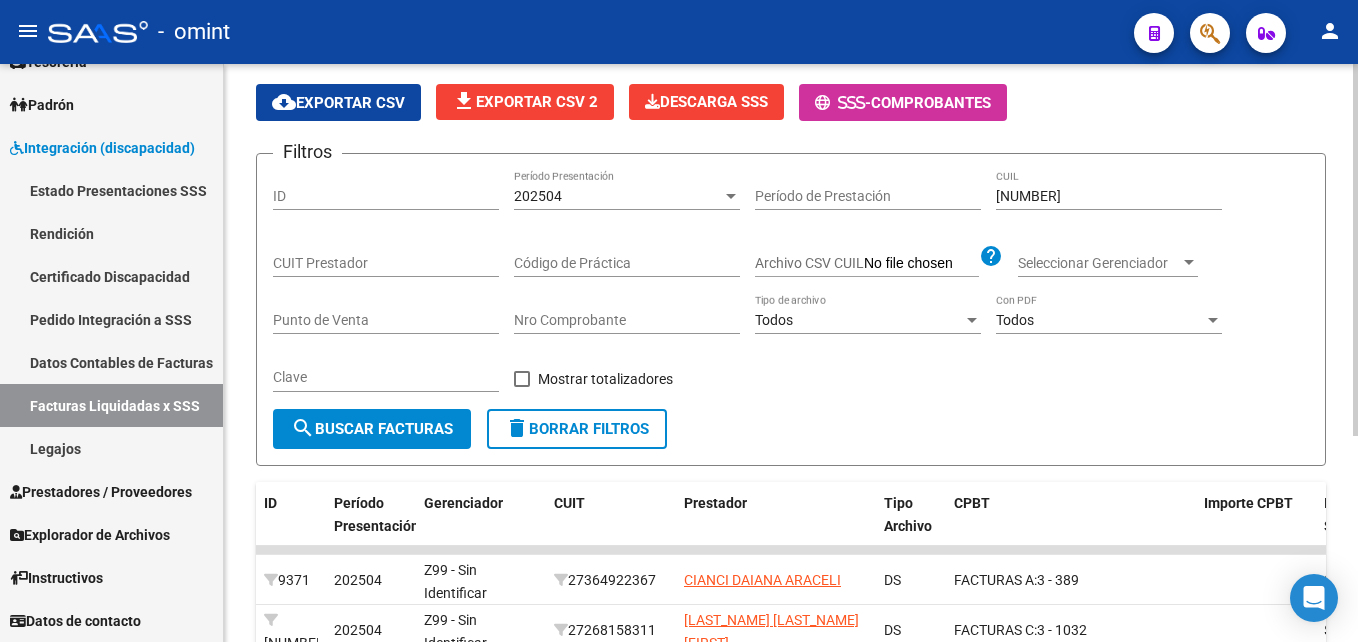 click on "202504" at bounding box center (618, 196) 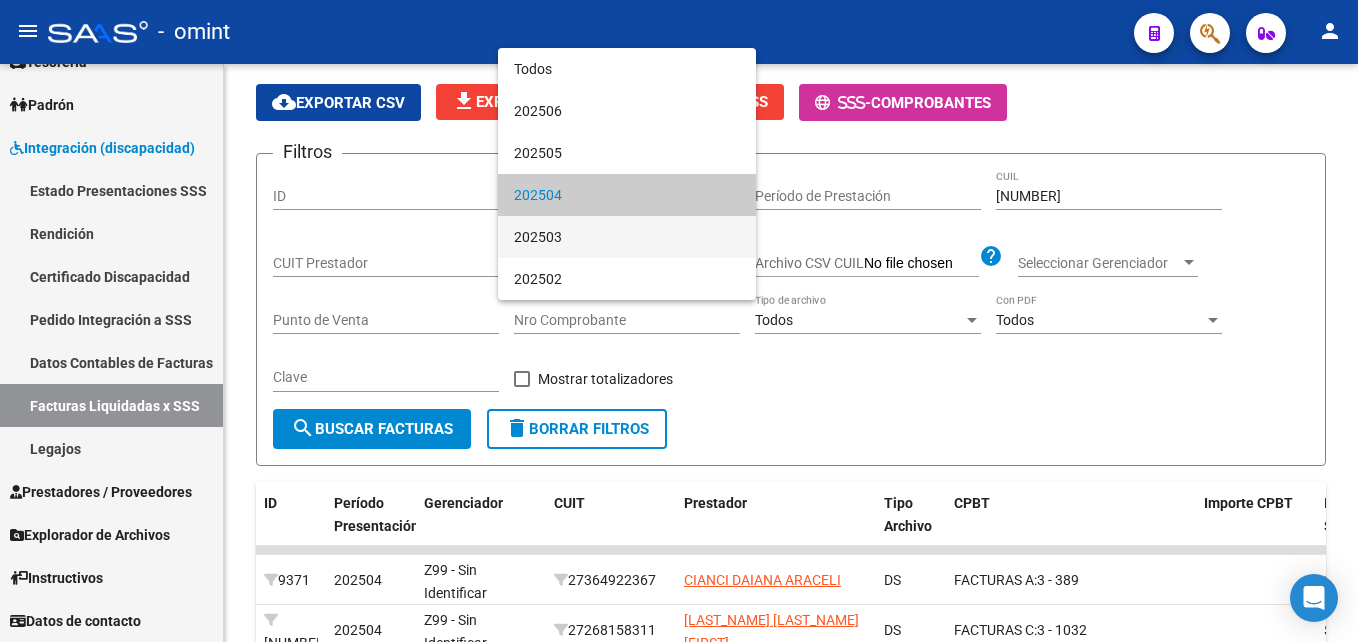 click on "202503" at bounding box center (627, 237) 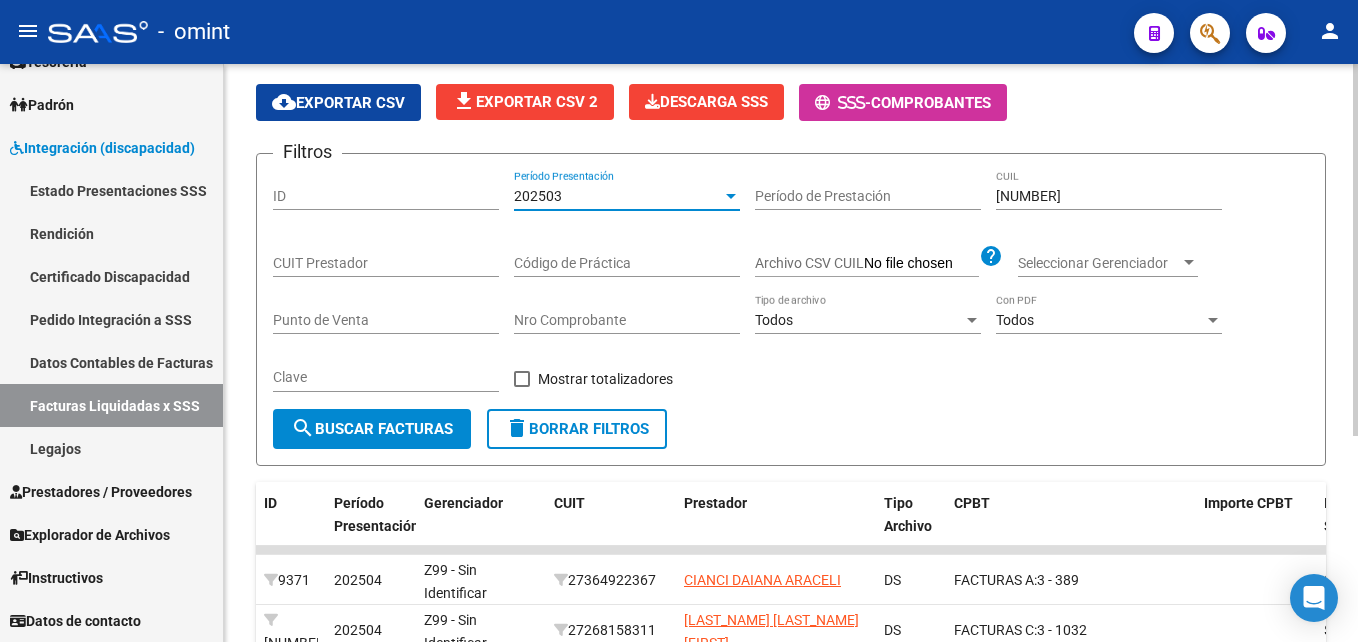 click on "search  Buscar Facturas" 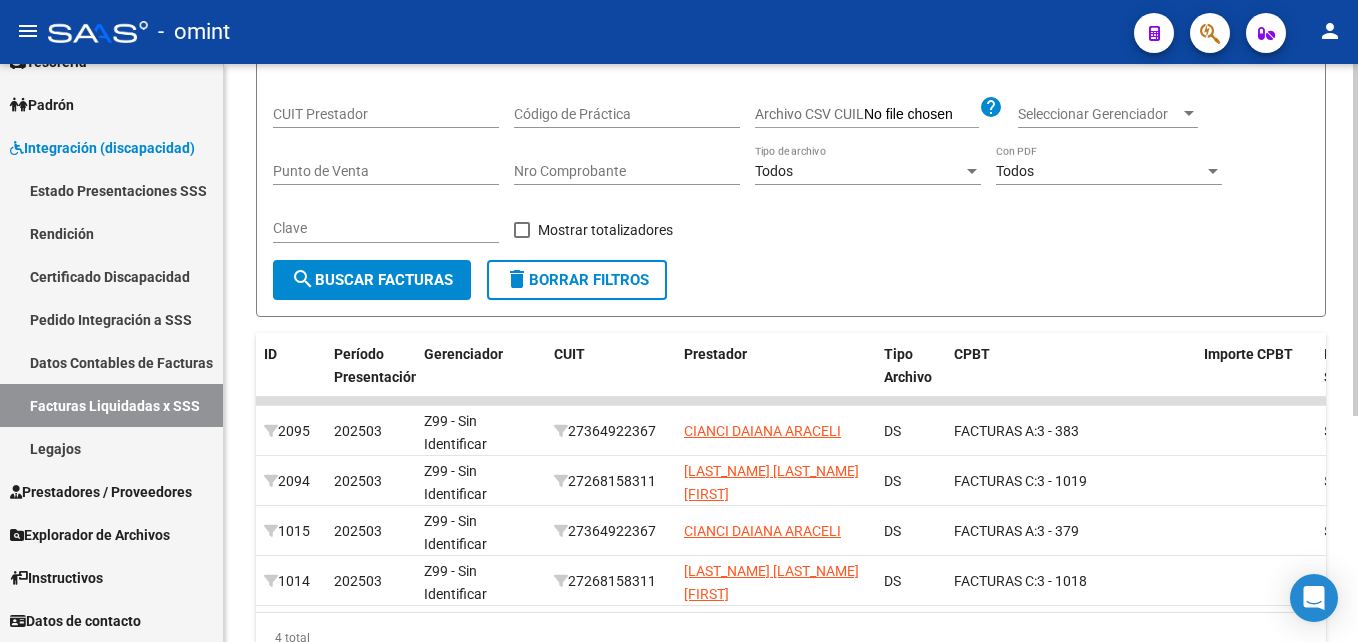 scroll, scrollTop: 321, scrollLeft: 0, axis: vertical 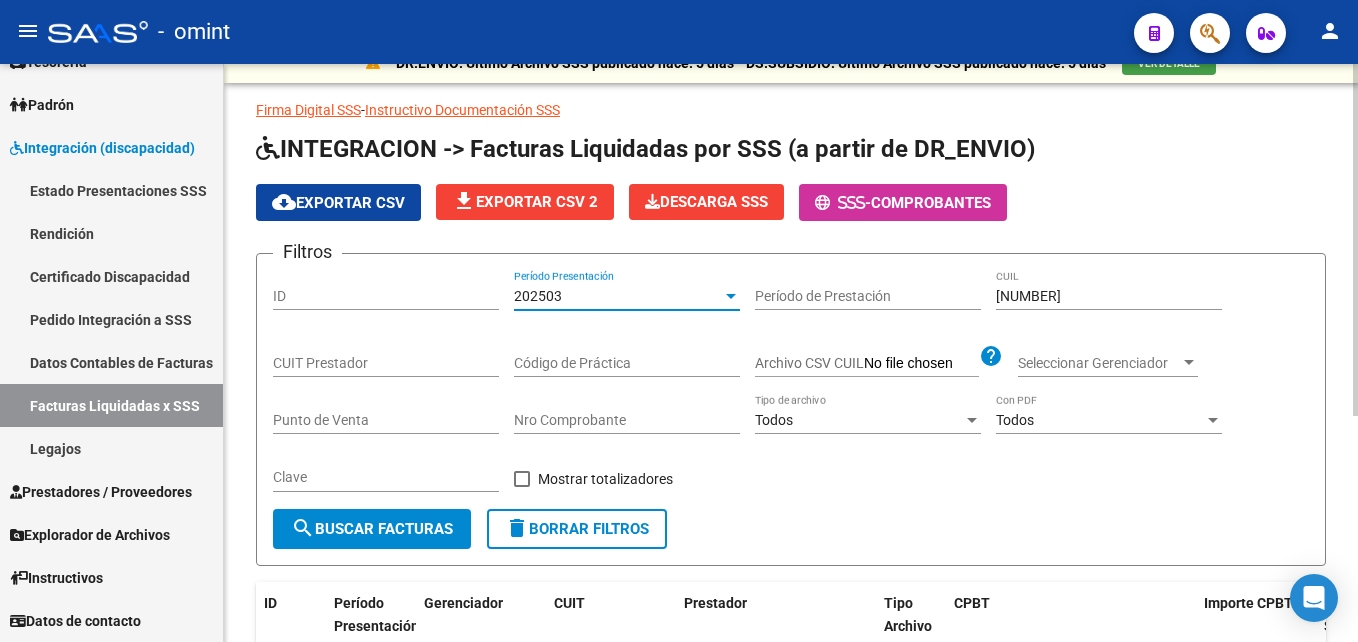 click on "202503" at bounding box center (618, 296) 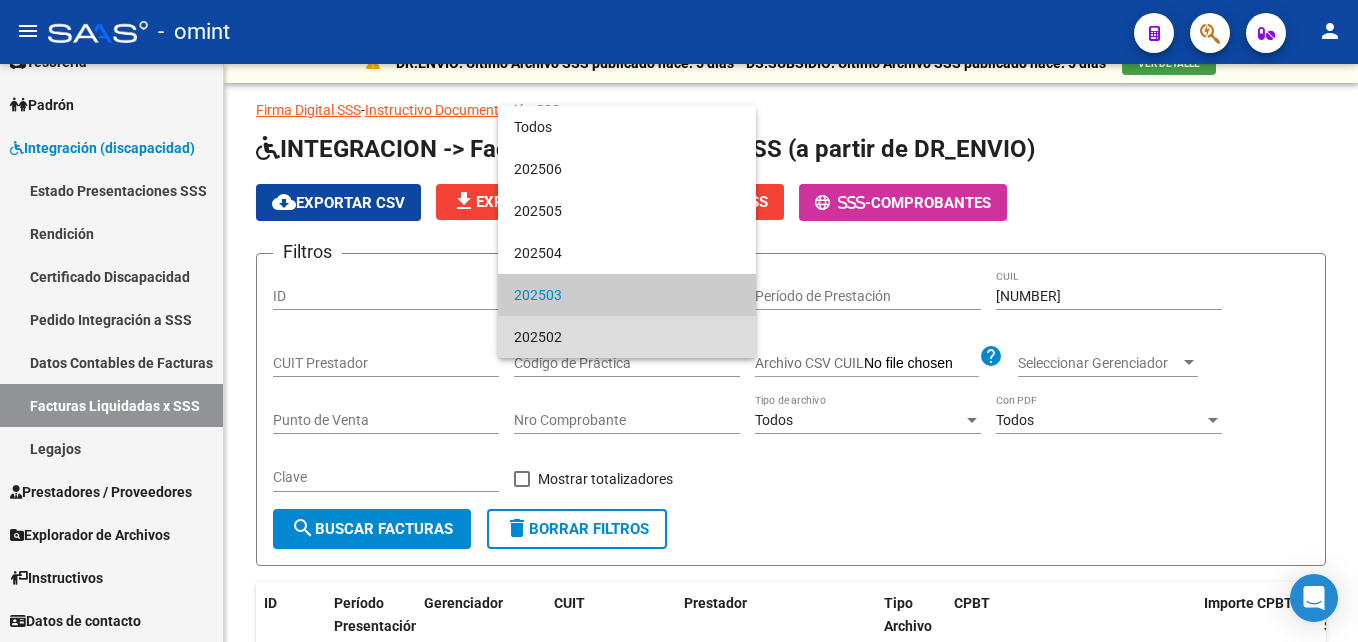 click on "202502" at bounding box center [627, 337] 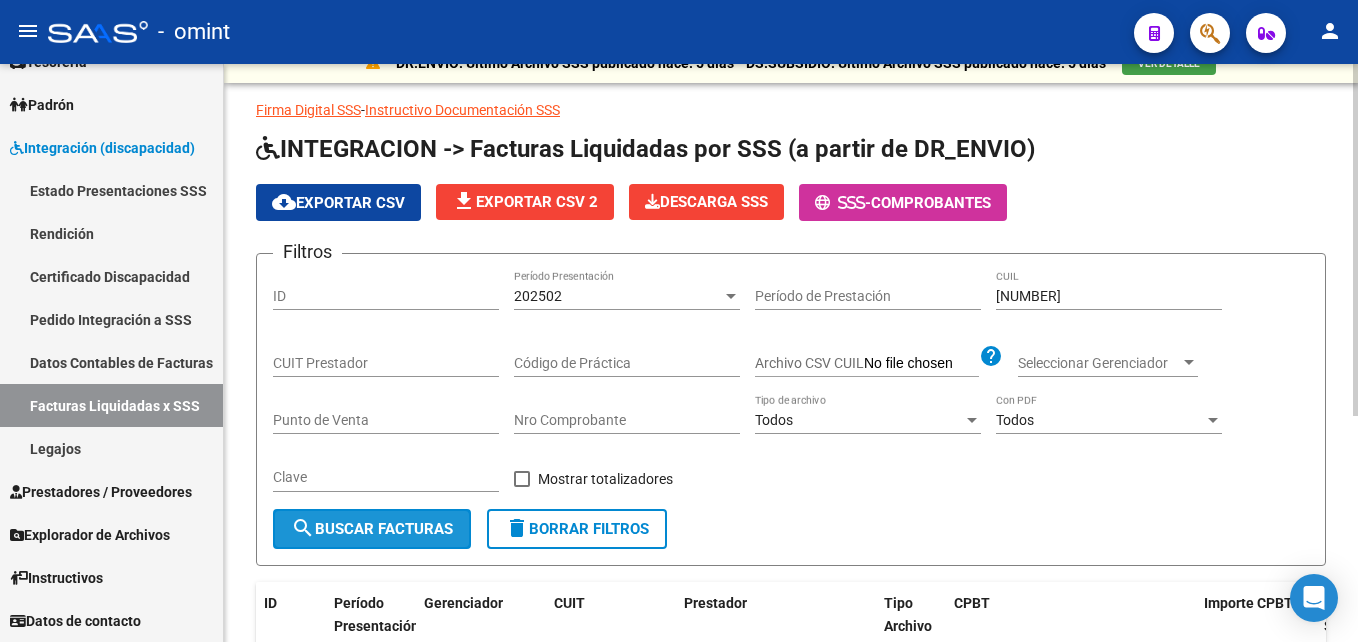 click on "search  Buscar Facturas" 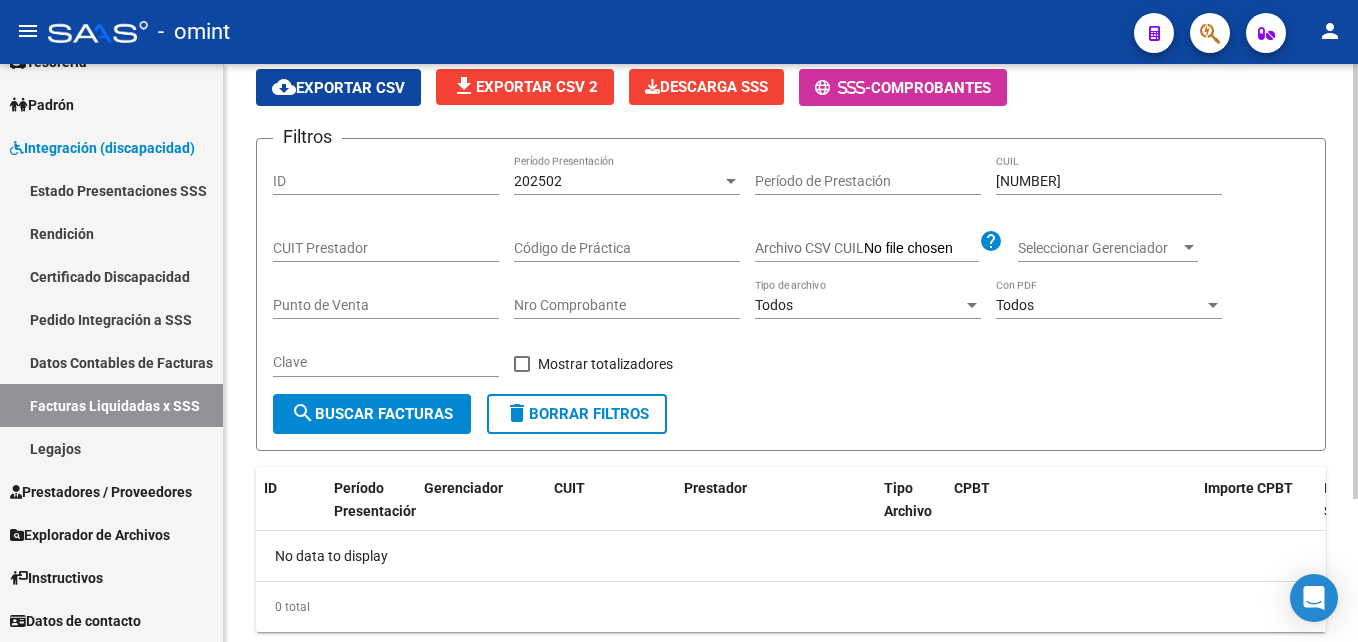 scroll, scrollTop: 90, scrollLeft: 0, axis: vertical 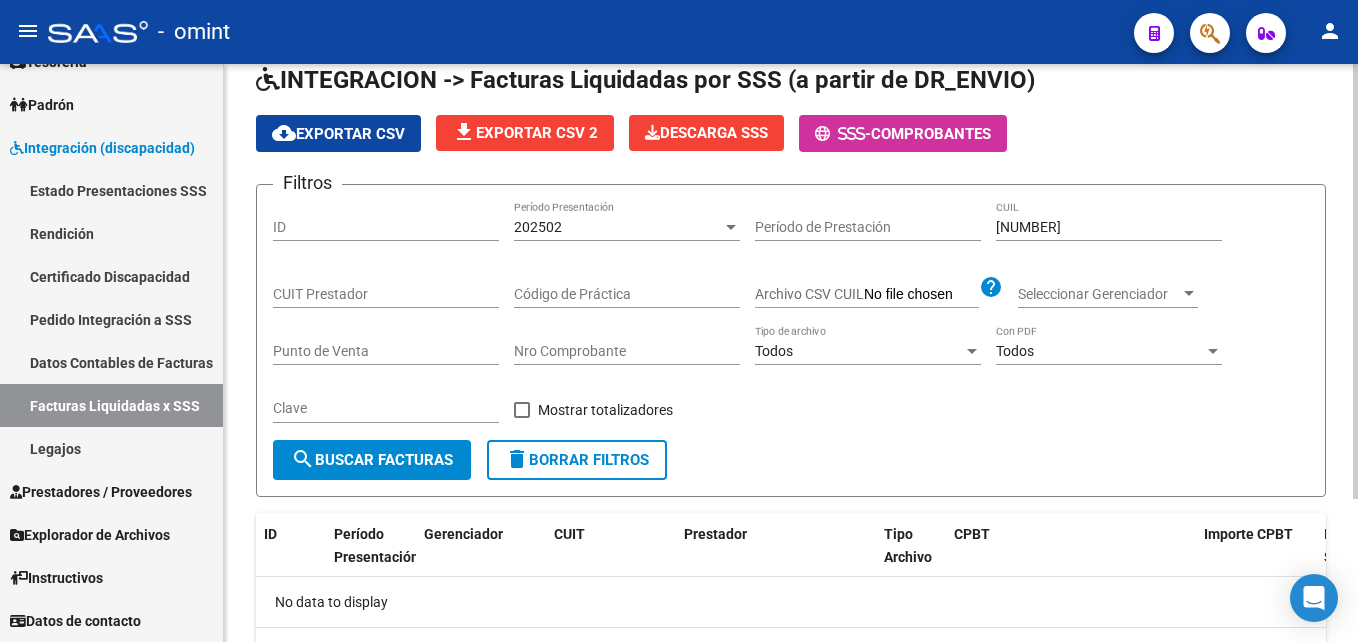 click on "202502" at bounding box center [538, 227] 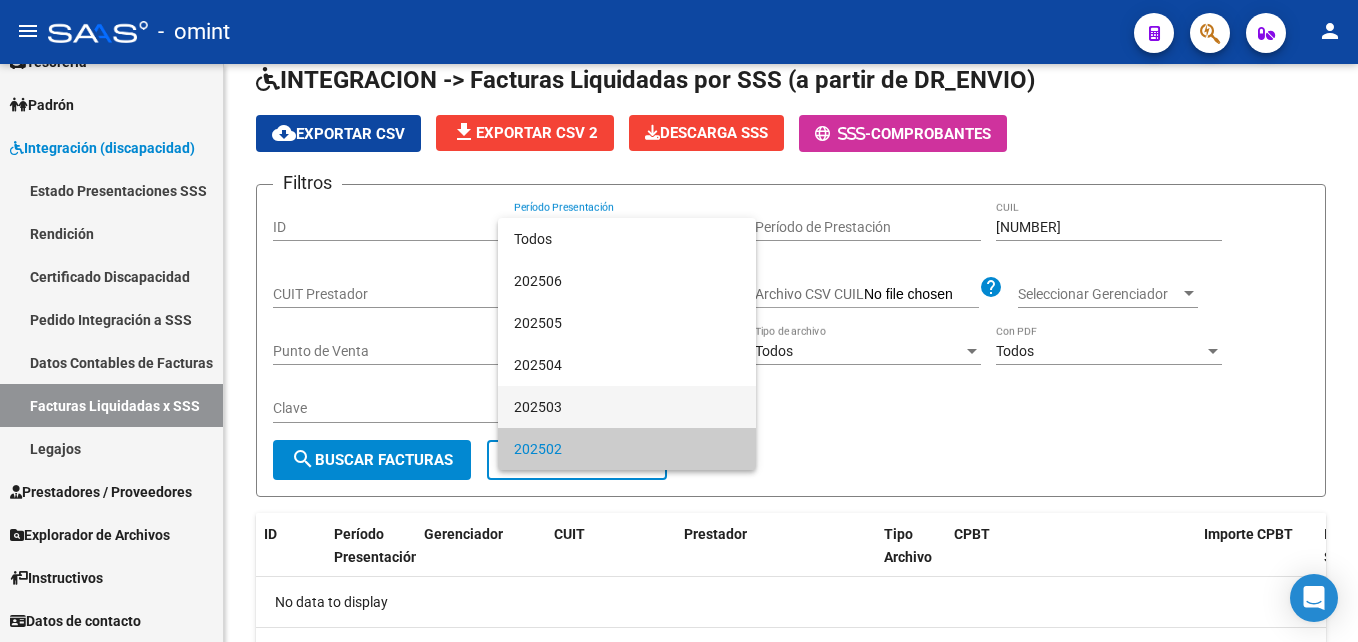 click on "202503" at bounding box center [627, 407] 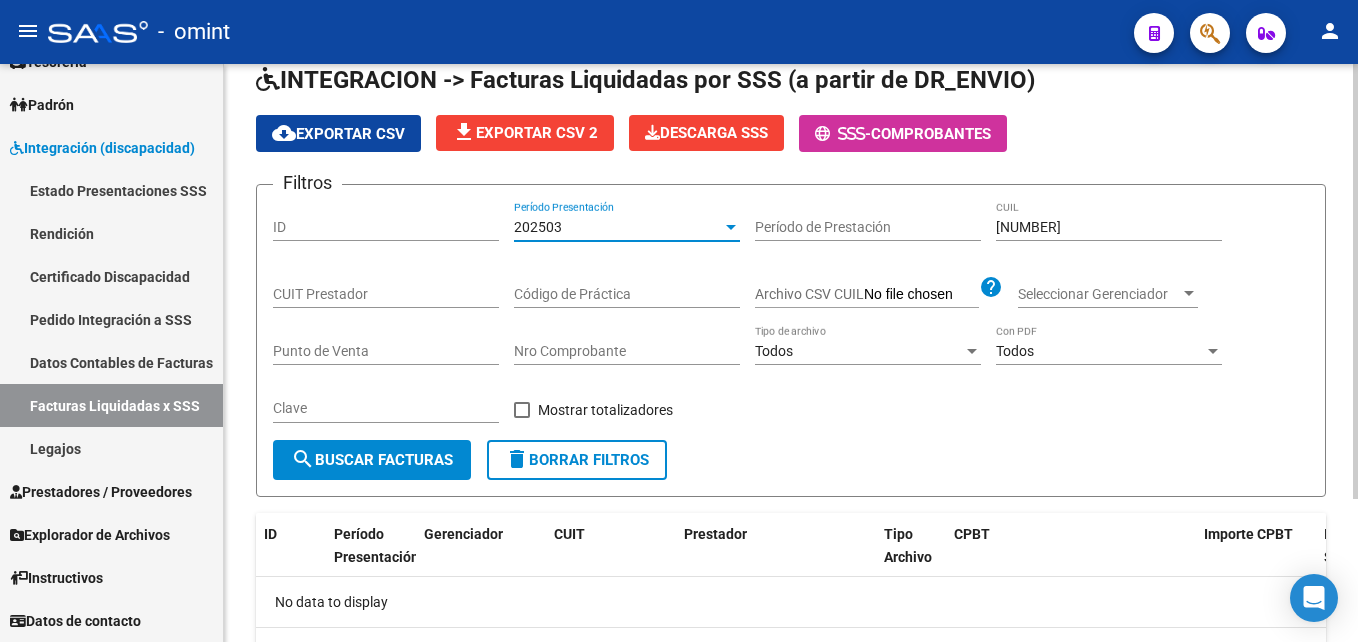 click on "search  Buscar Facturas" 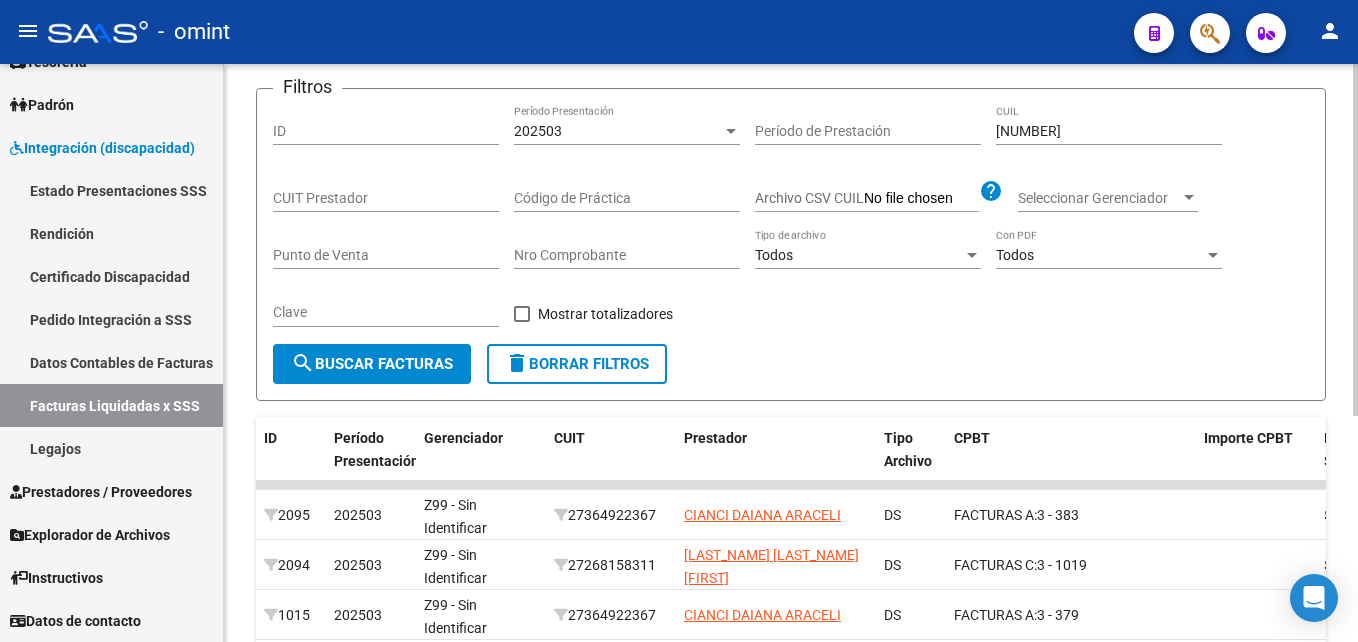 scroll, scrollTop: 290, scrollLeft: 0, axis: vertical 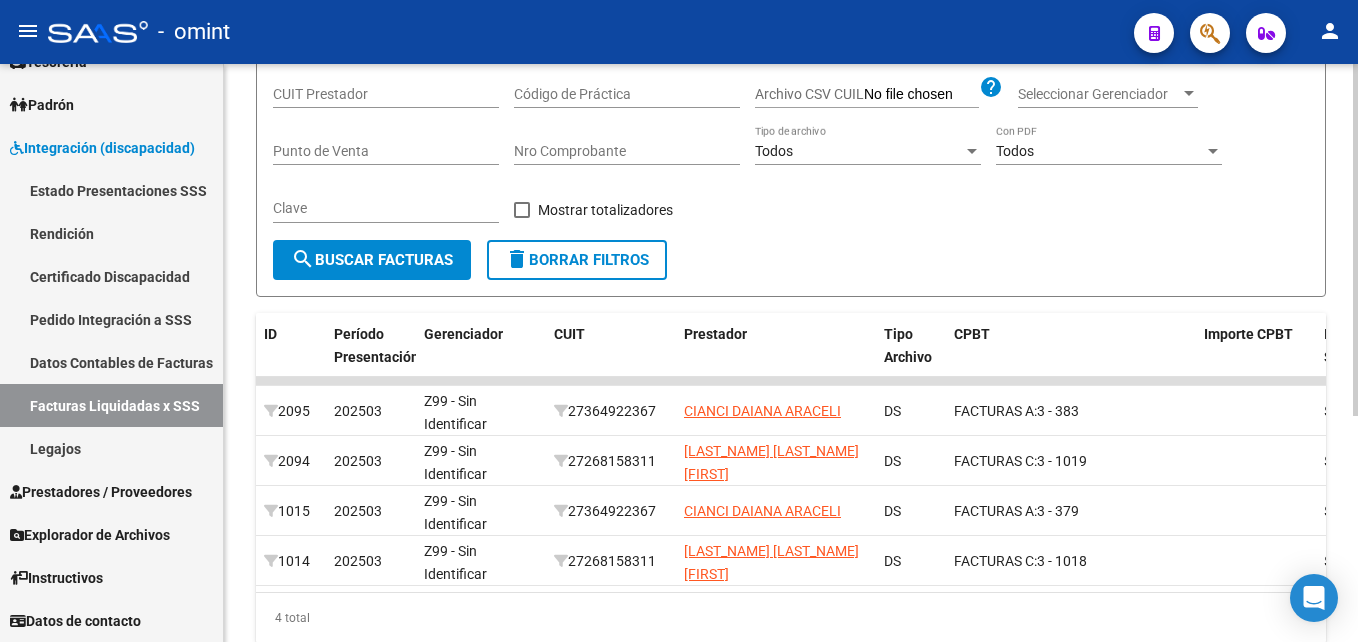 drag, startPoint x: 675, startPoint y: 589, endPoint x: 738, endPoint y: 590, distance: 63.007935 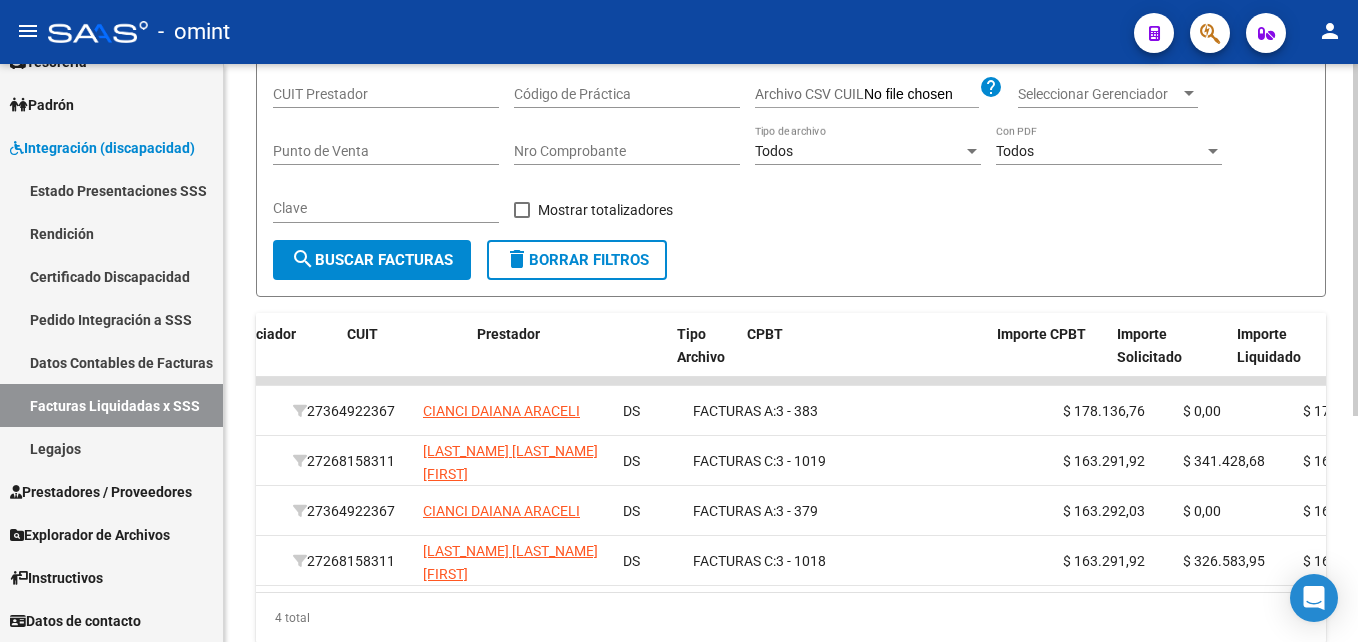 scroll, scrollTop: 0, scrollLeft: 207, axis: horizontal 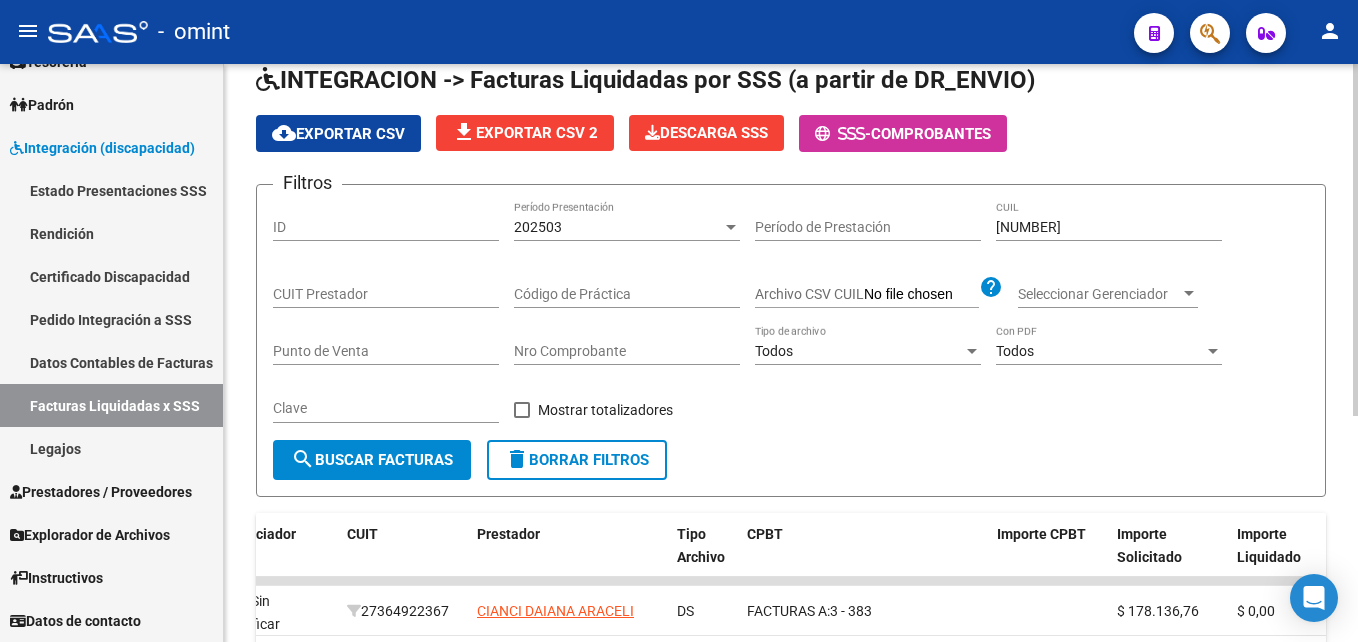 click on "[NUMBER] Período Presentación" 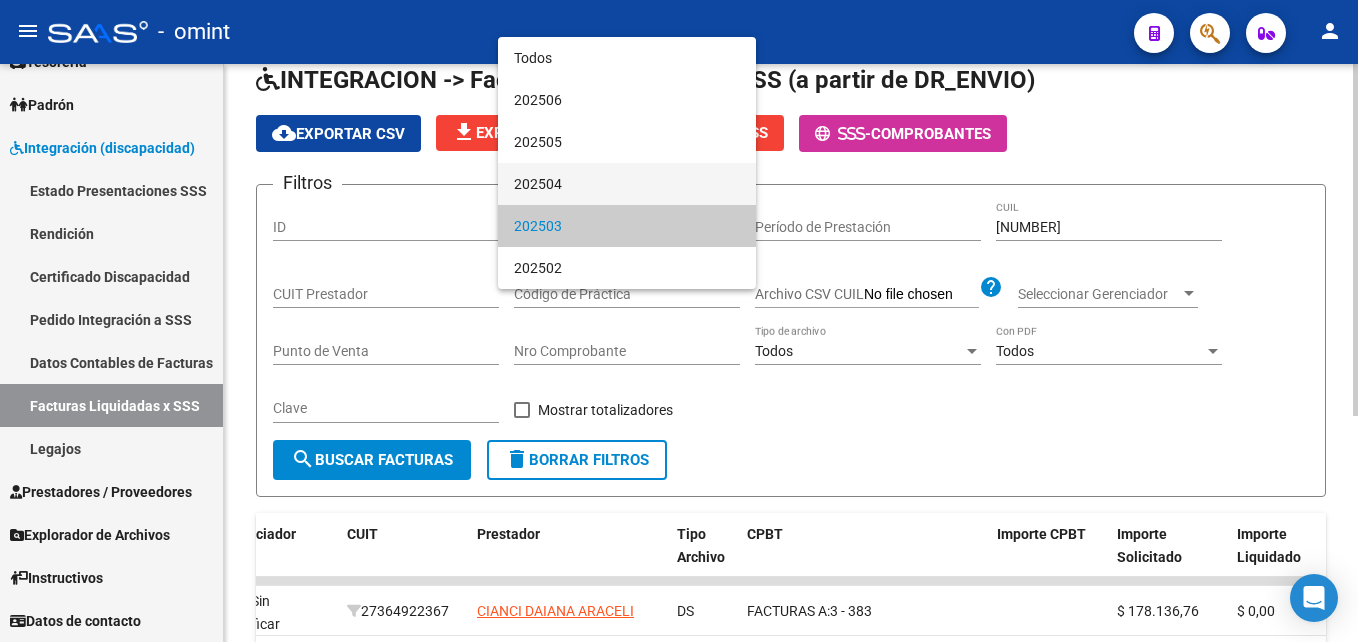 click on "202504" at bounding box center (627, 184) 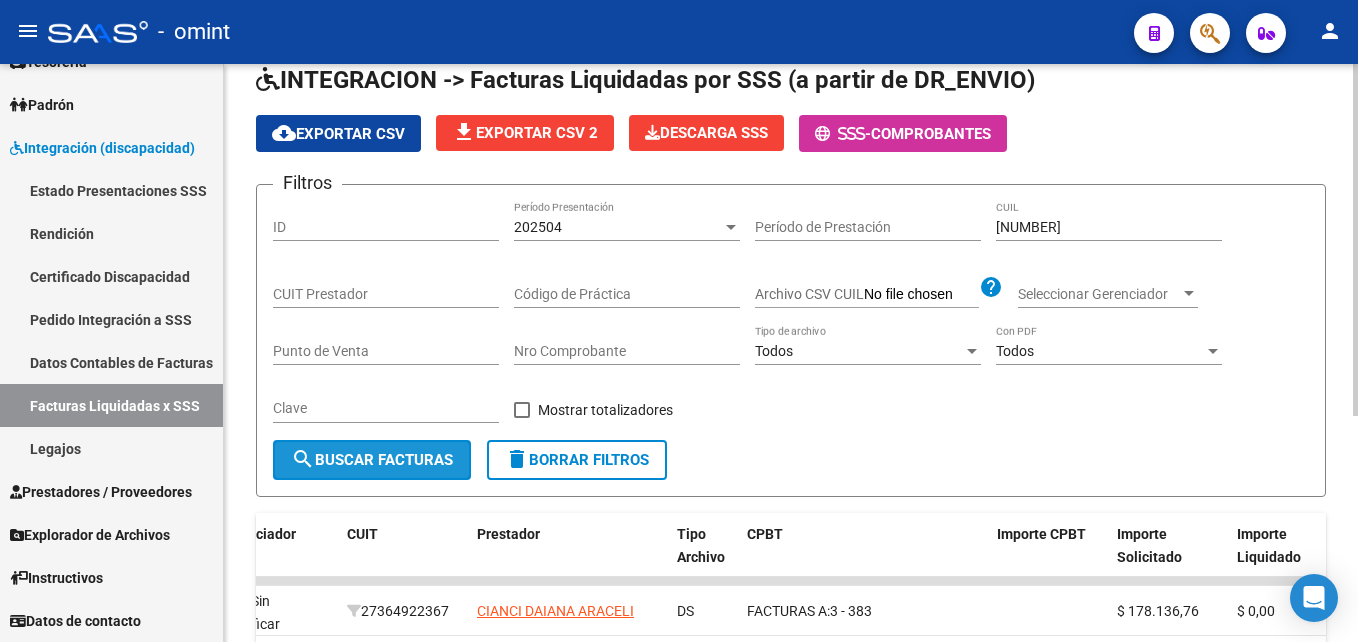 click on "search  Buscar Facturas" 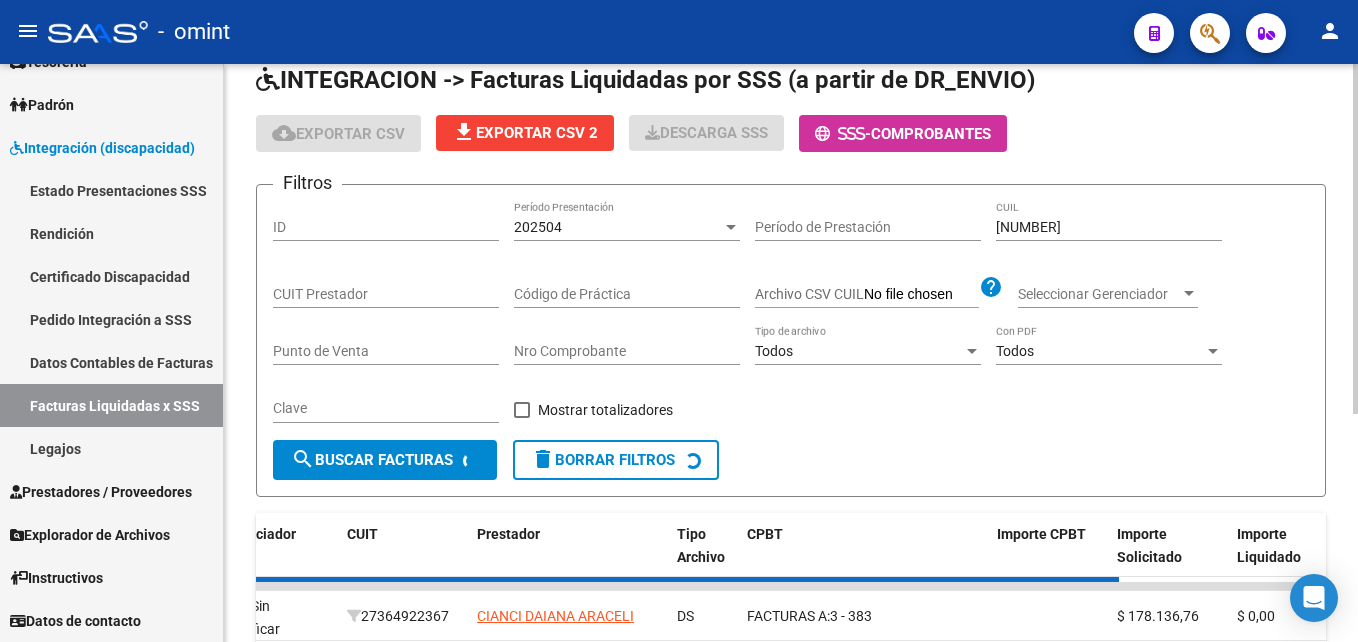 scroll, scrollTop: 321, scrollLeft: 0, axis: vertical 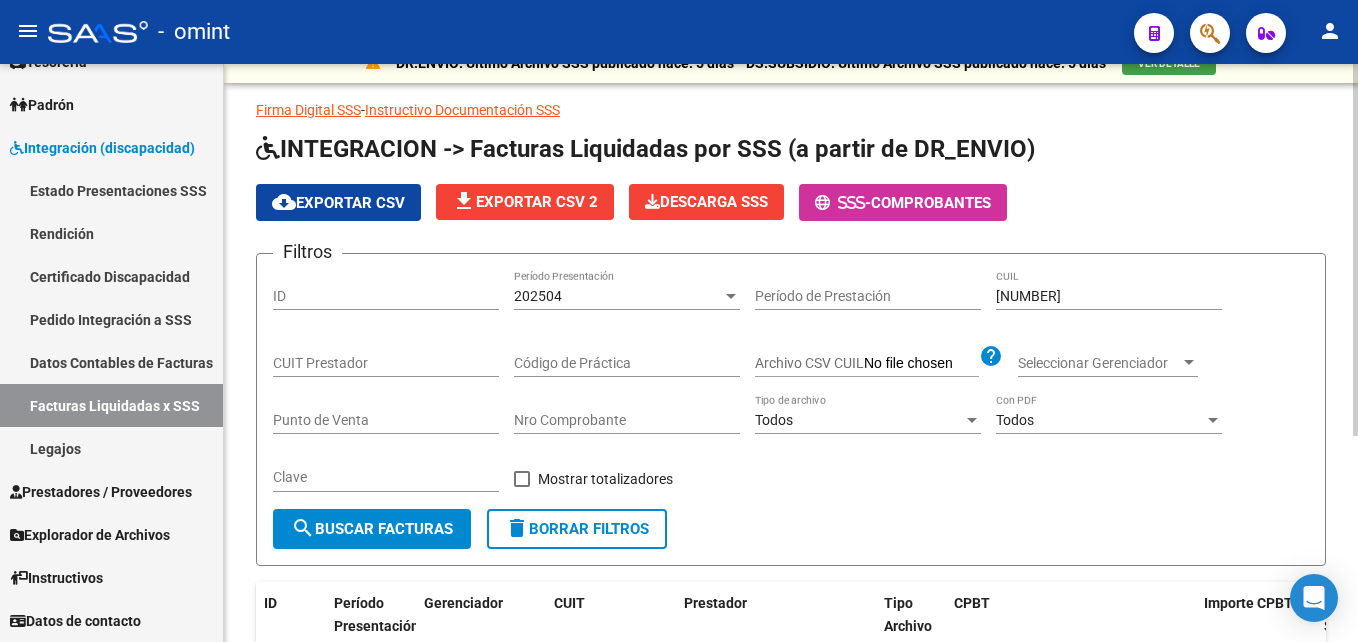 click on "202504" at bounding box center [618, 296] 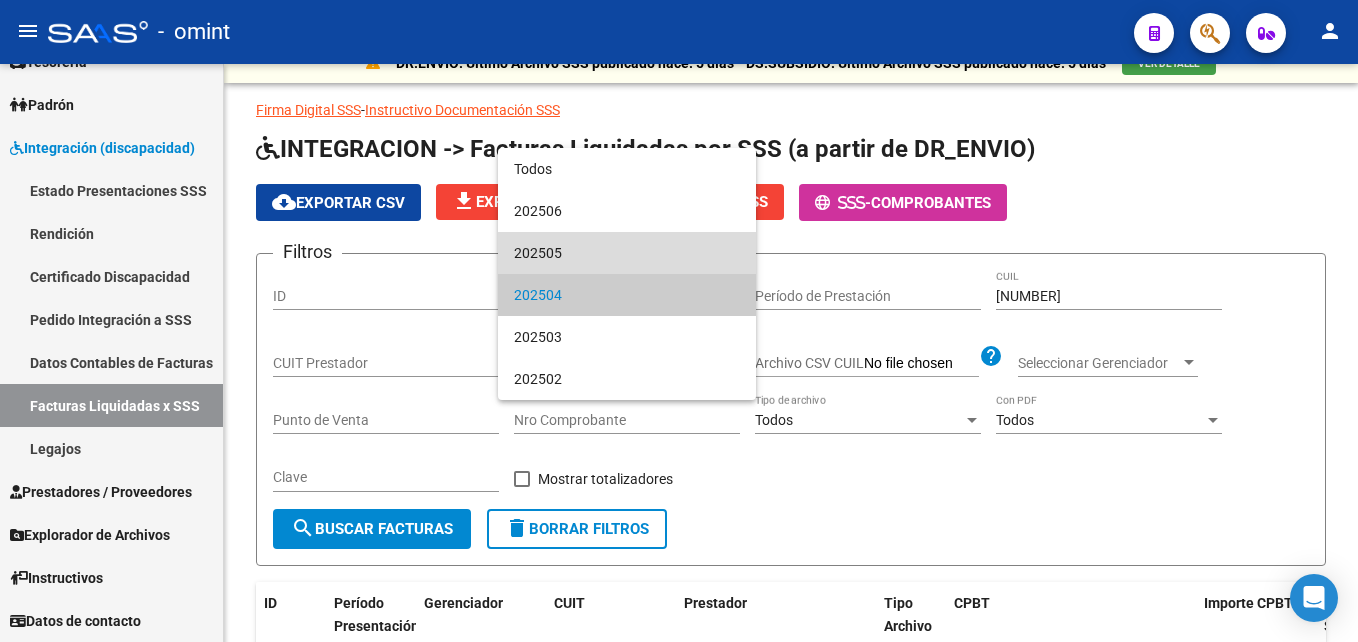 click on "202505" at bounding box center (627, 253) 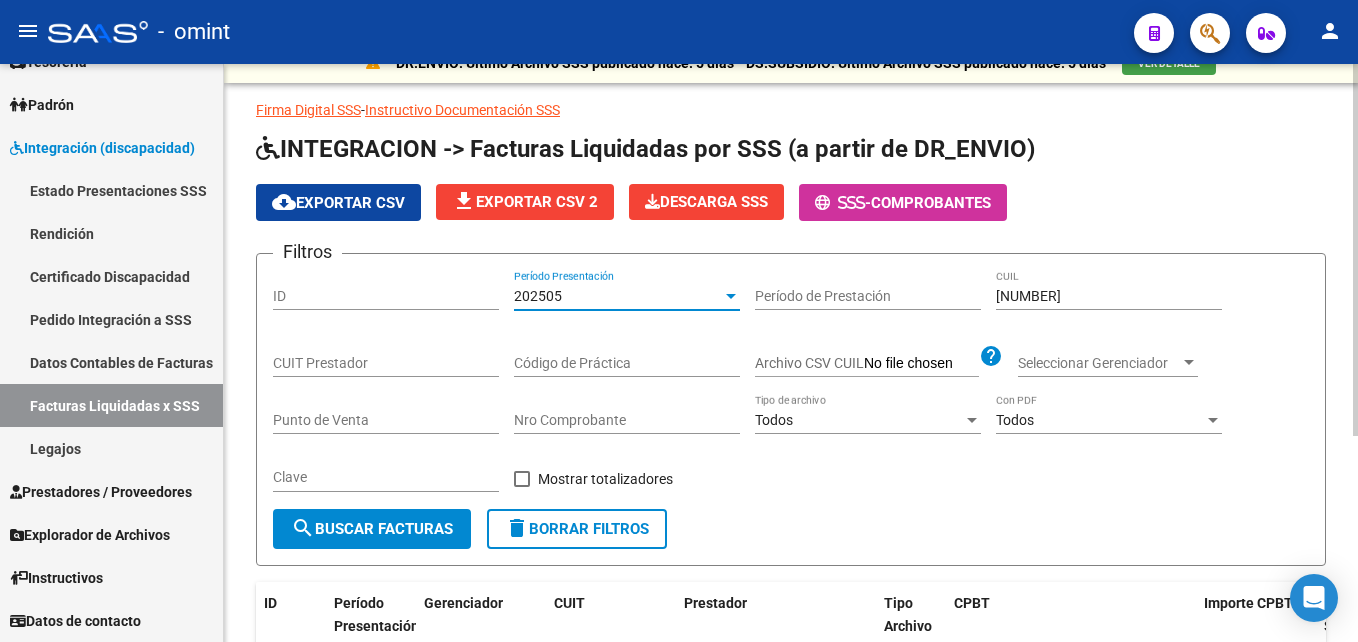 click on "search  Buscar Facturas" 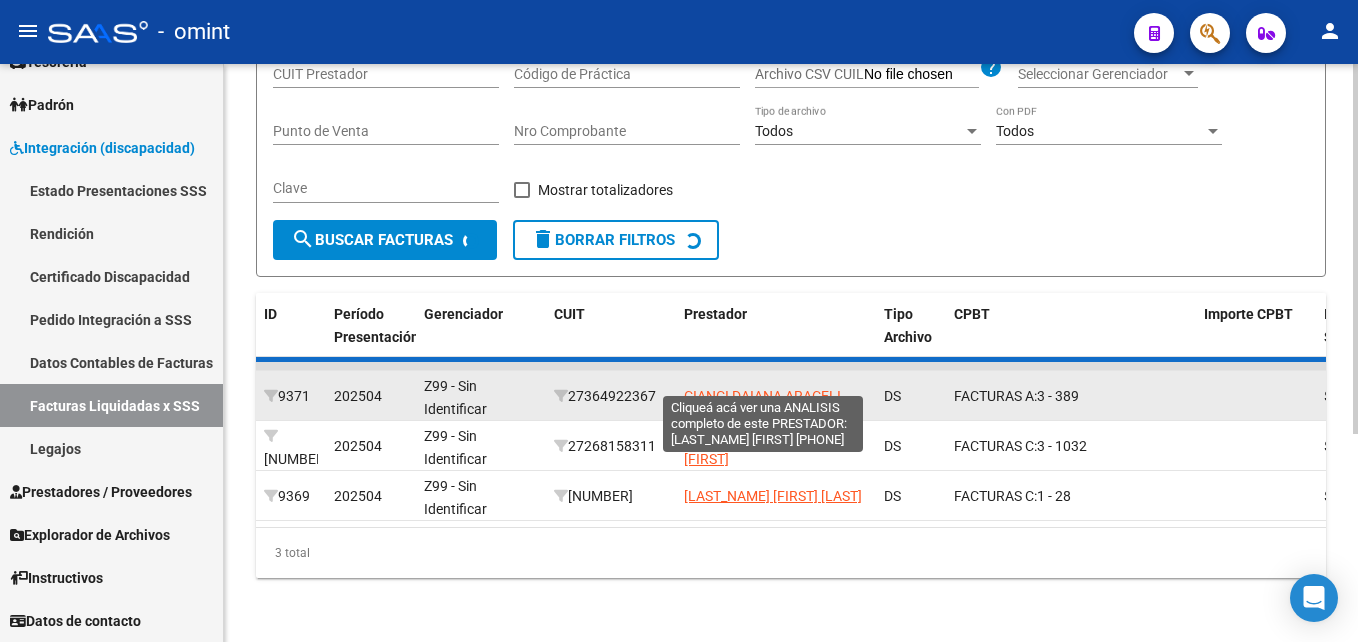 scroll, scrollTop: 271, scrollLeft: 0, axis: vertical 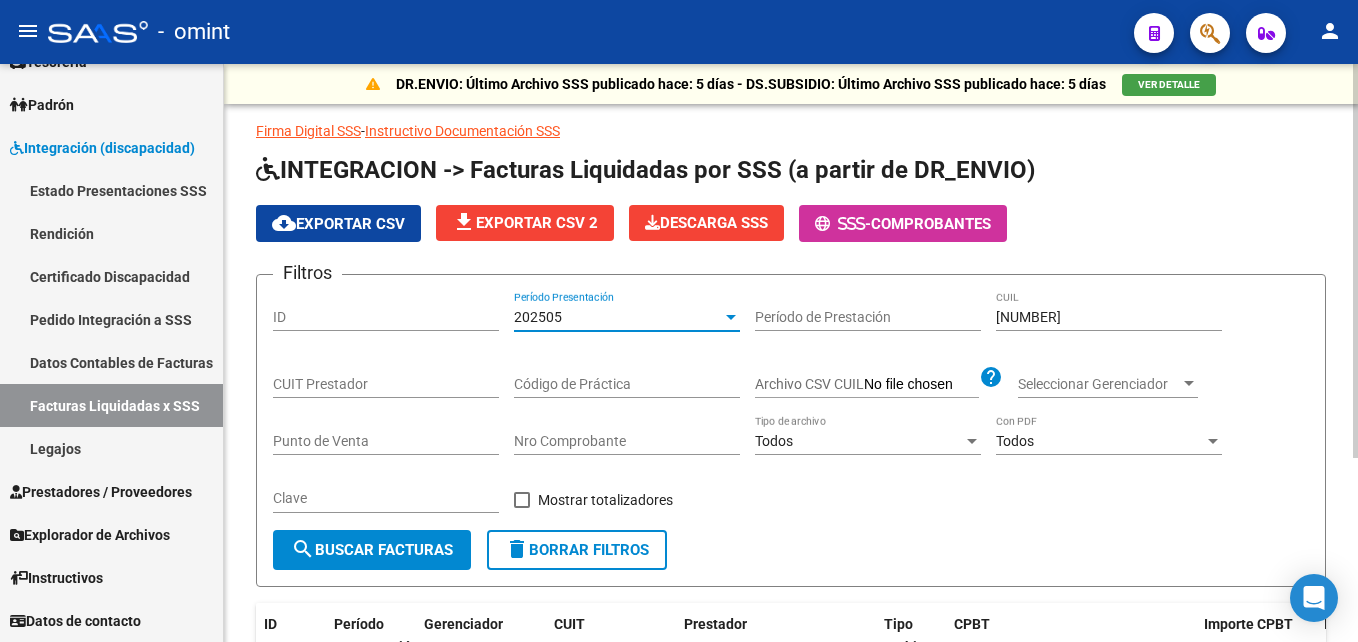 click on "202505" at bounding box center (618, 317) 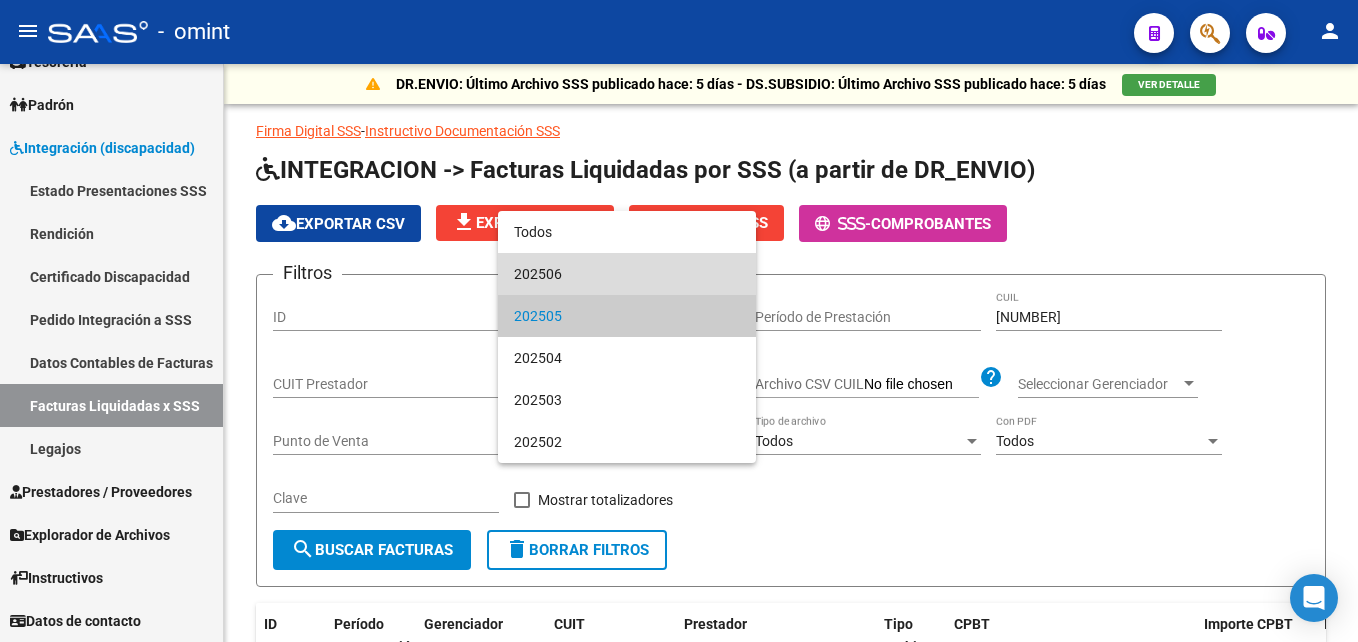 click on "202506" at bounding box center (627, 274) 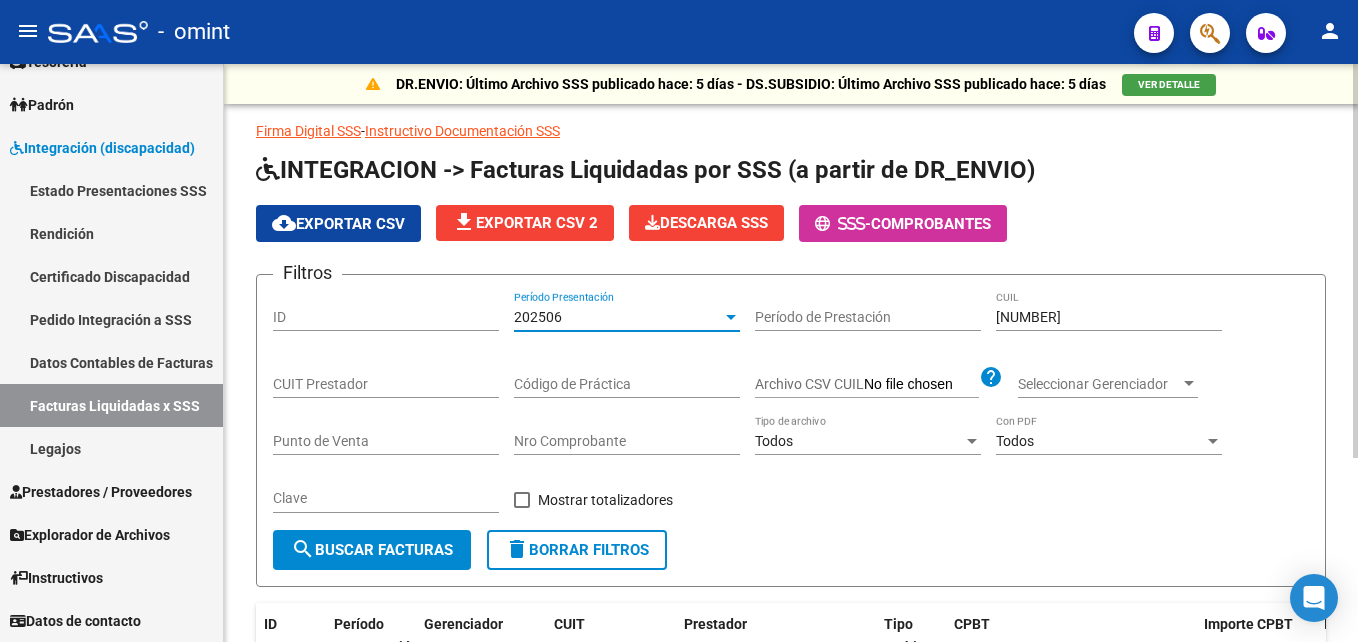 click on "search  Buscar Facturas" 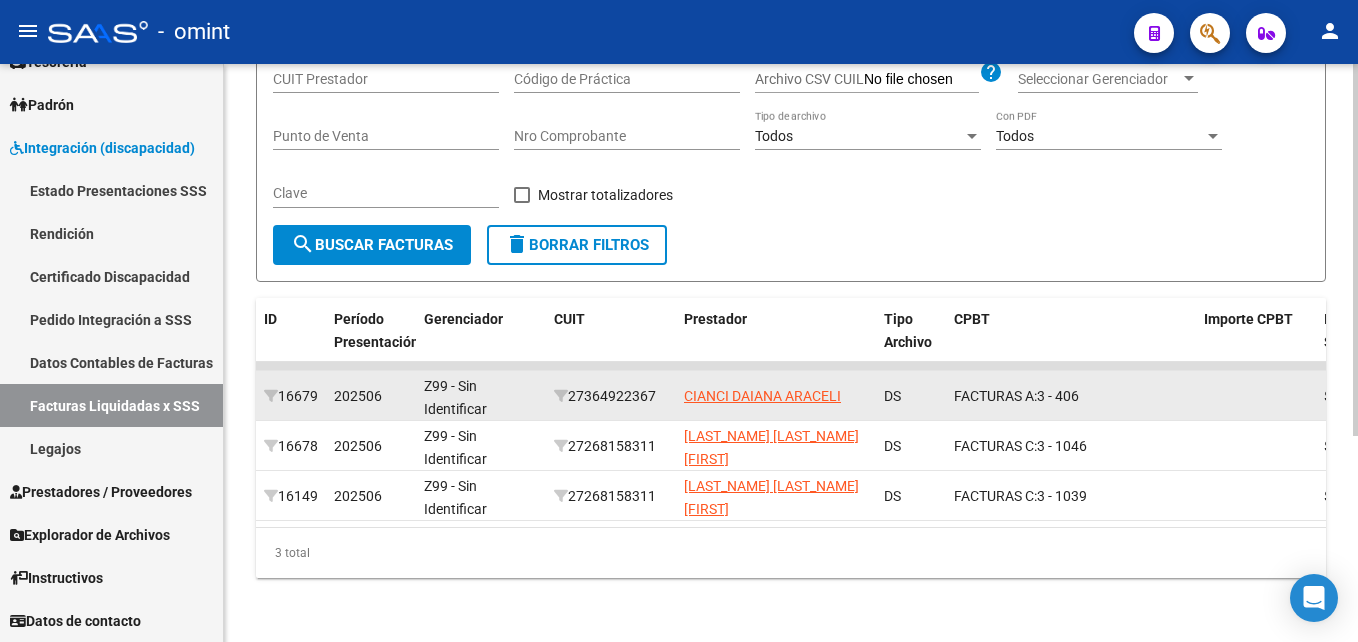 scroll, scrollTop: 321, scrollLeft: 0, axis: vertical 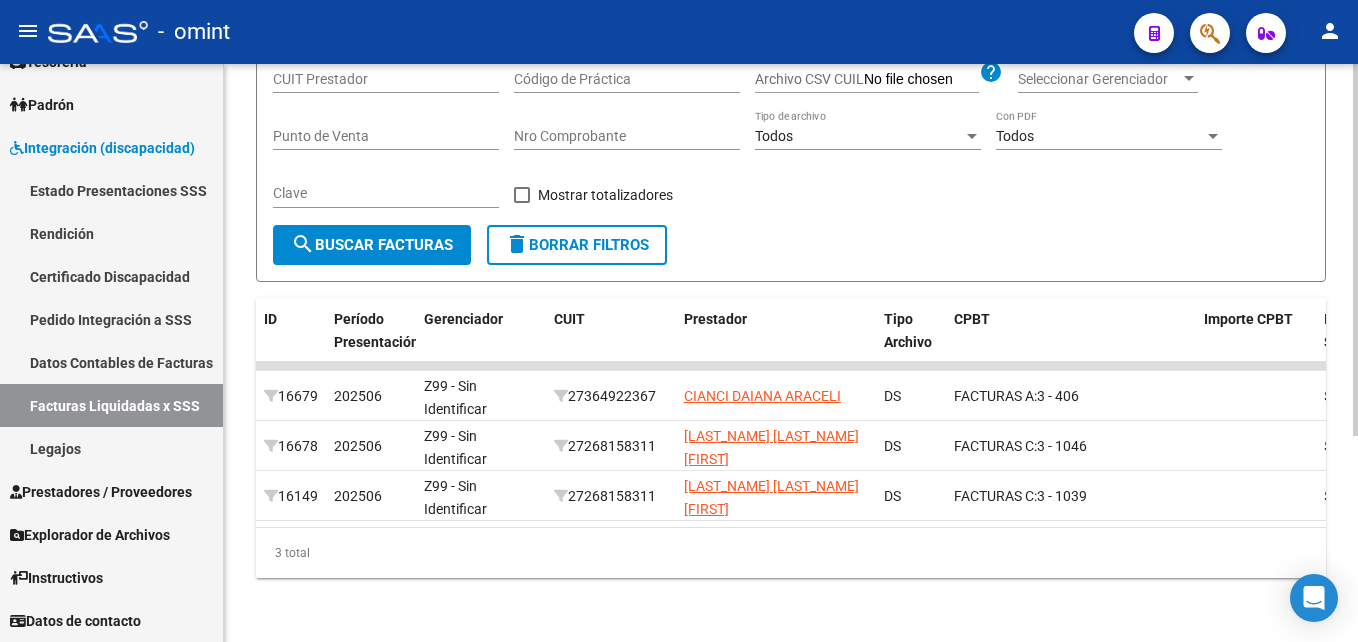 drag, startPoint x: 657, startPoint y: 526, endPoint x: 1044, endPoint y: 521, distance: 387.0323 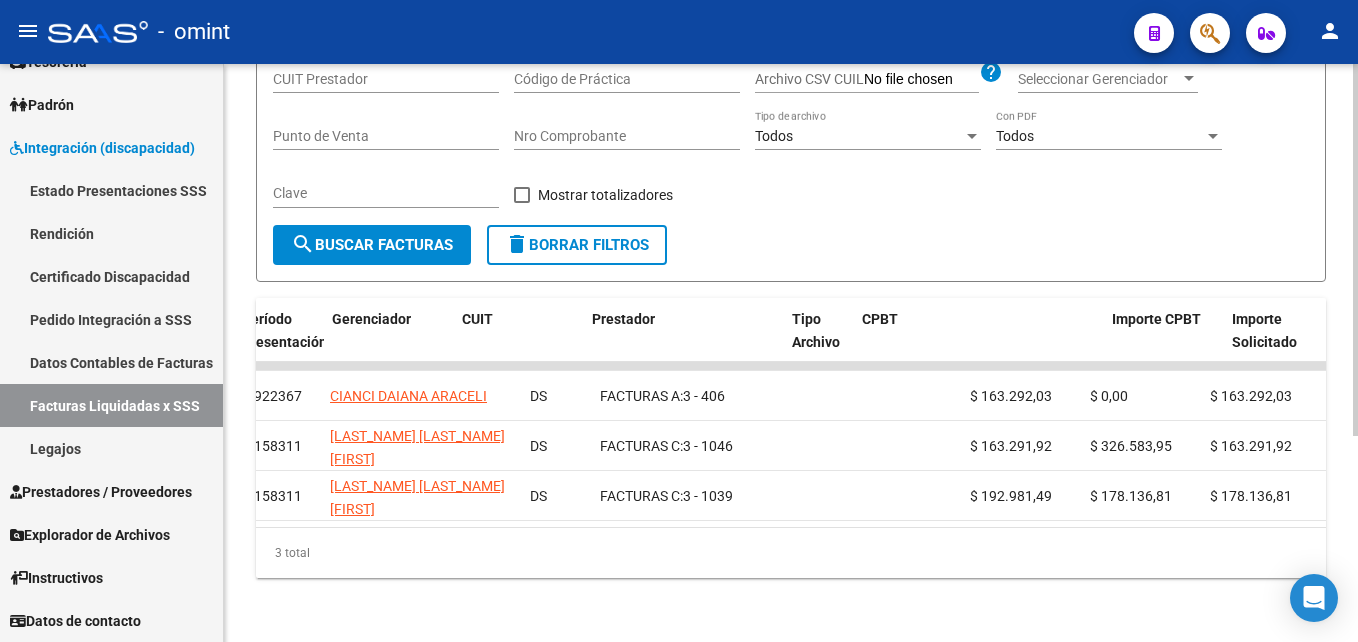 scroll, scrollTop: 0, scrollLeft: 0, axis: both 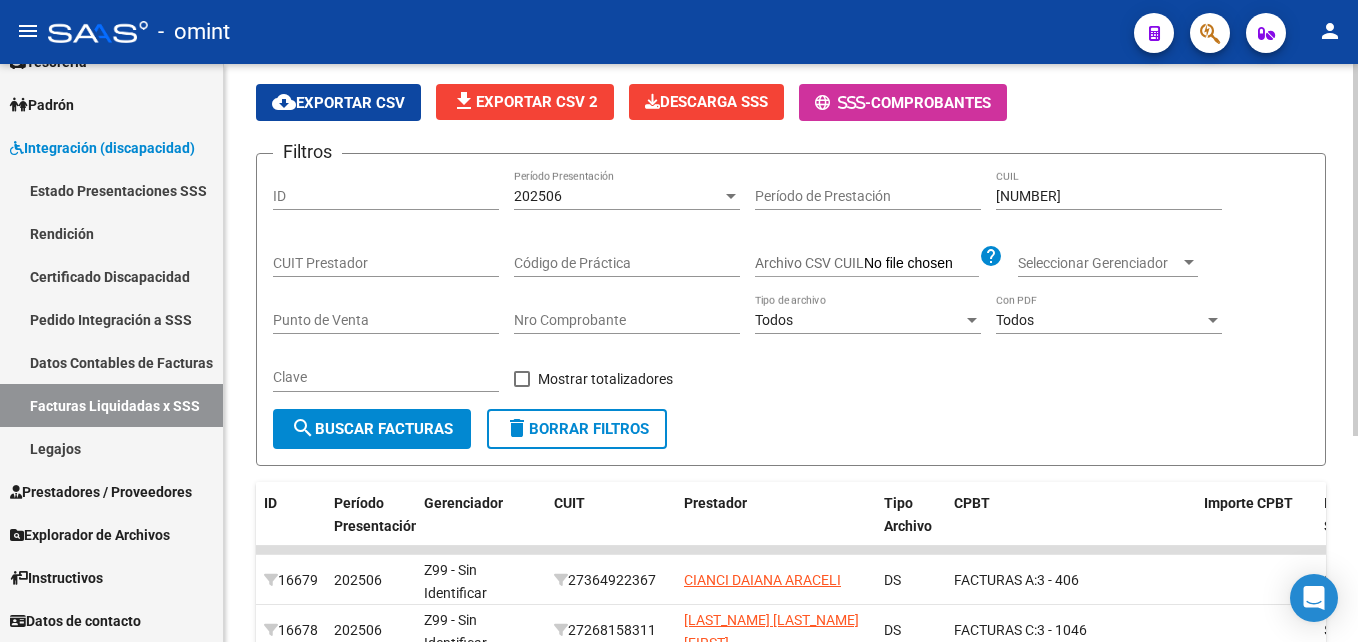 click on "202506 Período Presentación" 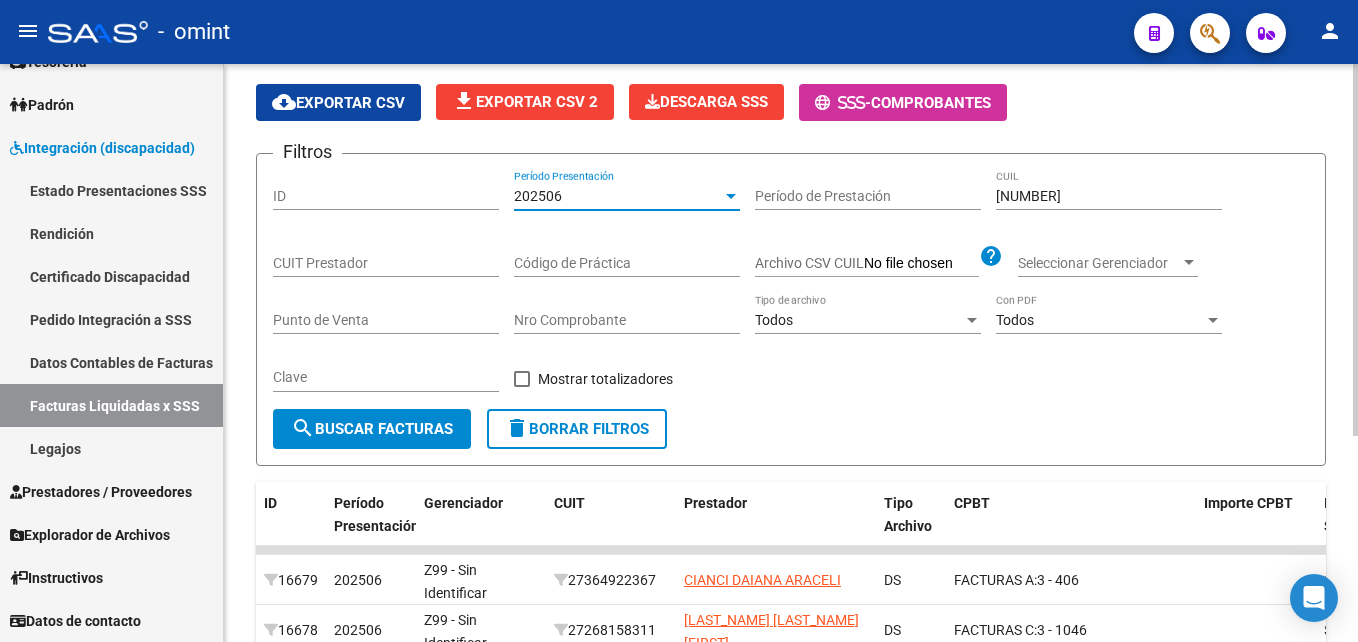 click on "202506" at bounding box center (618, 196) 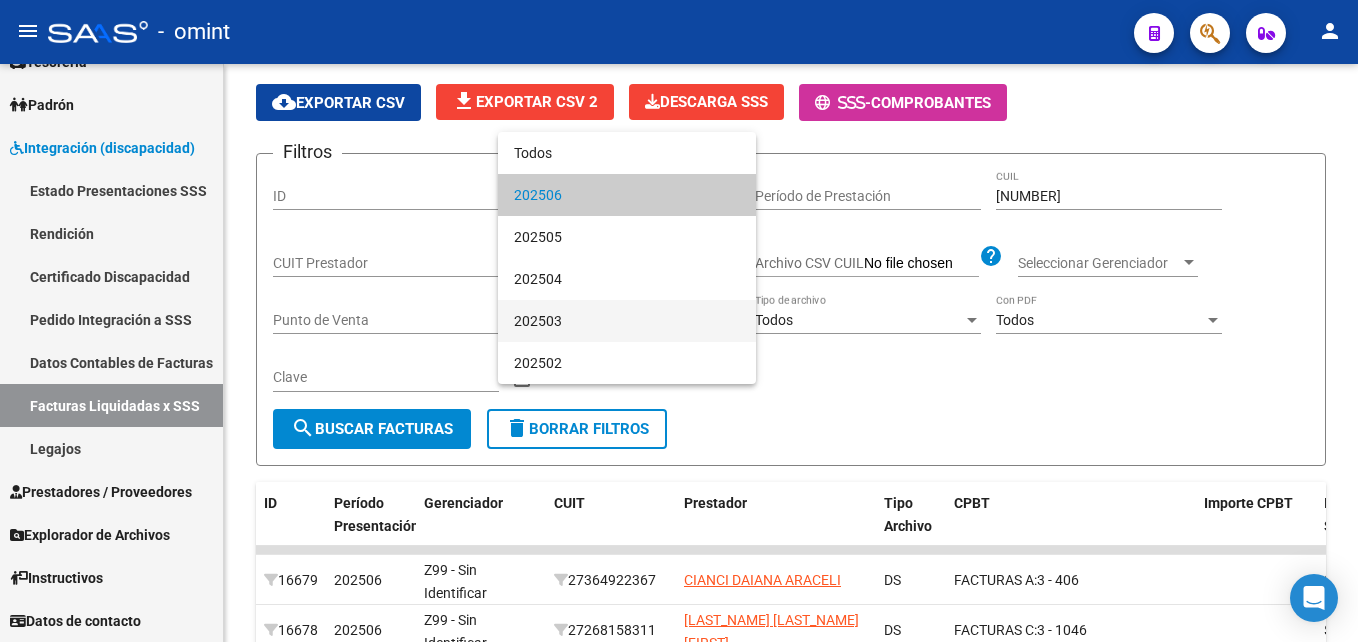 click on "202503" at bounding box center [627, 321] 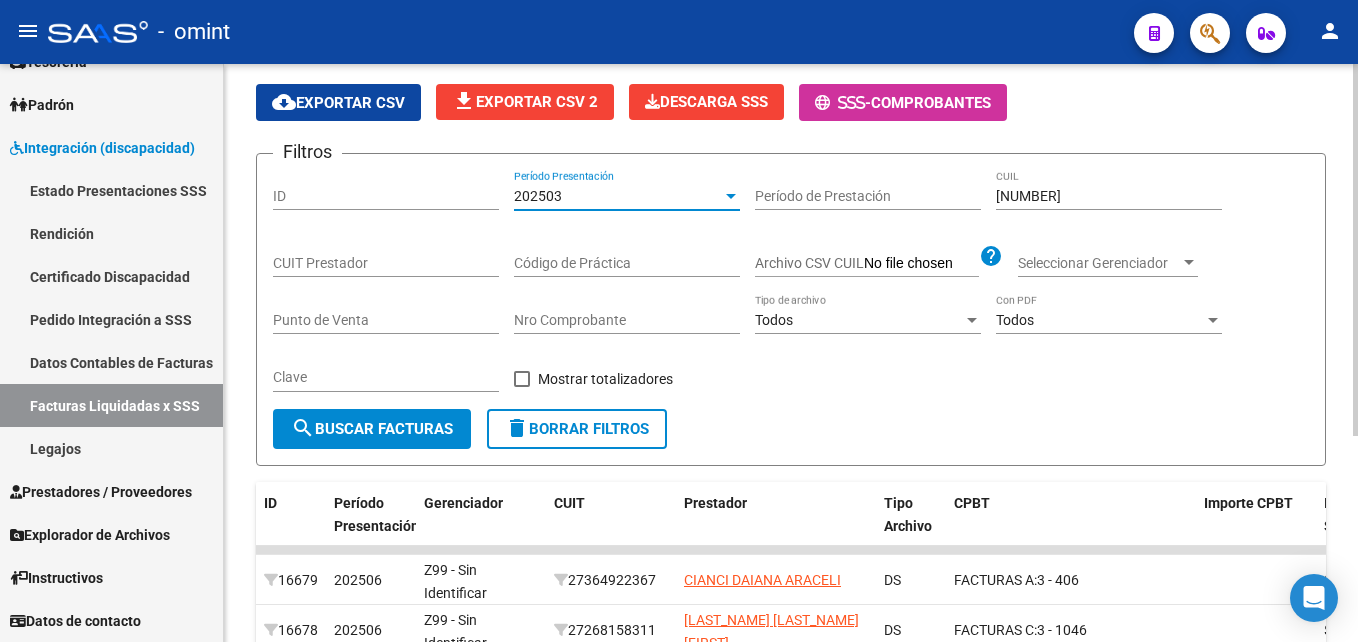 click on "search  Buscar Facturas" 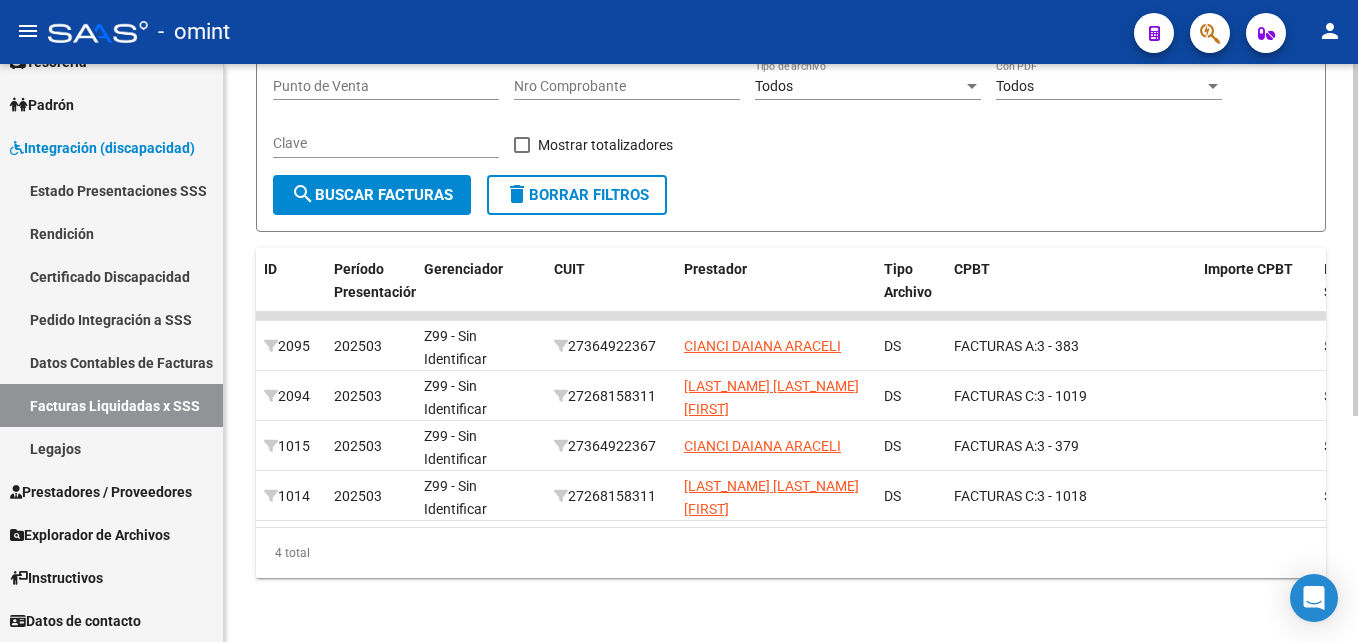 scroll, scrollTop: 371, scrollLeft: 0, axis: vertical 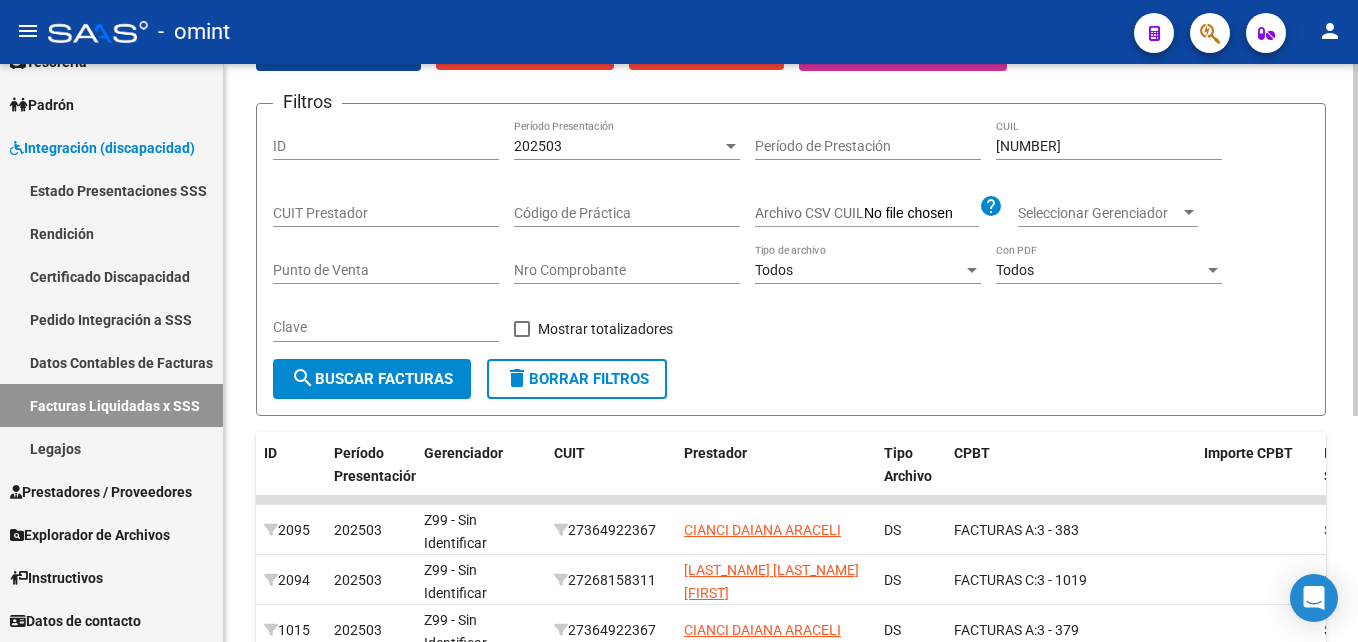 click on "[NUMBER] Período Presentación" 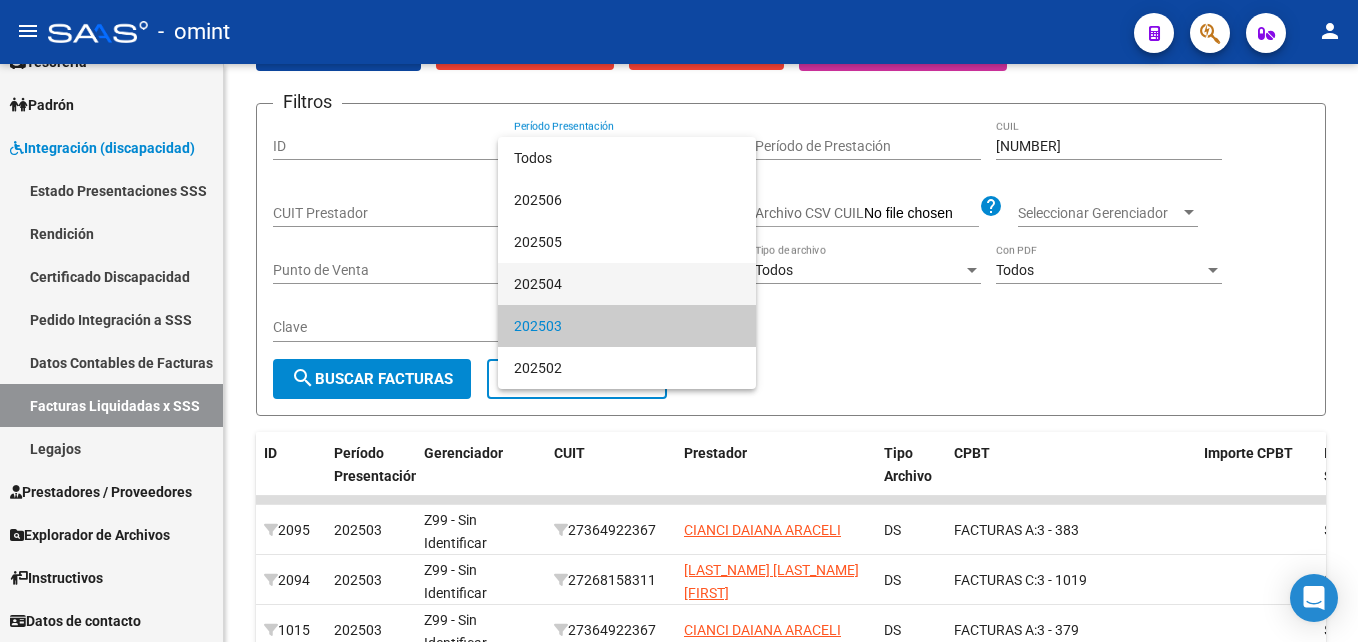 click on "202504" at bounding box center [627, 284] 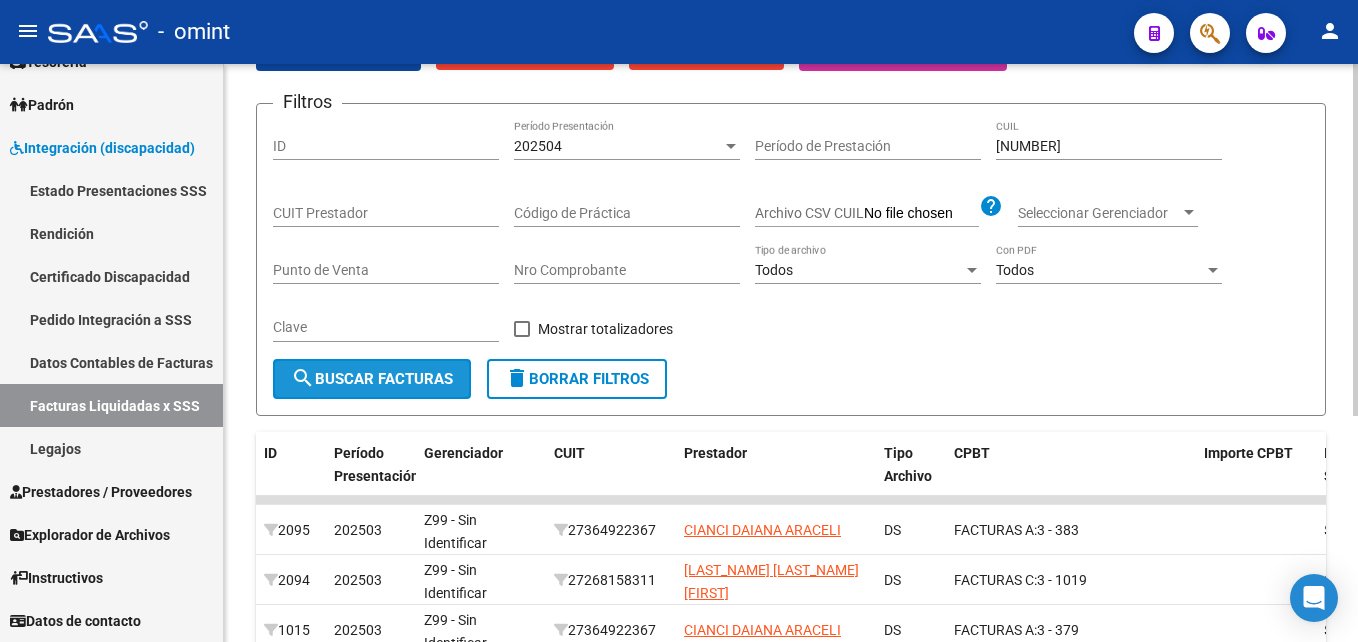 click on "search  Buscar Facturas" 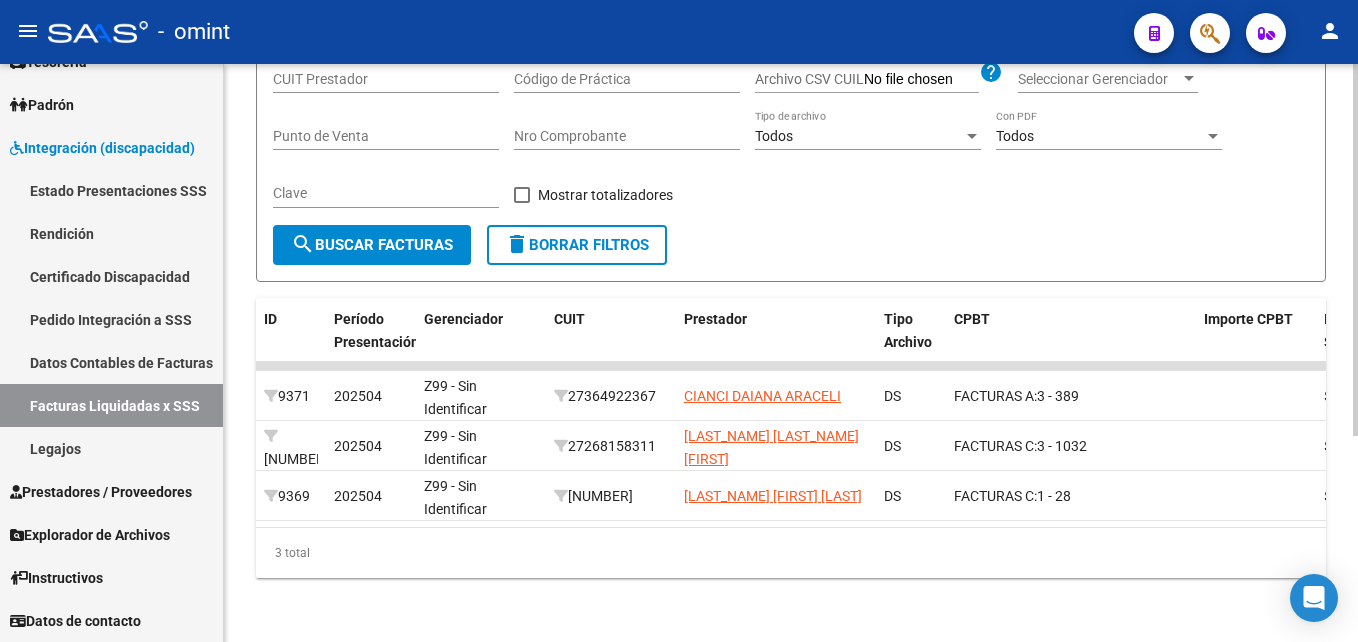 scroll, scrollTop: 321, scrollLeft: 0, axis: vertical 